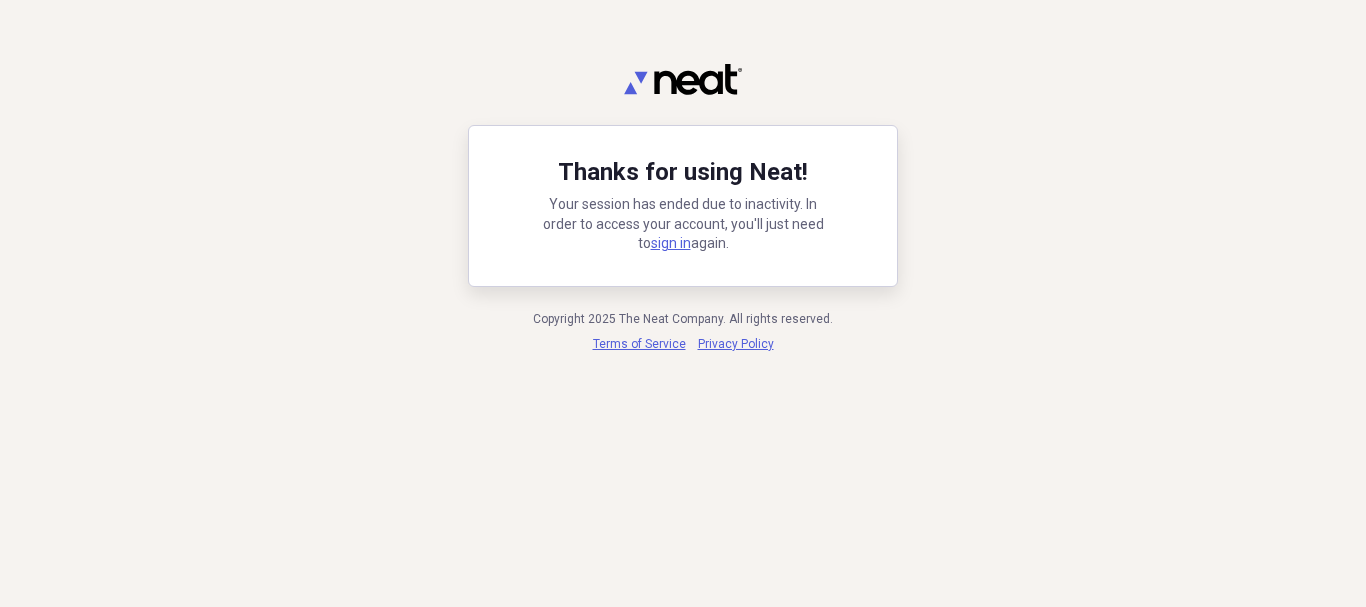scroll, scrollTop: 0, scrollLeft: 0, axis: both 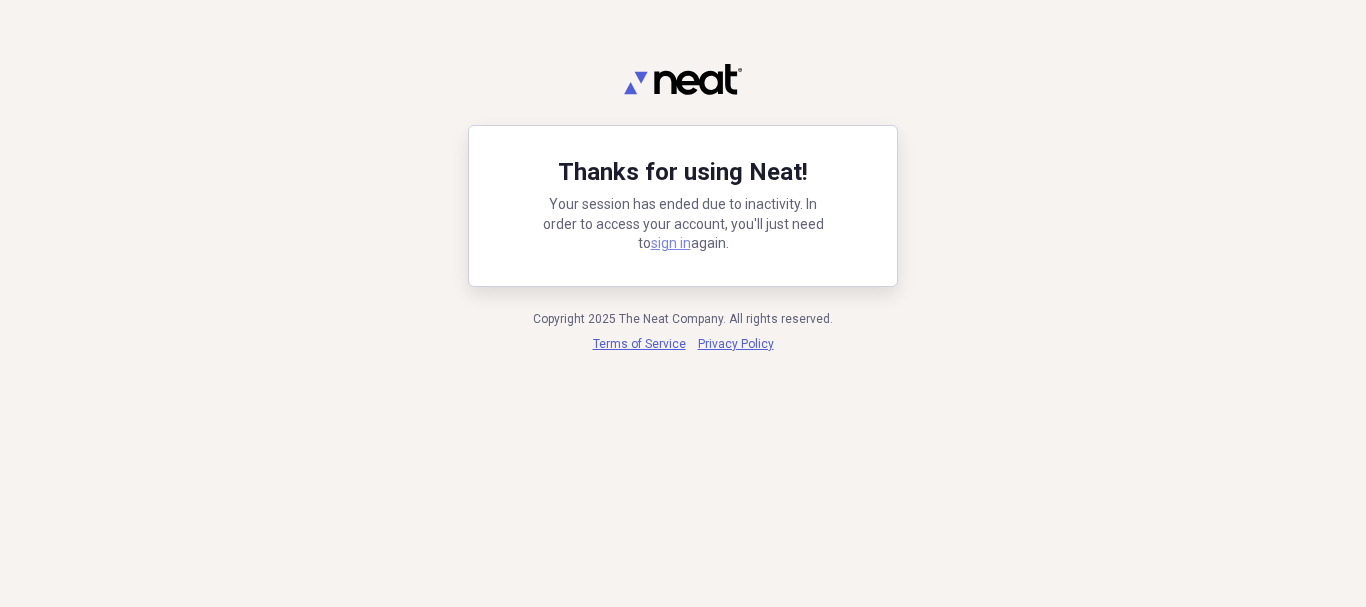 click on "sign in" at bounding box center (671, 243) 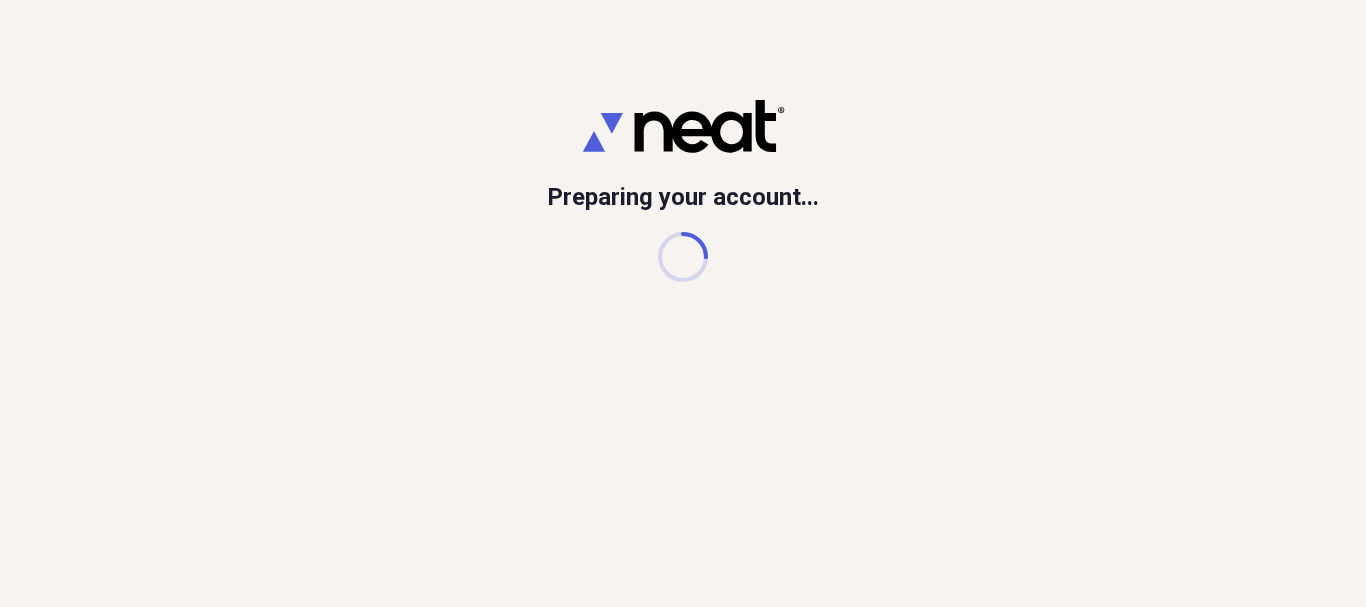 scroll, scrollTop: 0, scrollLeft: 0, axis: both 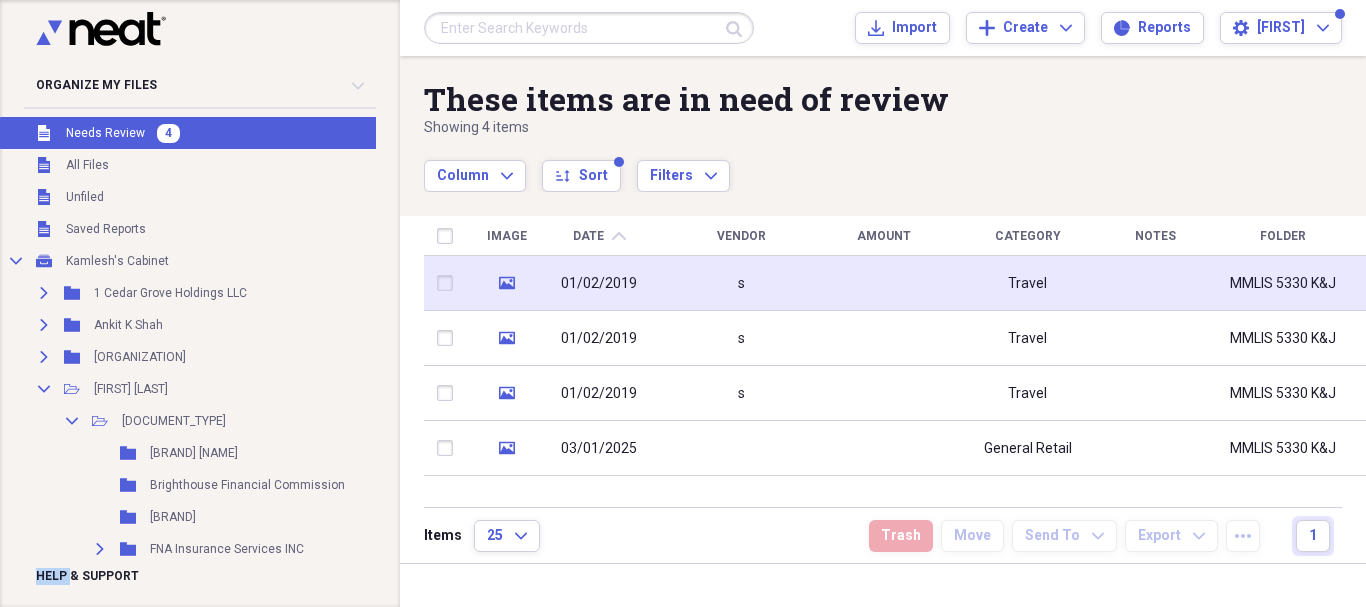 click on "s" at bounding box center (741, 283) 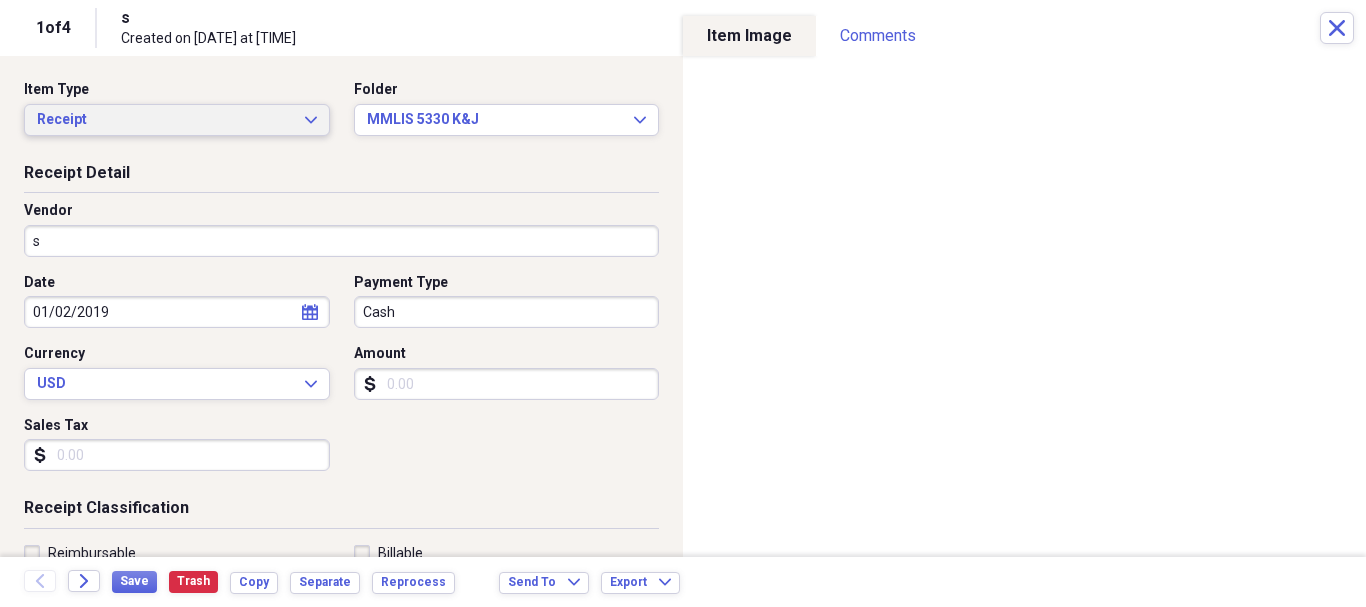 click on "Expand" 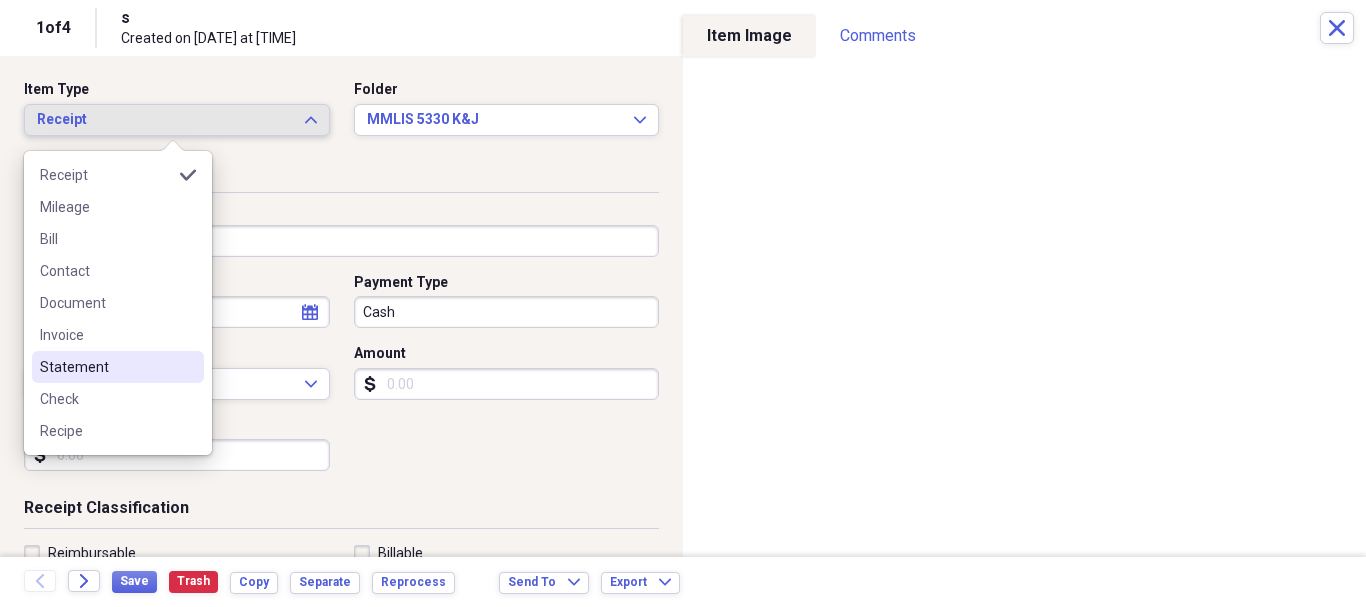drag, startPoint x: 155, startPoint y: 370, endPoint x: 266, endPoint y: 258, distance: 157.6864 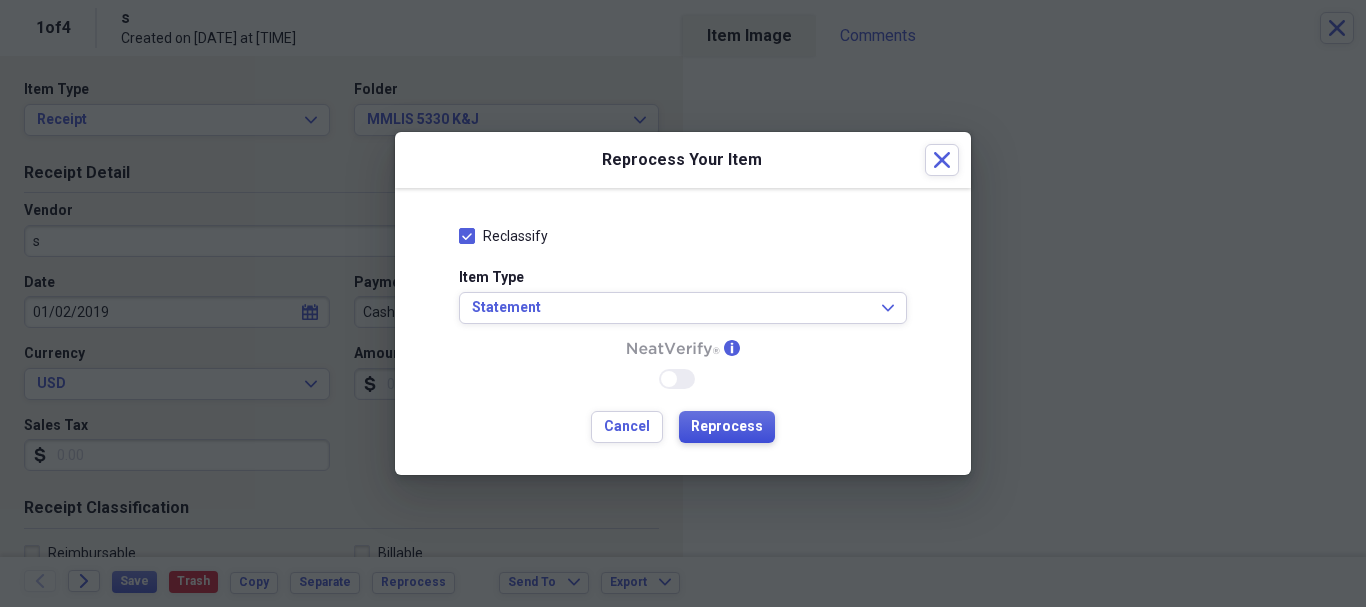 click on "Reprocess" at bounding box center (727, 427) 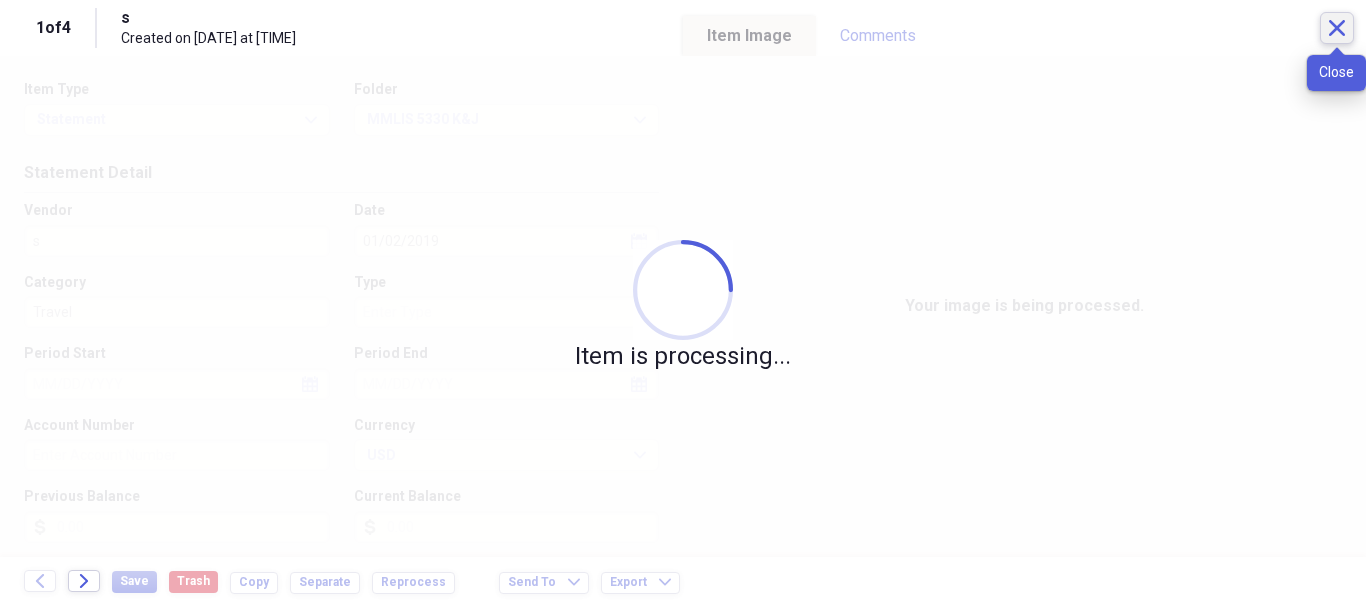 click on "Close" 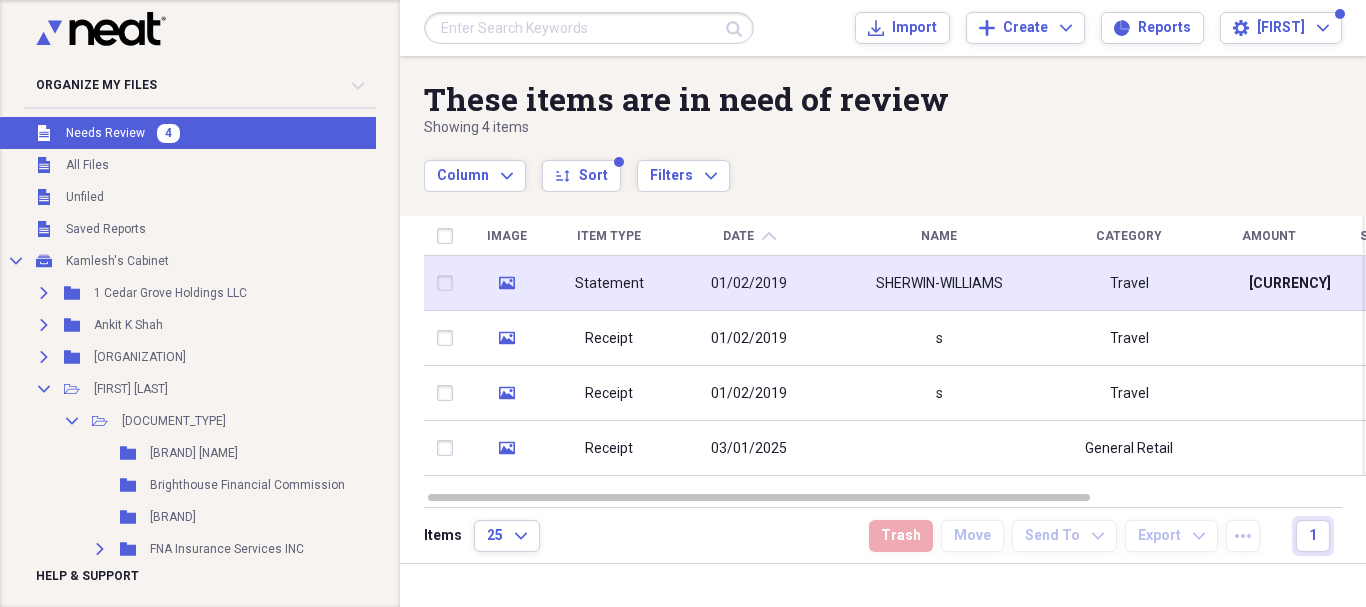 click on "SHERWIN-WILLIAMS" at bounding box center [939, 283] 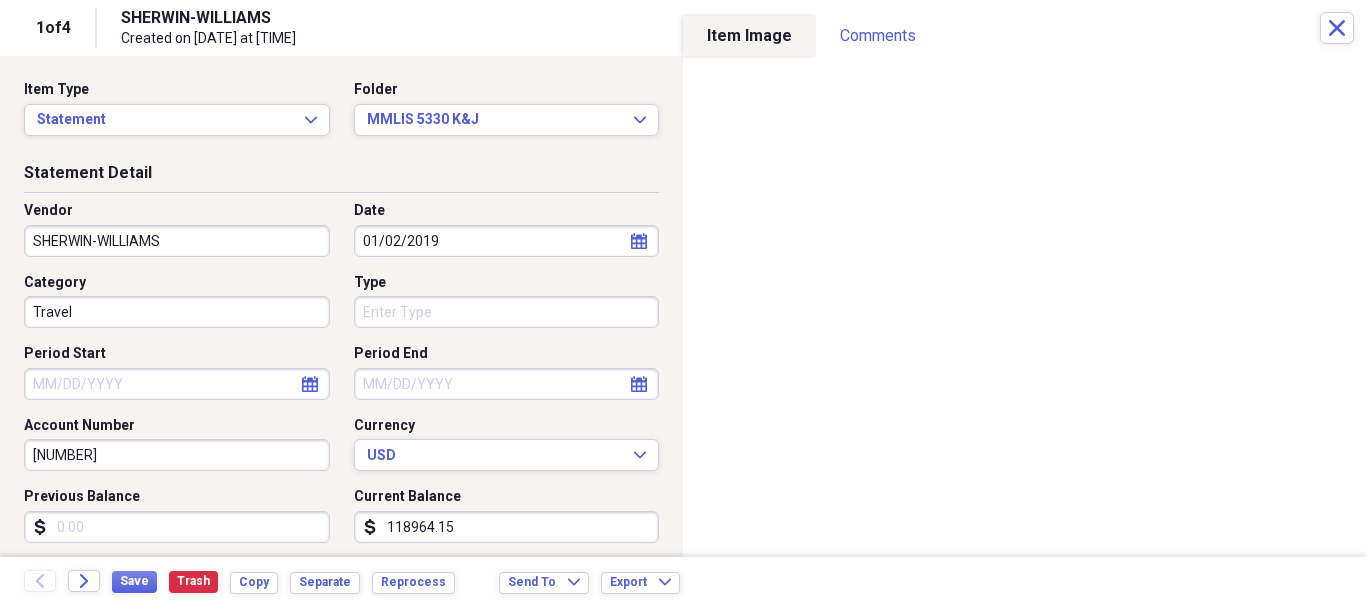 click on "SHERWIN-WILLIAMS" at bounding box center (177, 241) 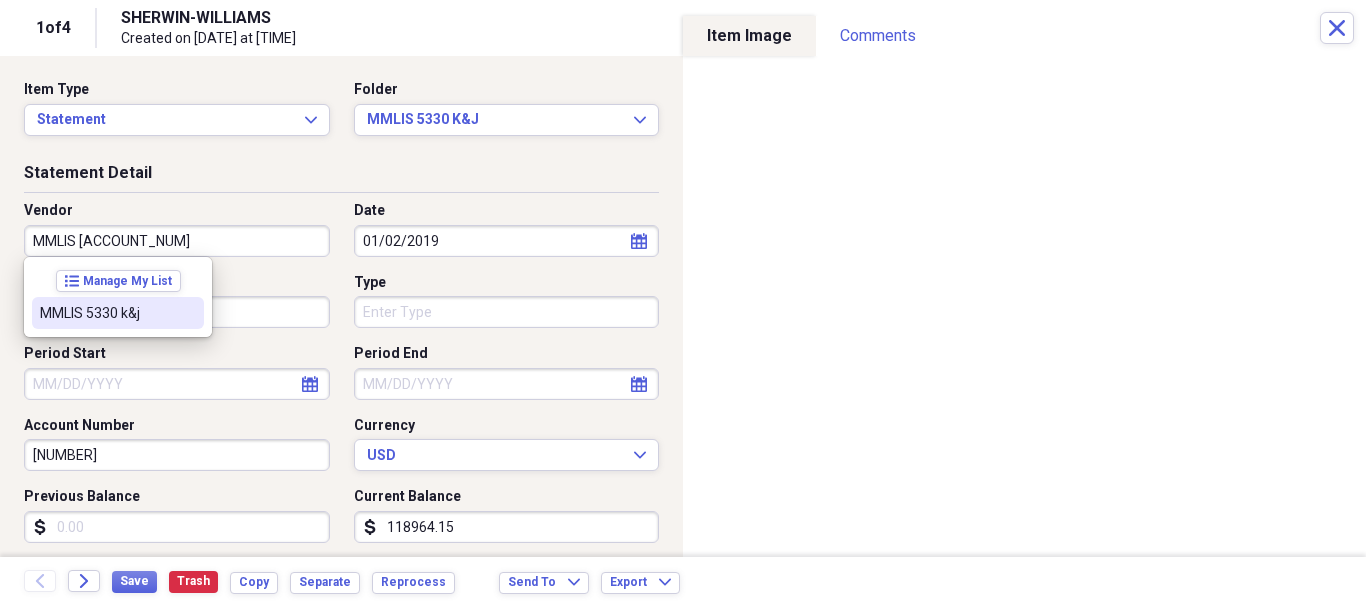 click on "MMLIS 5330 k&j" at bounding box center [106, 313] 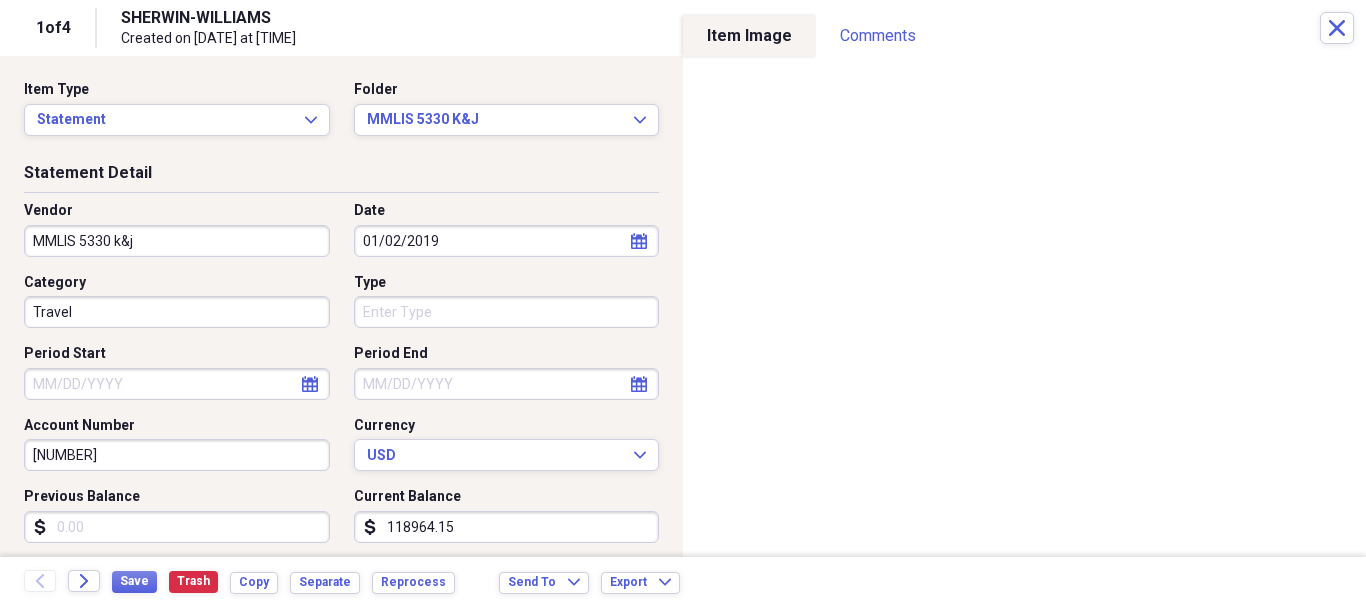 type on "Investment Statement" 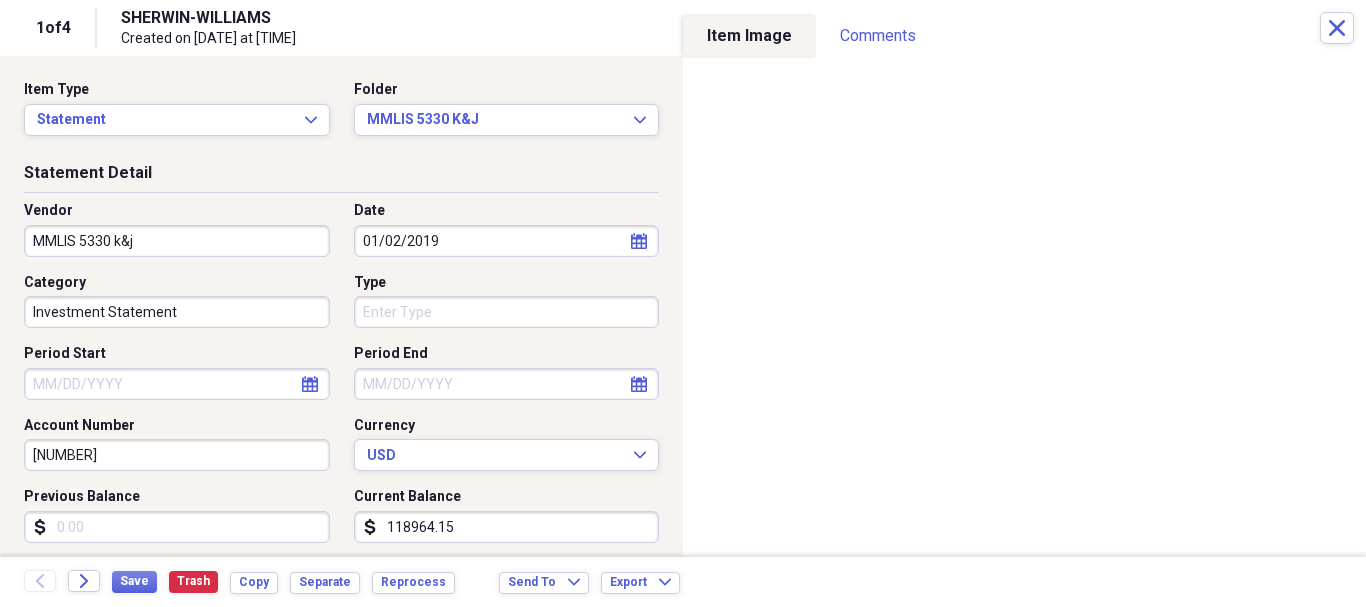 select on "2019" 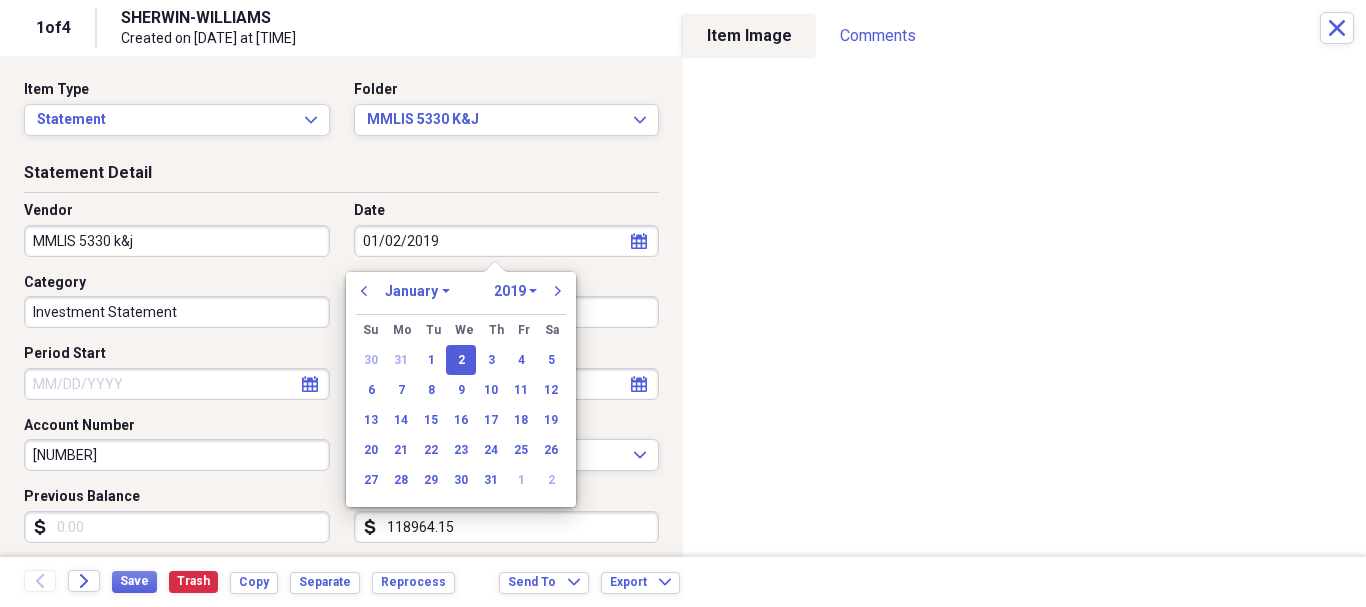 click on "[DATE]" at bounding box center (507, 241) 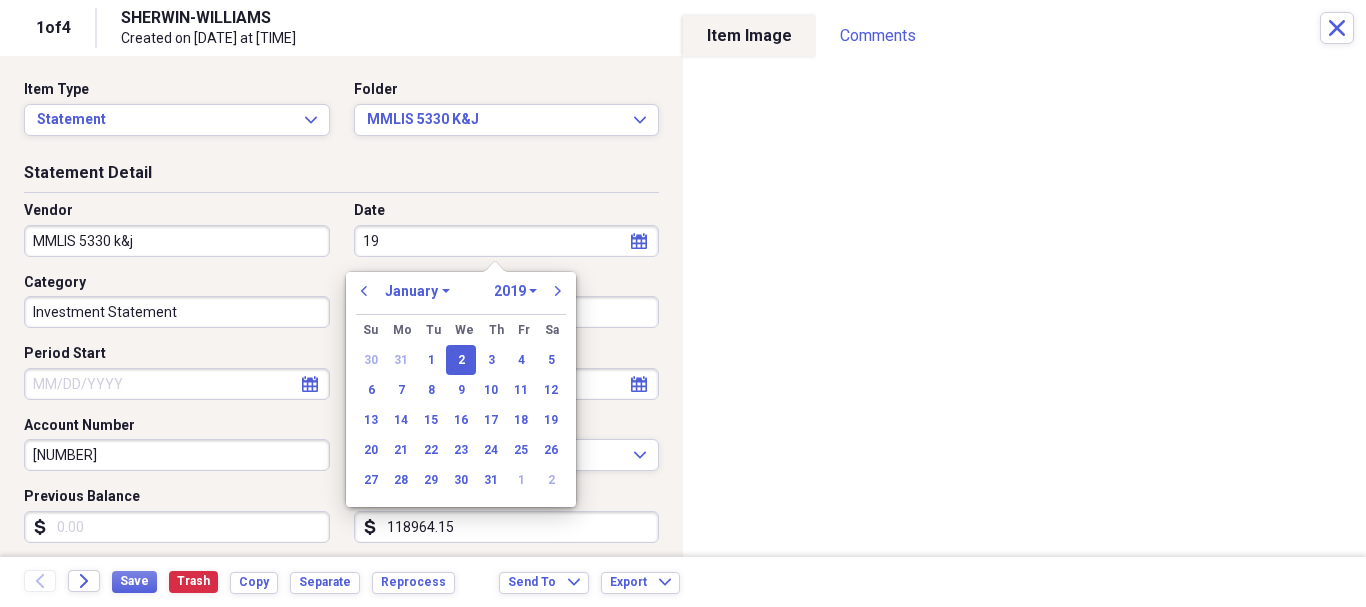 type on "9" 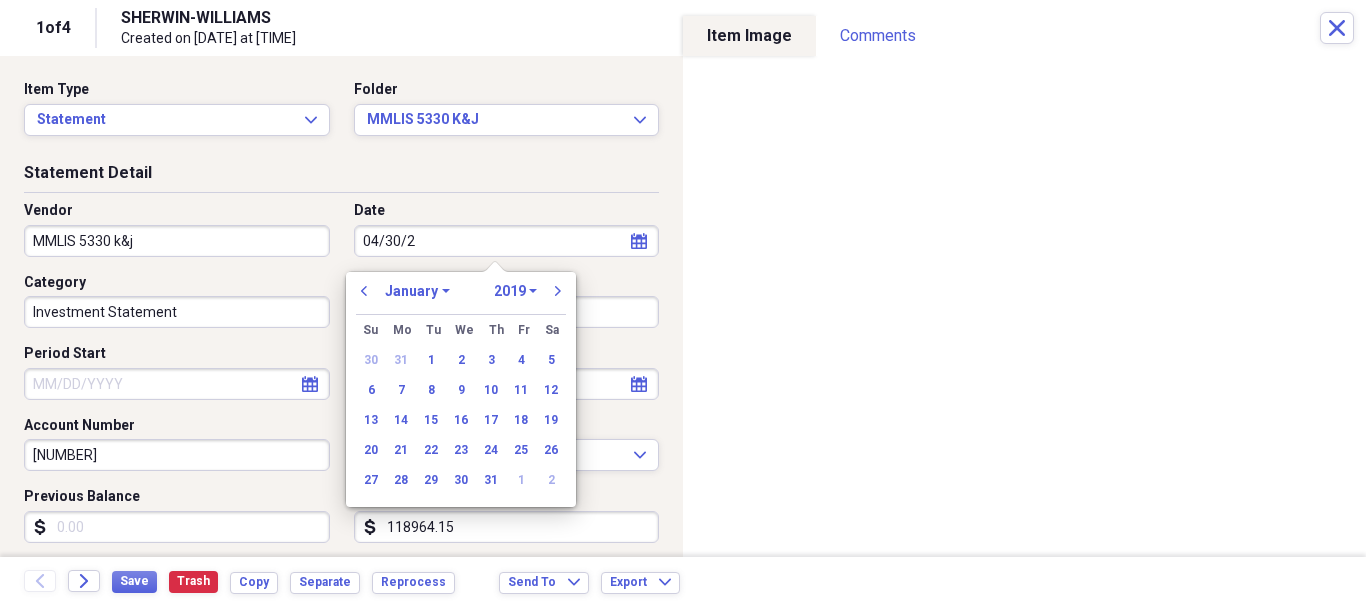 type on "04/30/20" 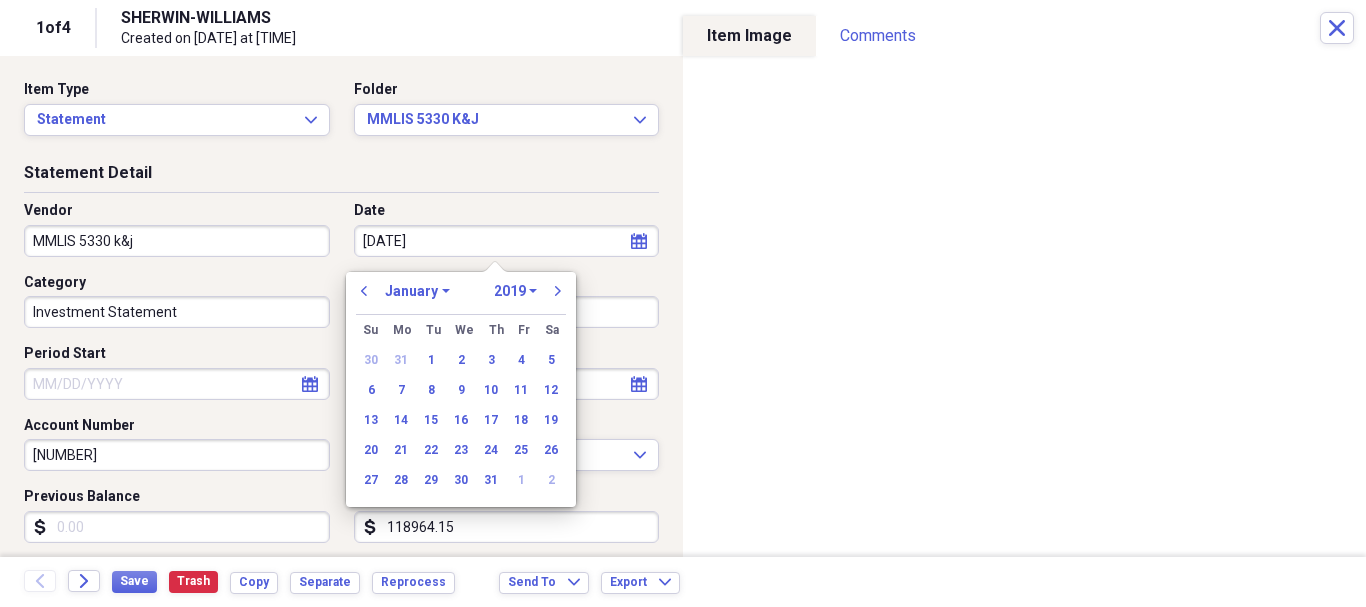 select on "3" 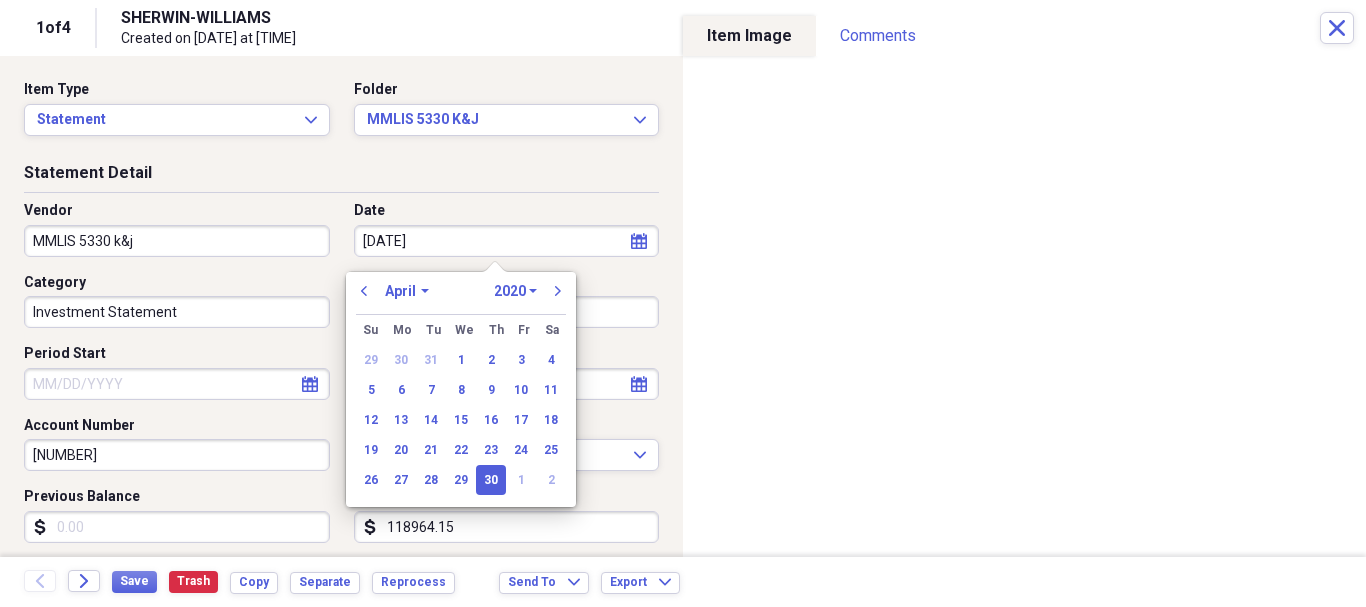 type on "04/30/2025" 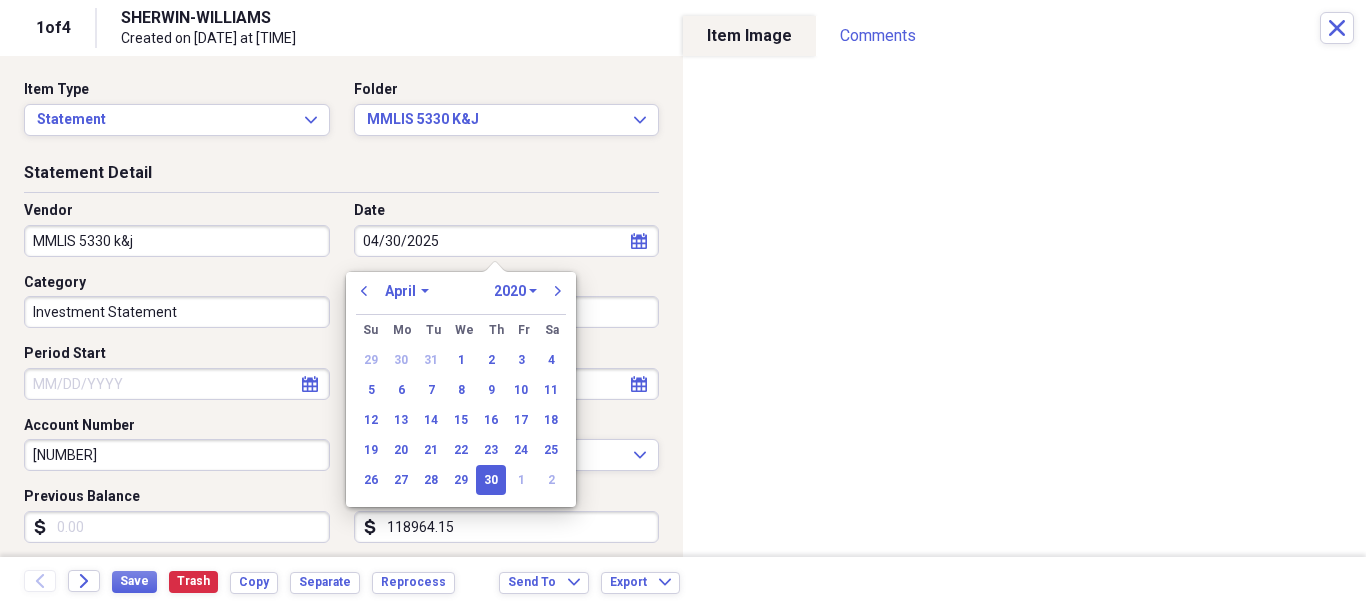 select on "2025" 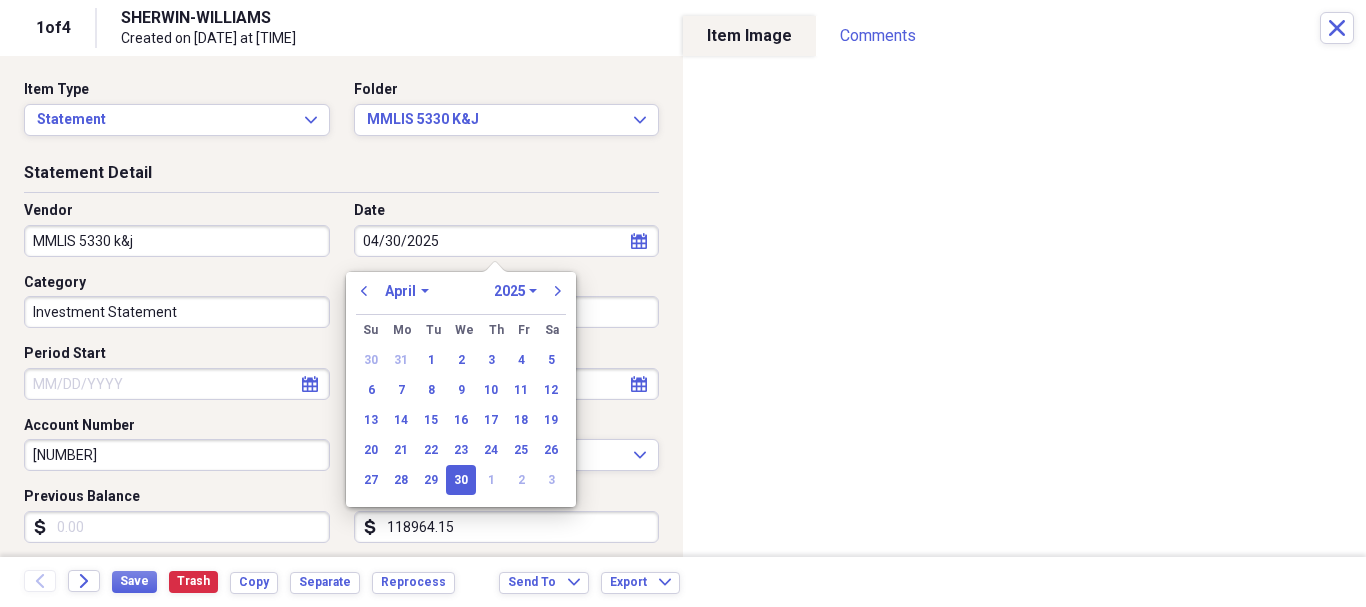type on "04/30/2025" 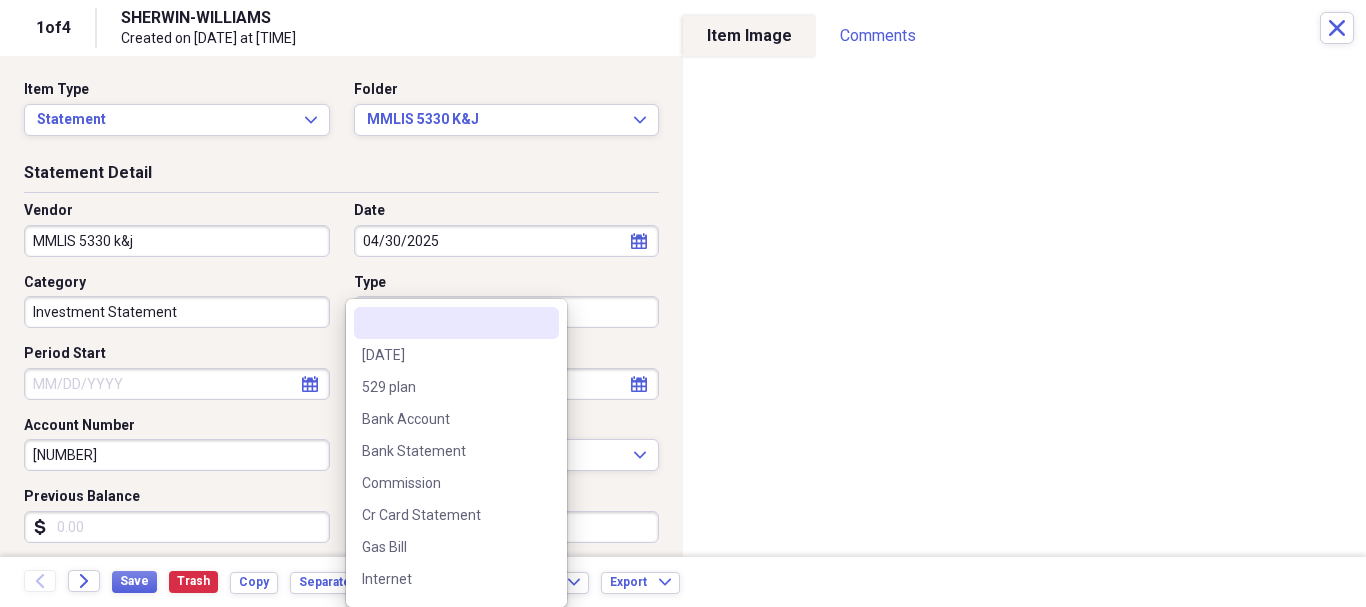 click on "Organize My Files 3 Collapse Unfiled Needs Review 3 Unfiled All Files Unfiled Unfiled Unfiled Saved Reports Collapse My Cabinet Kamlesh's Cabinet Add Folder Expand Folder 1 Cedar Grove Holdings LLC Add Folder Expand Folder Ankit K Shah Add Folder Expand Folder Bright Smile Family Dentistry PC Add Folder Collapse Open Folder Kamlesh Shah Add Folder Collapse Open Folder General Journal Add Folder Folder Bright House Salary Add Folder Folder Brighthouse Financial Commission Add Folder Folder Brighthouse Financial YTD Summary Add Folder Expand Folder FNA Insurance Services INC Add Folder Expand Folder Kamlesh MassMutual Salary Stub Add Folder Folder Kamlesh MetLife Salary Stub Add Folder Folder MetLife Group Salary Add Folder Folder MML Investors Services Add Folder Folder Wageworks Add Folder Folder Kamlesh Contacts Add Folder Collapse Open Folder Kamlesh Documents Add Folder Collapse Open Folder Health Add Folder Folder Medical Jayshree Add Folder Folder Medical Kamlesh Add Folder Collapse Open Folder Folder s" at bounding box center [683, 303] 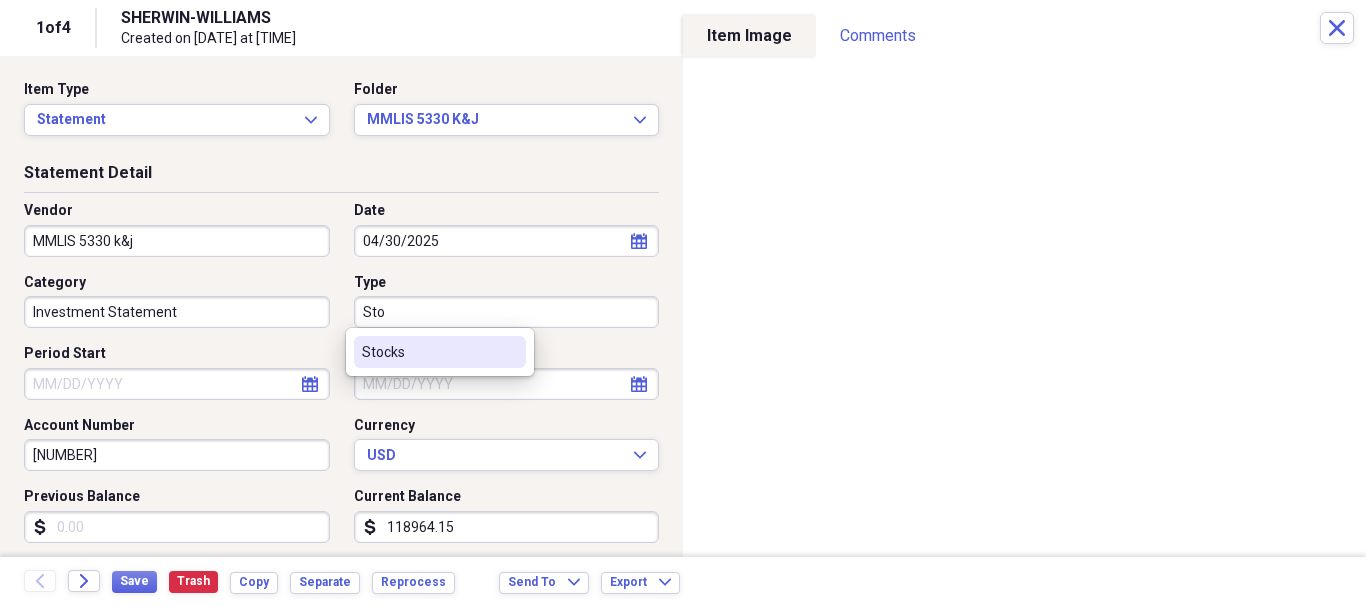 click on "Stocks" at bounding box center (428, 352) 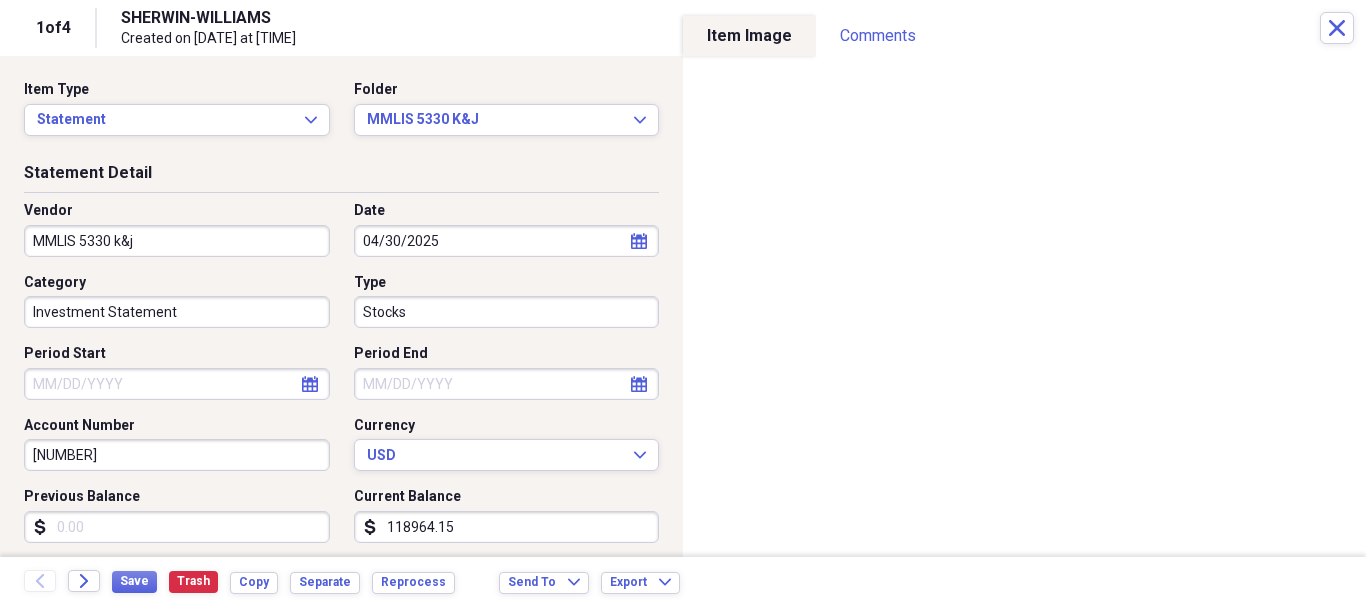 select on "7" 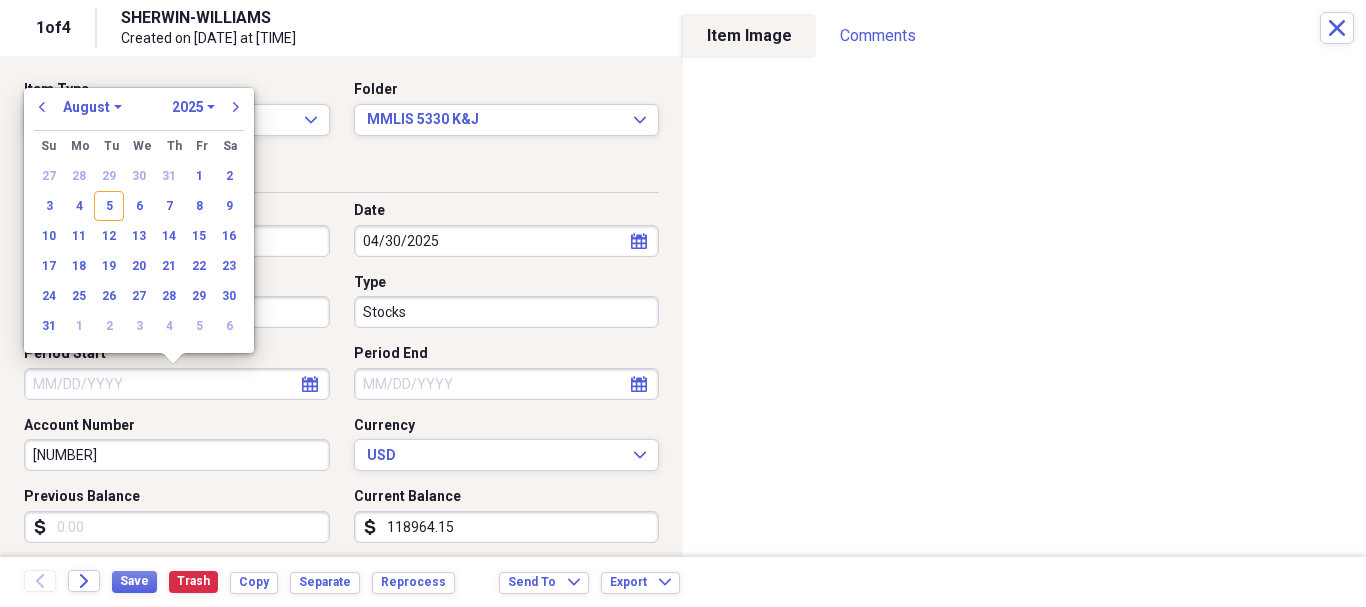 click on "Period Start" at bounding box center [177, 384] 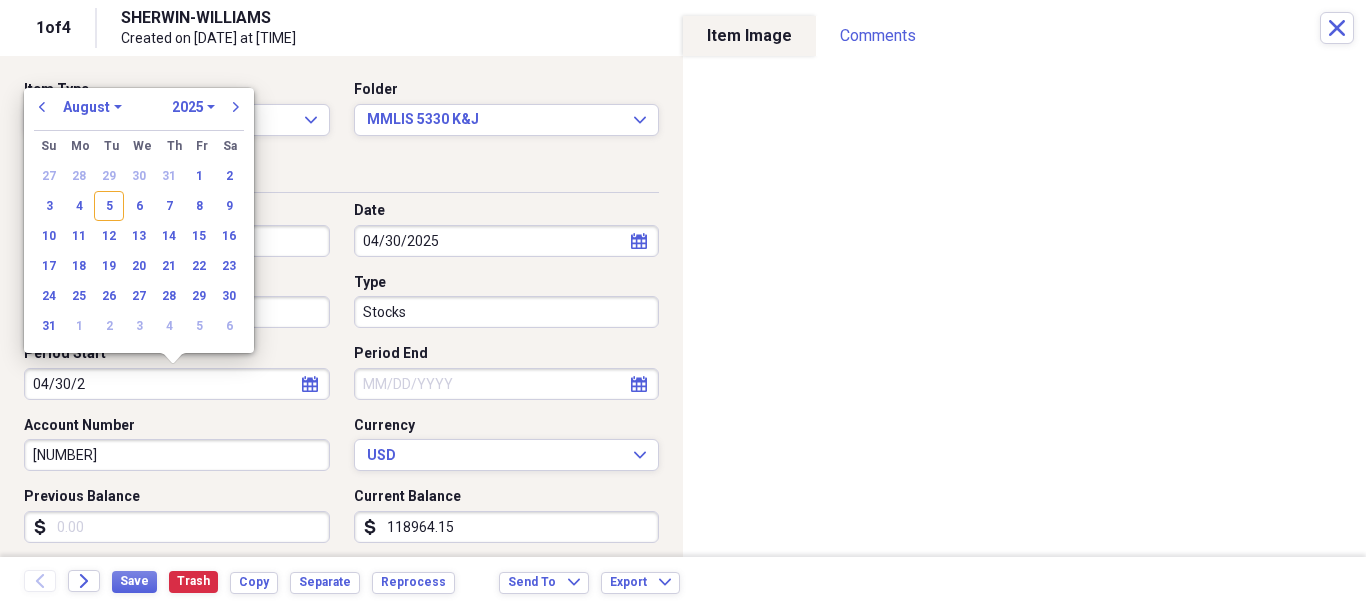 type on "04/30/20" 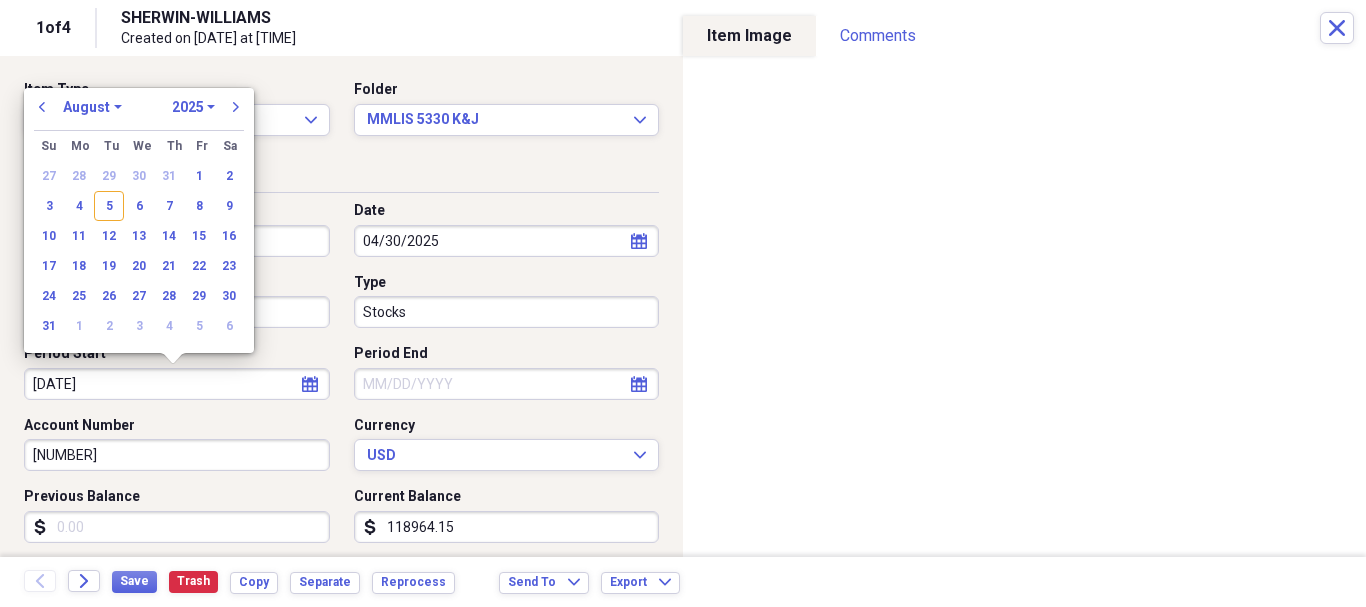select on "3" 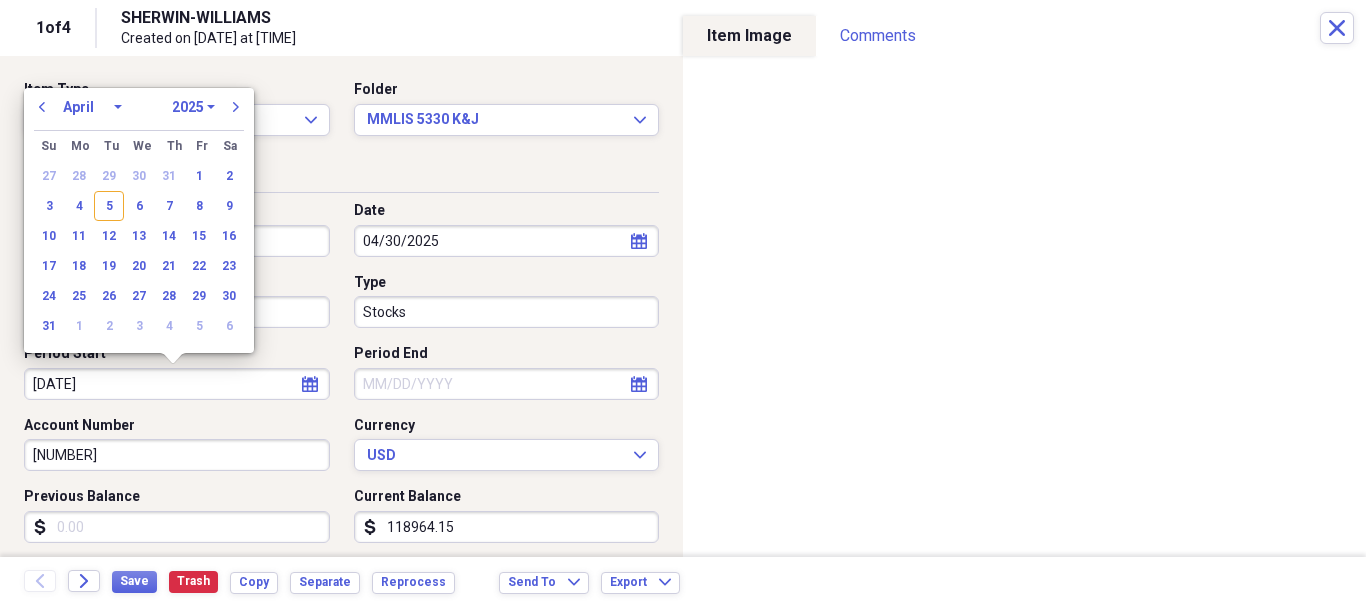 select on "2020" 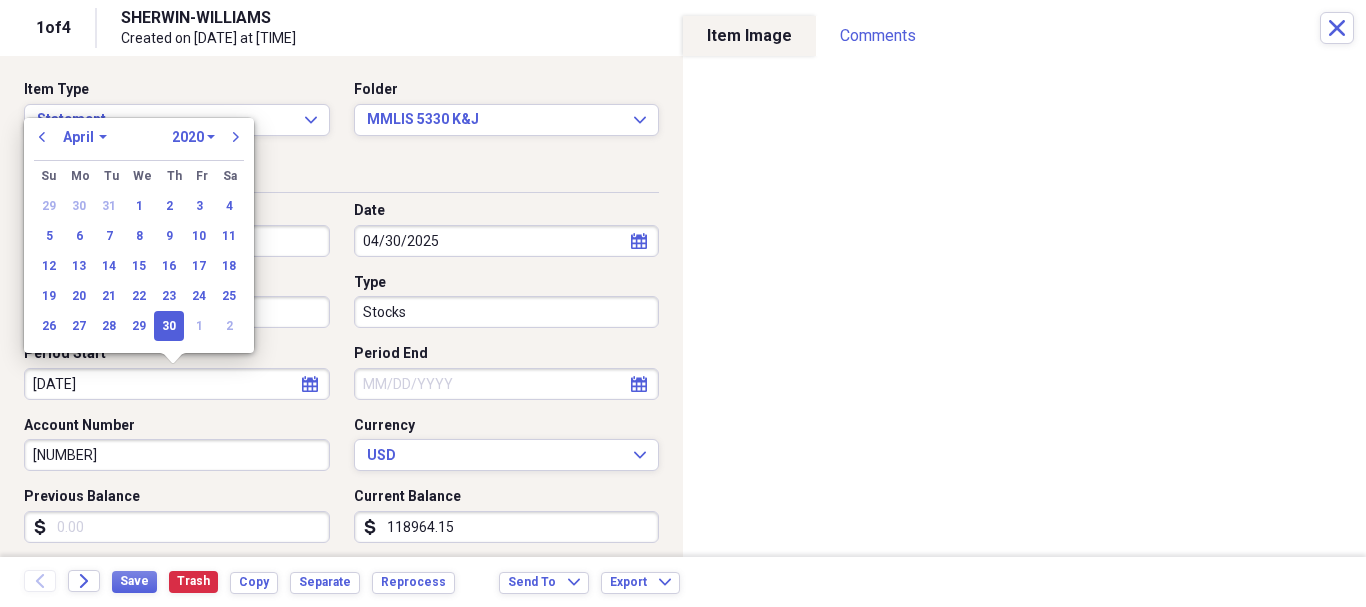 type on "04/30/2025" 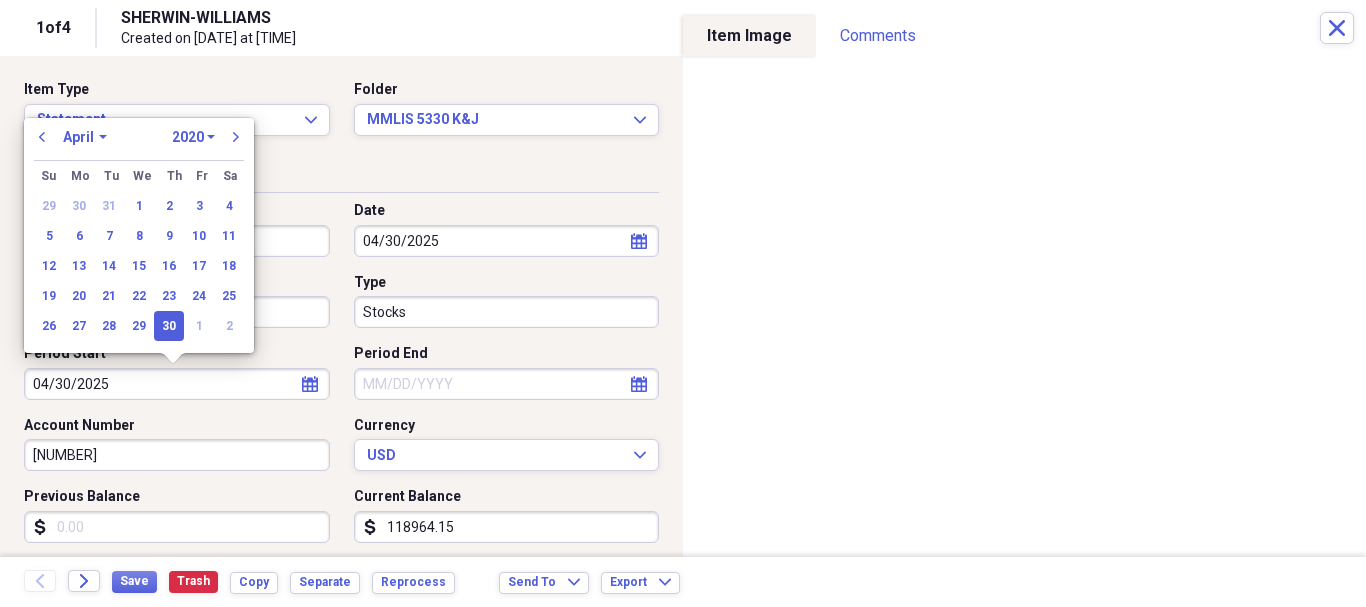 select on "2025" 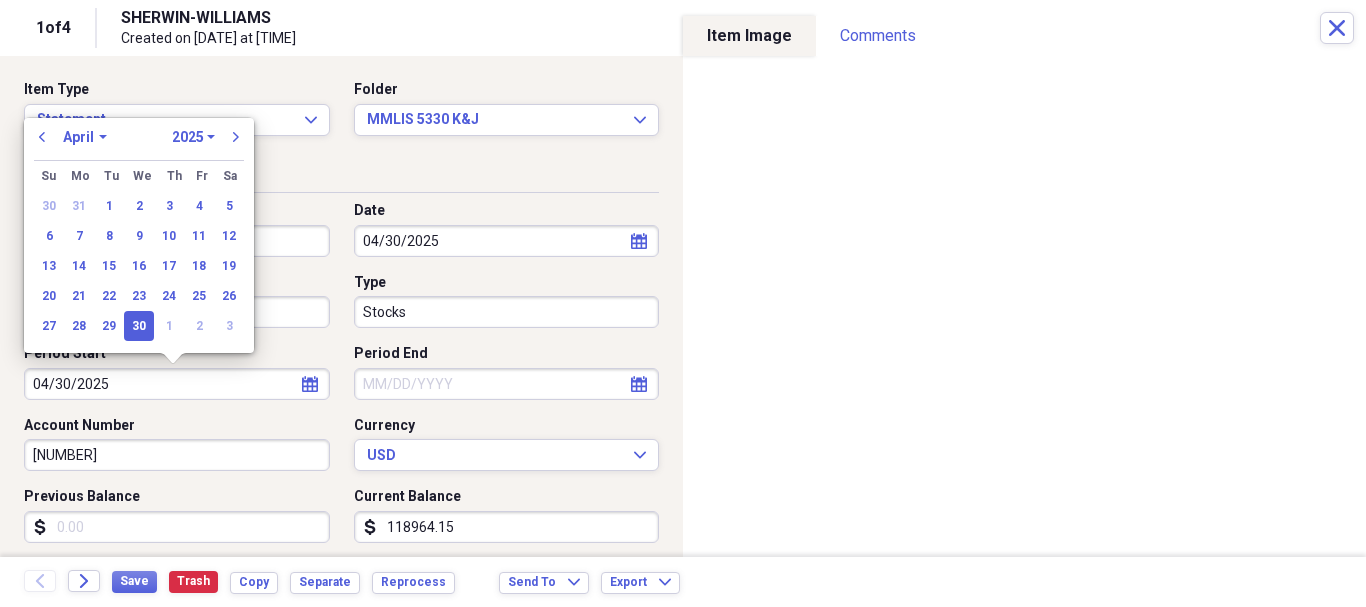 click on "04/30/2025" at bounding box center [177, 384] 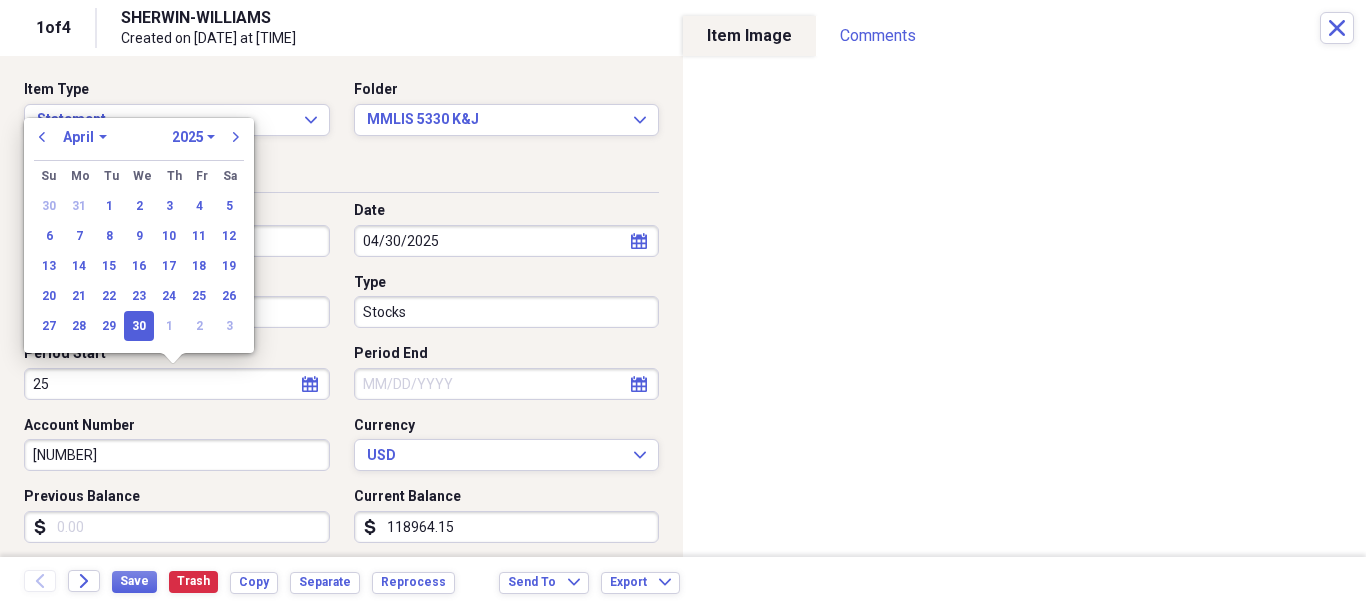 type on "5" 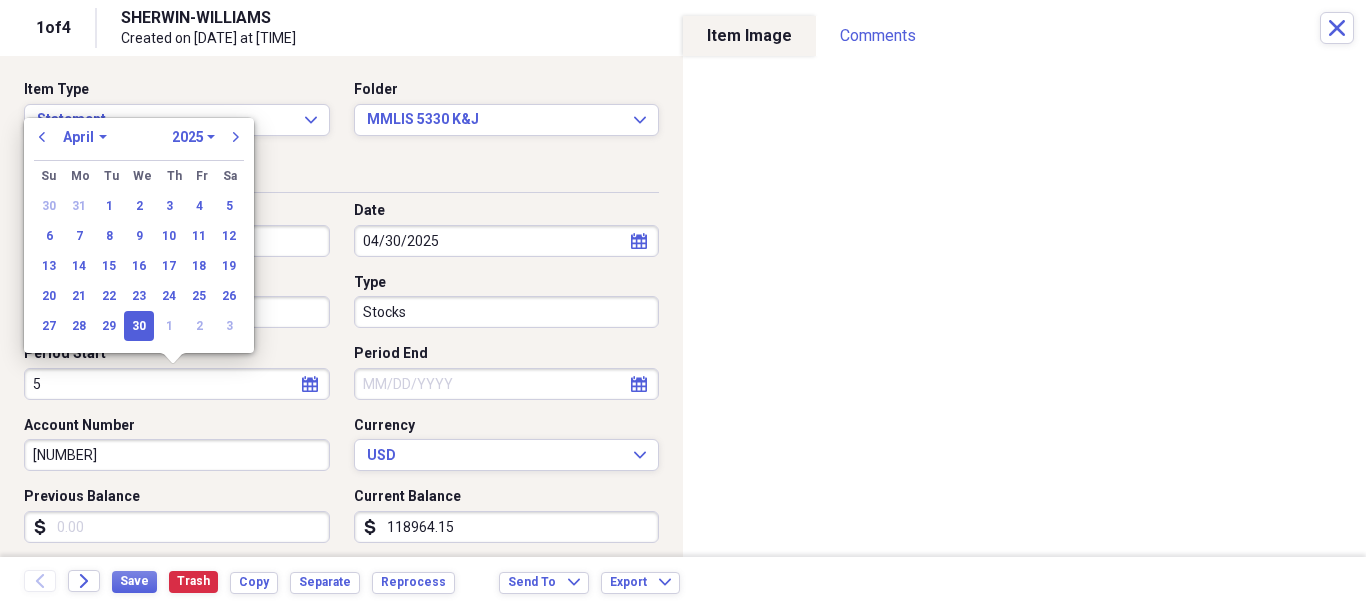 type 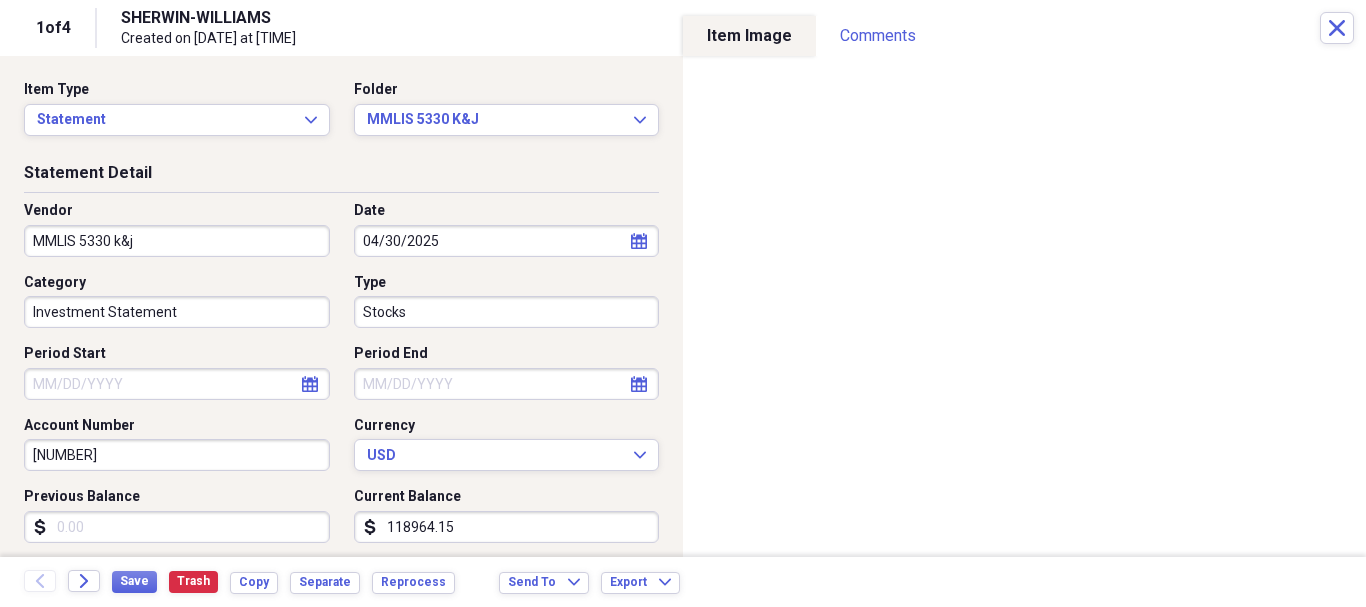 click on "Period End" at bounding box center [507, 384] 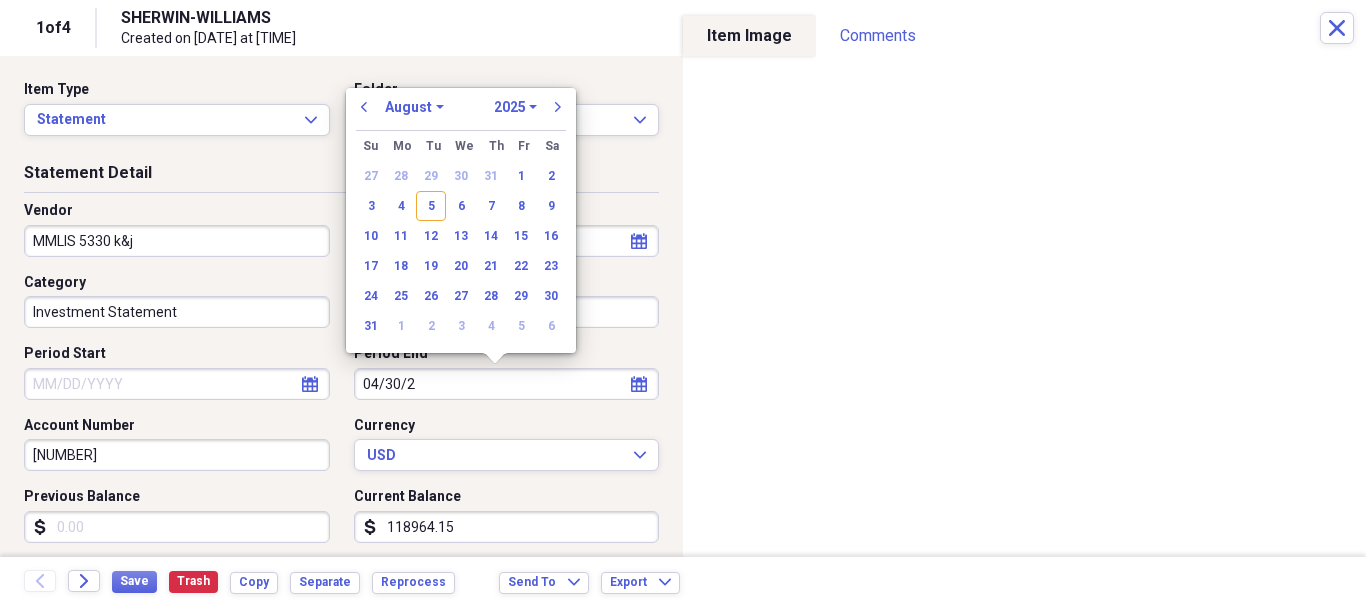 type on "04/30/20" 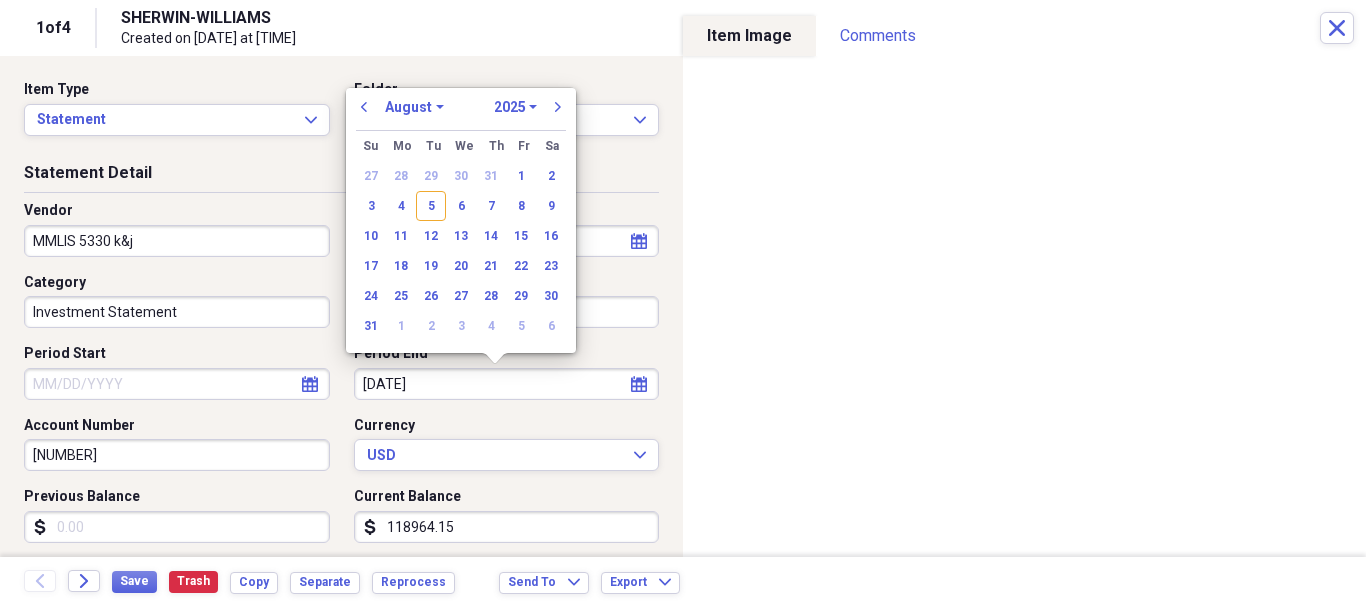 select on "3" 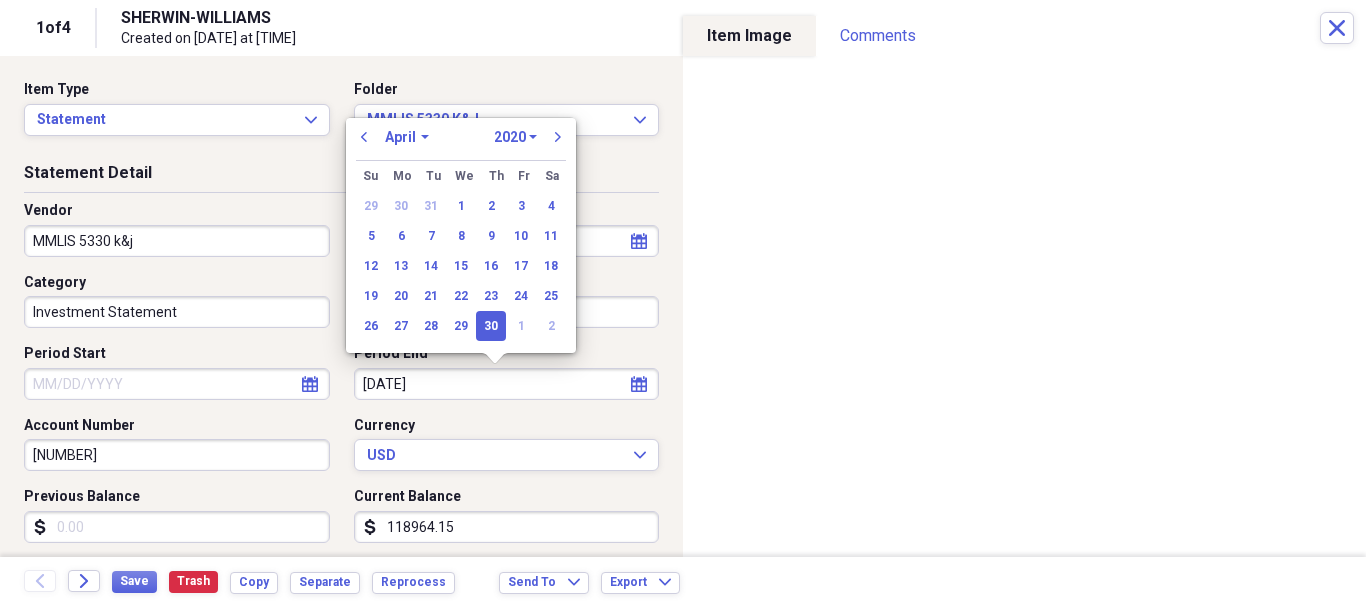 type on "04/30/2025" 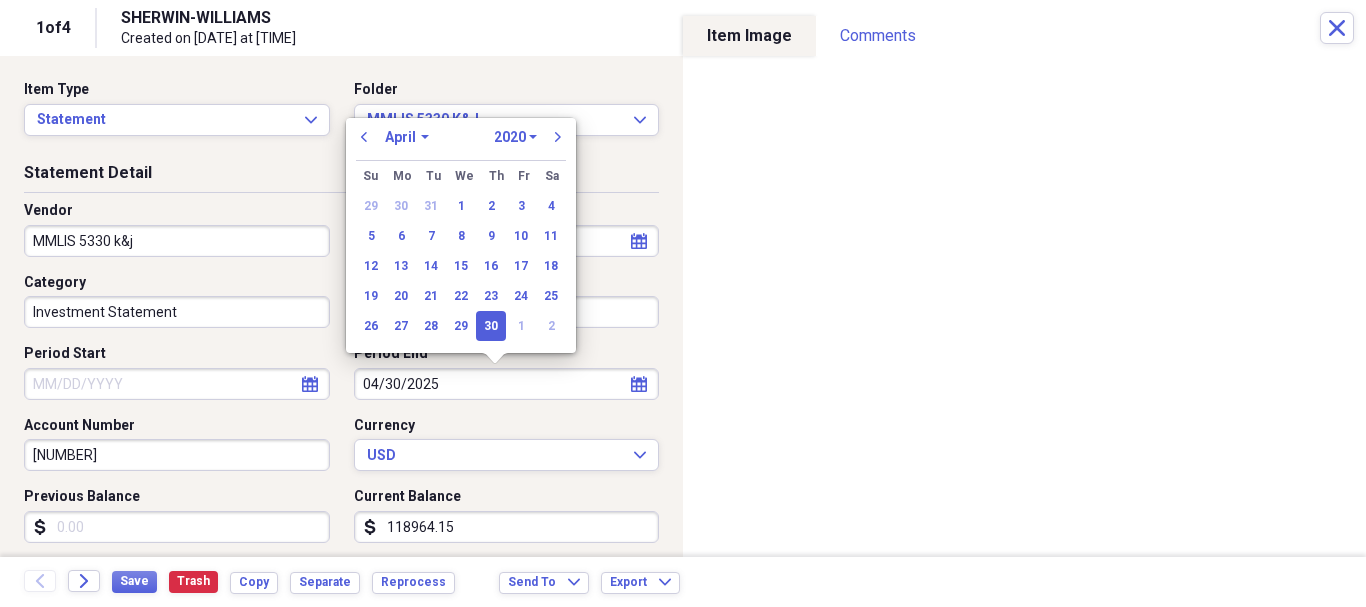 select on "2025" 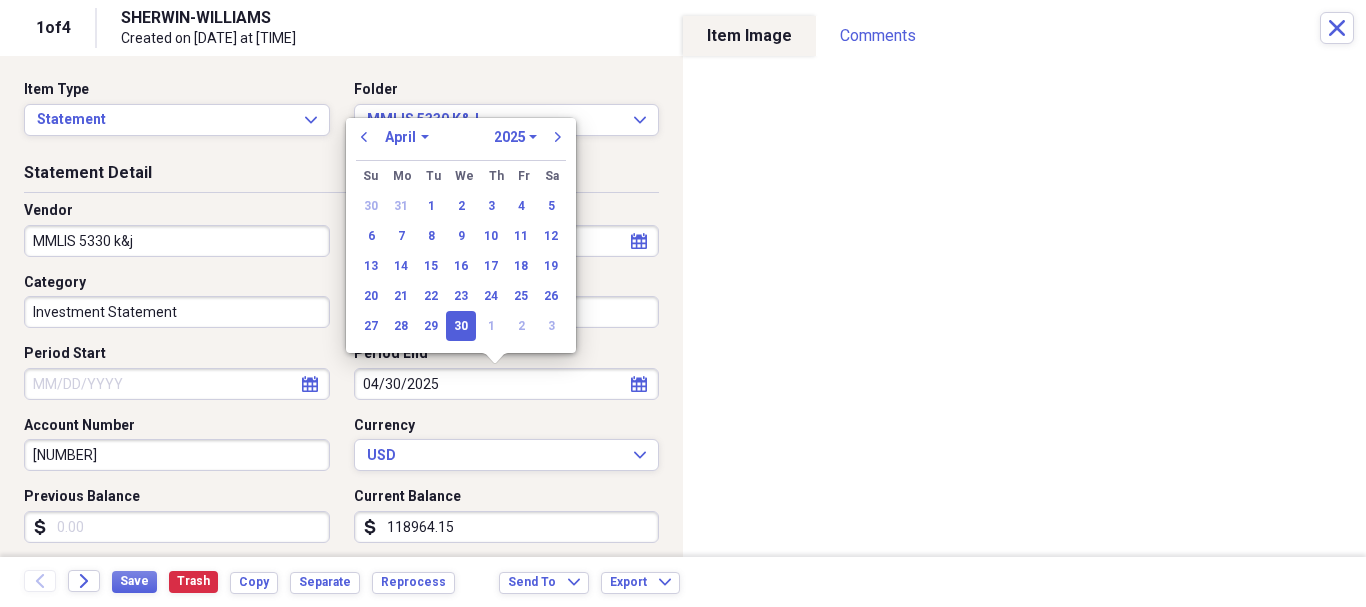 type on "04/30/2025" 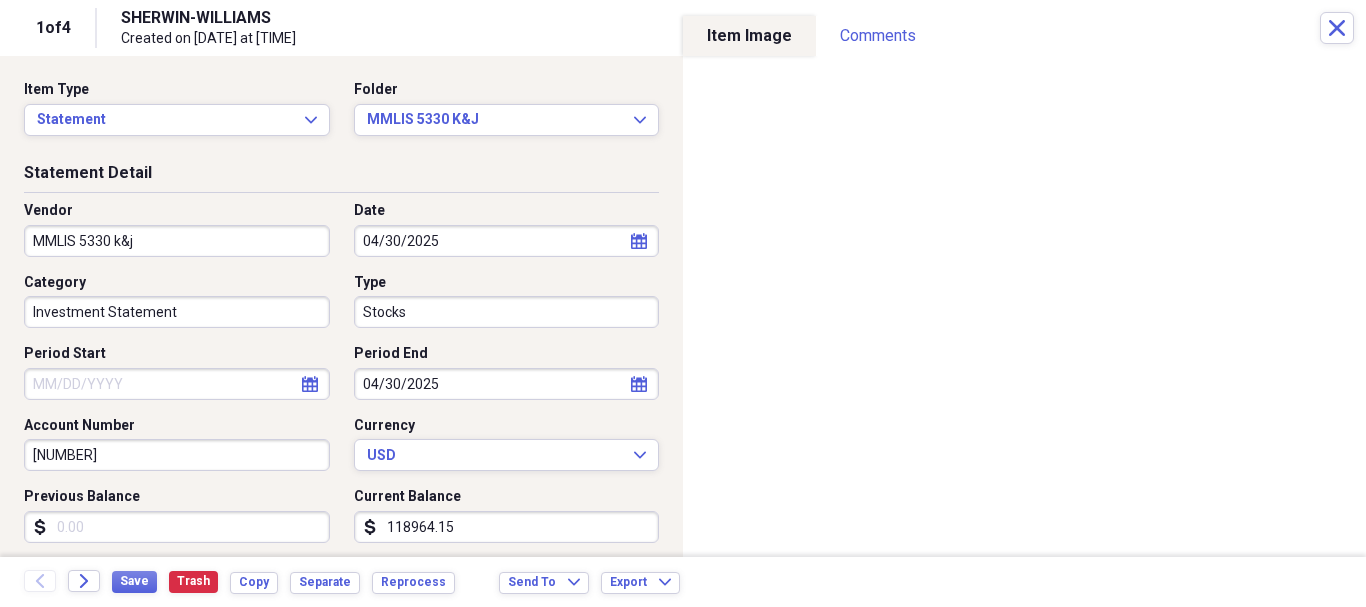 click on "Previous Balance" at bounding box center [177, 527] 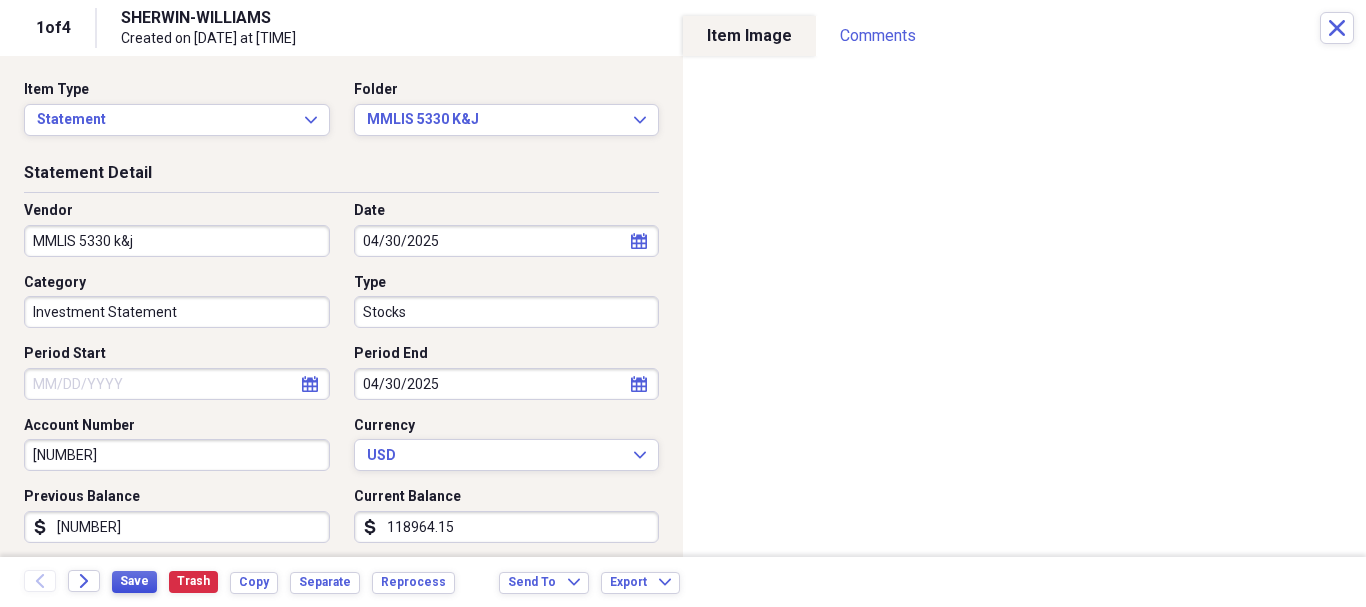 type on "117202.77" 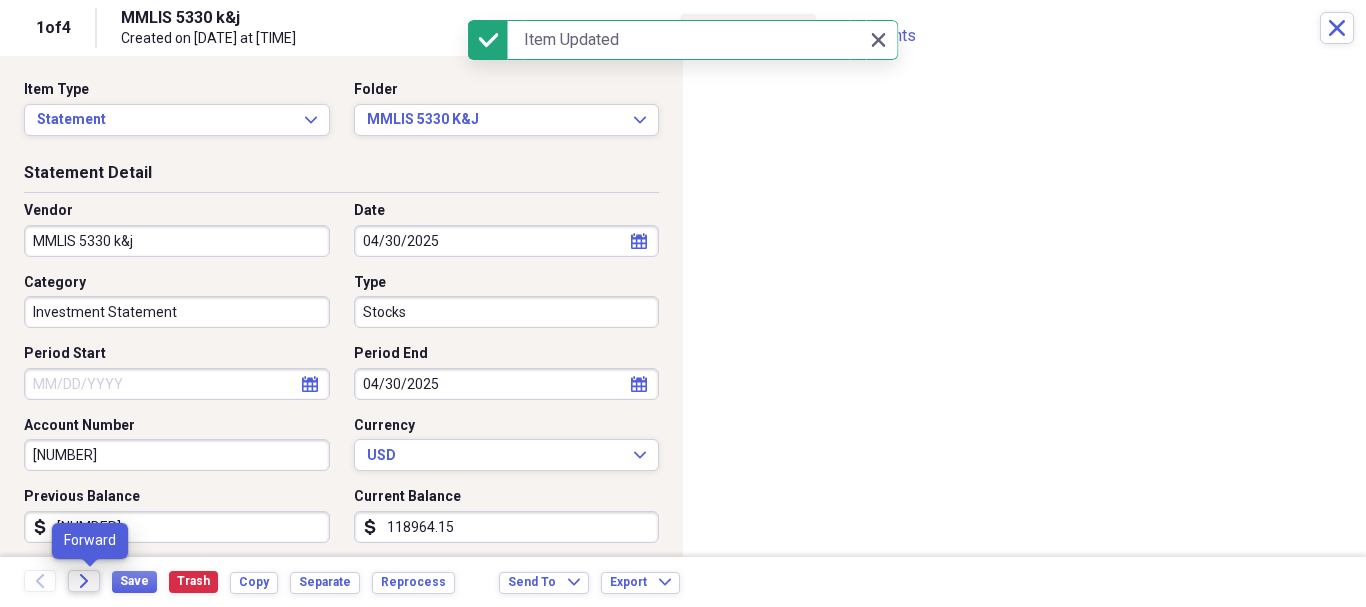 click on "Forward" 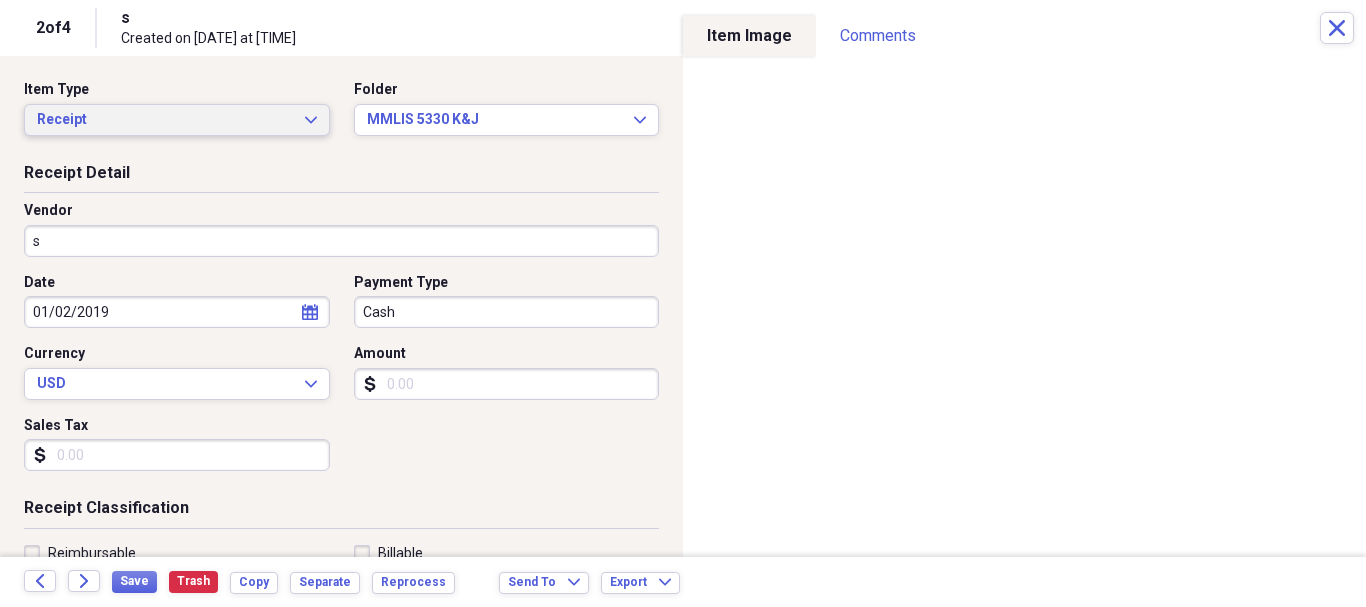 click on "Expand" 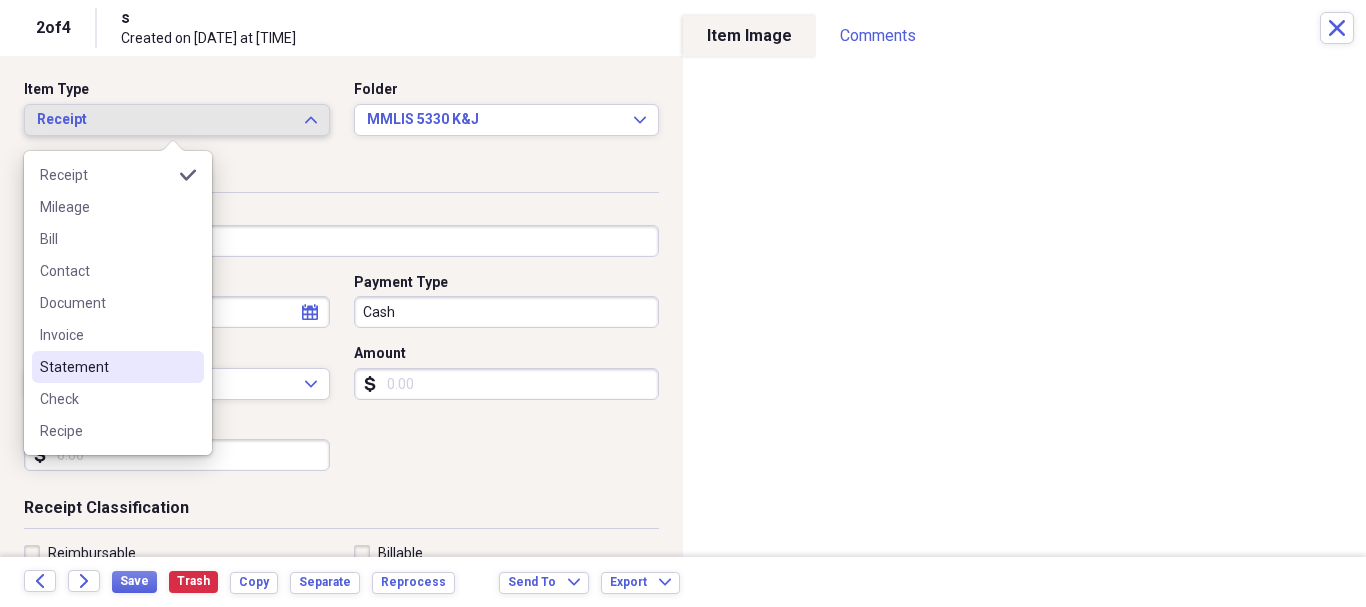 drag, startPoint x: 134, startPoint y: 367, endPoint x: 145, endPoint y: 359, distance: 13.601471 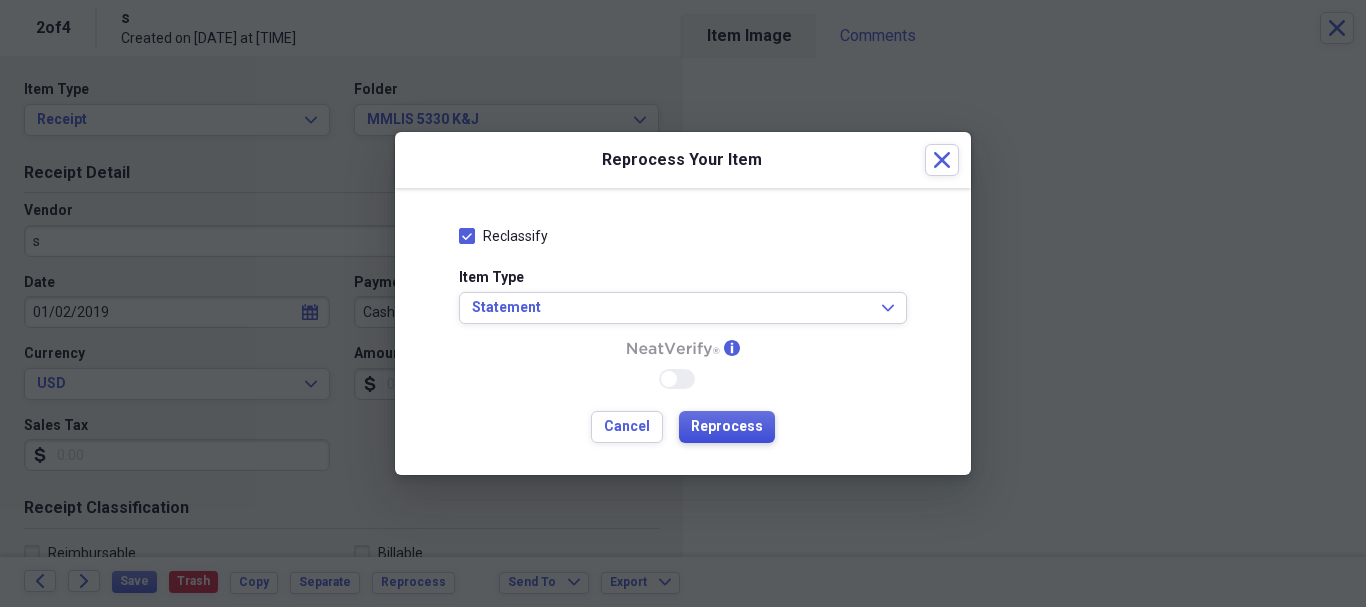 click on "Reprocess" at bounding box center (727, 427) 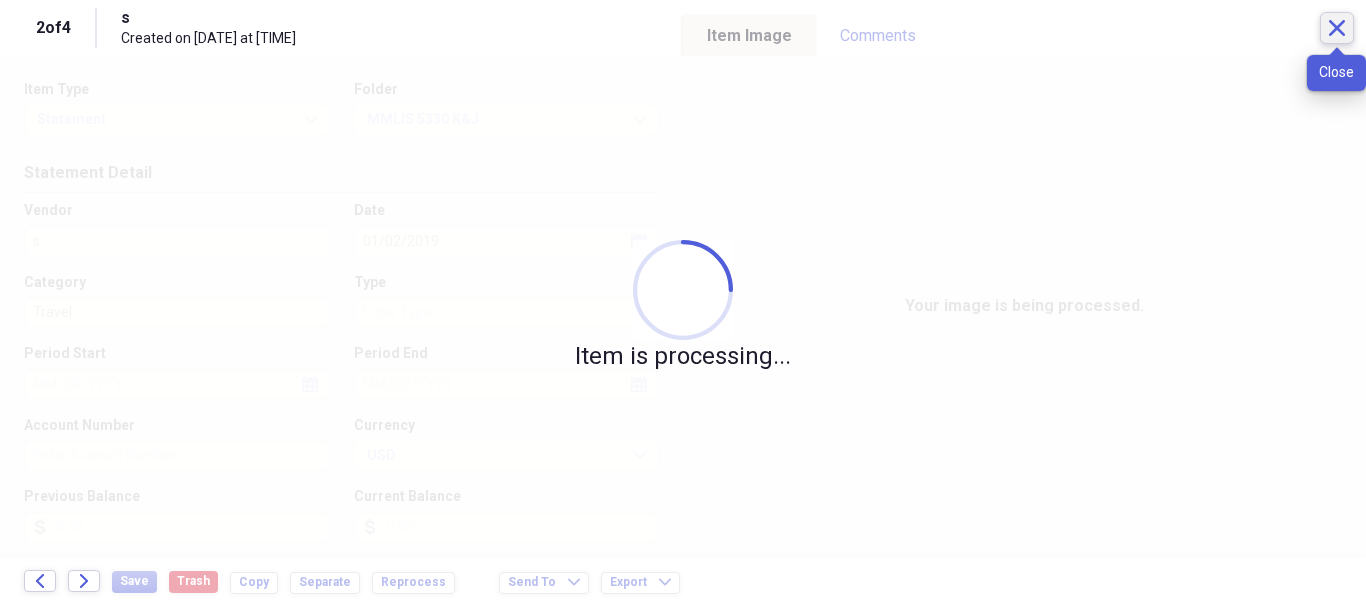 click 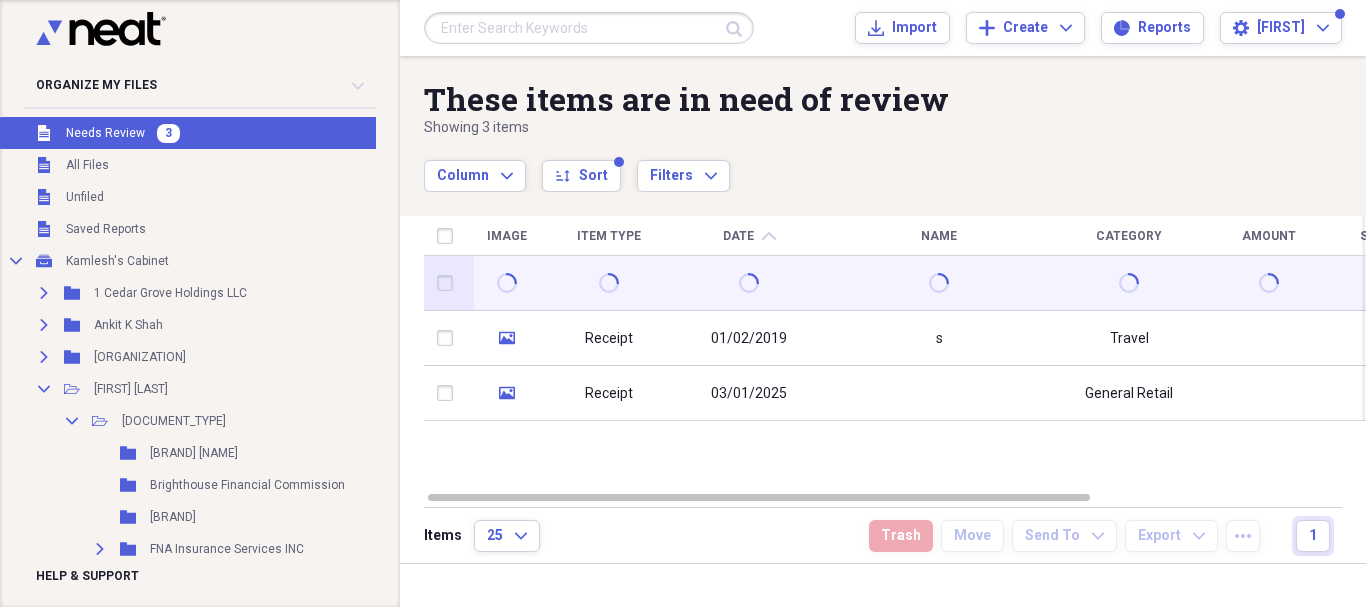 click at bounding box center [939, 283] 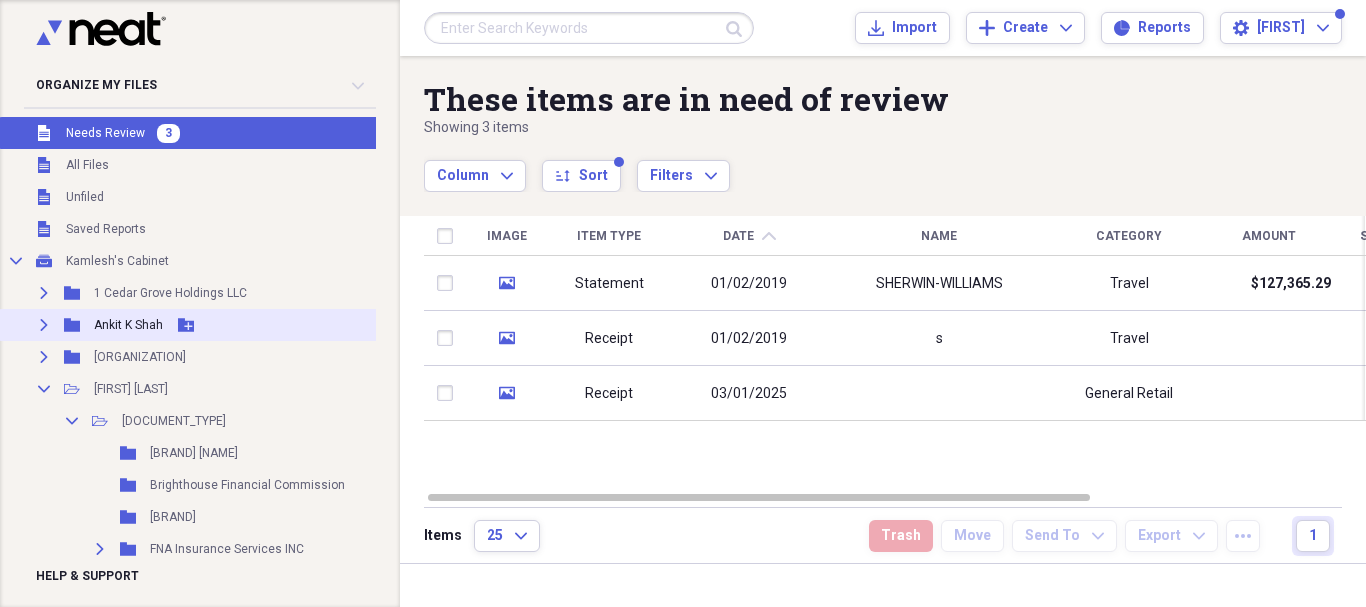 drag, startPoint x: 830, startPoint y: 281, endPoint x: 327, endPoint y: 332, distance: 505.5789 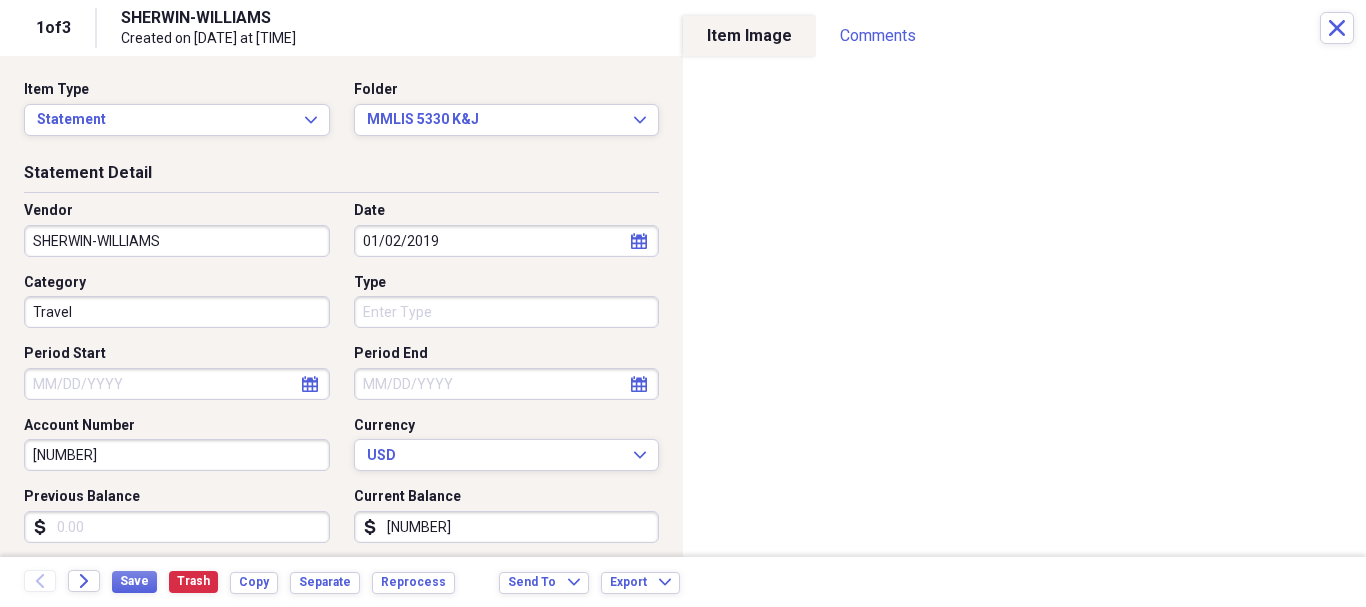 click on "SHERWIN-WILLIAMS" at bounding box center (177, 241) 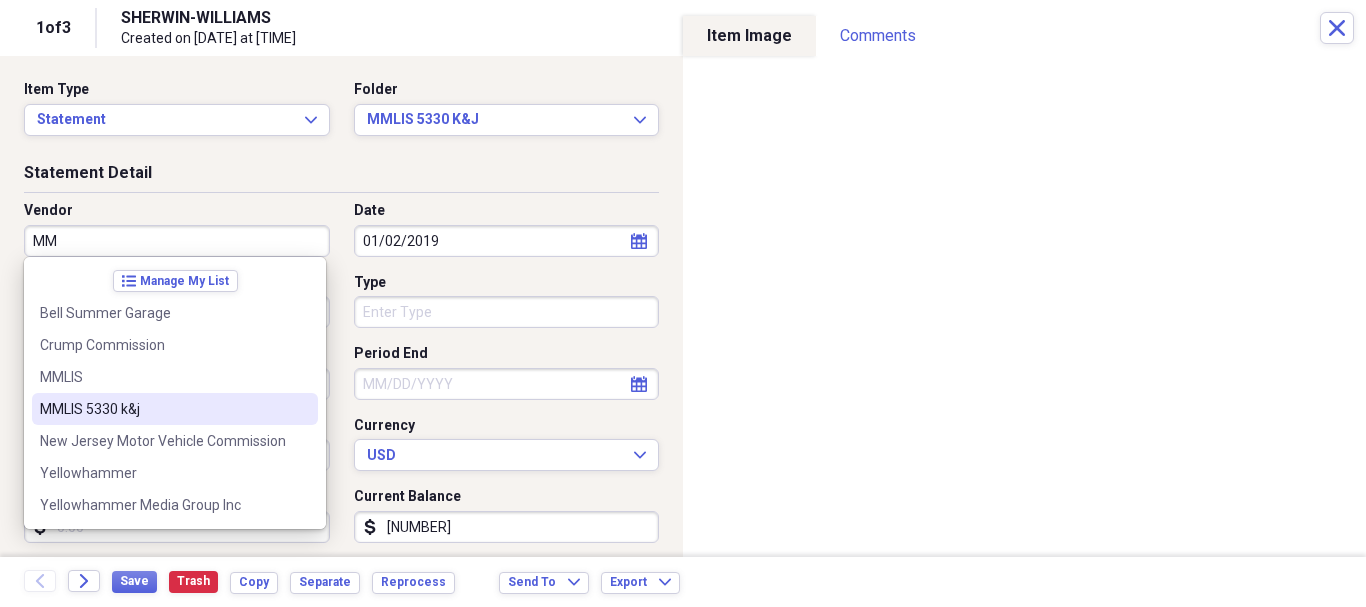 drag, startPoint x: 119, startPoint y: 409, endPoint x: 130, endPoint y: 402, distance: 13.038404 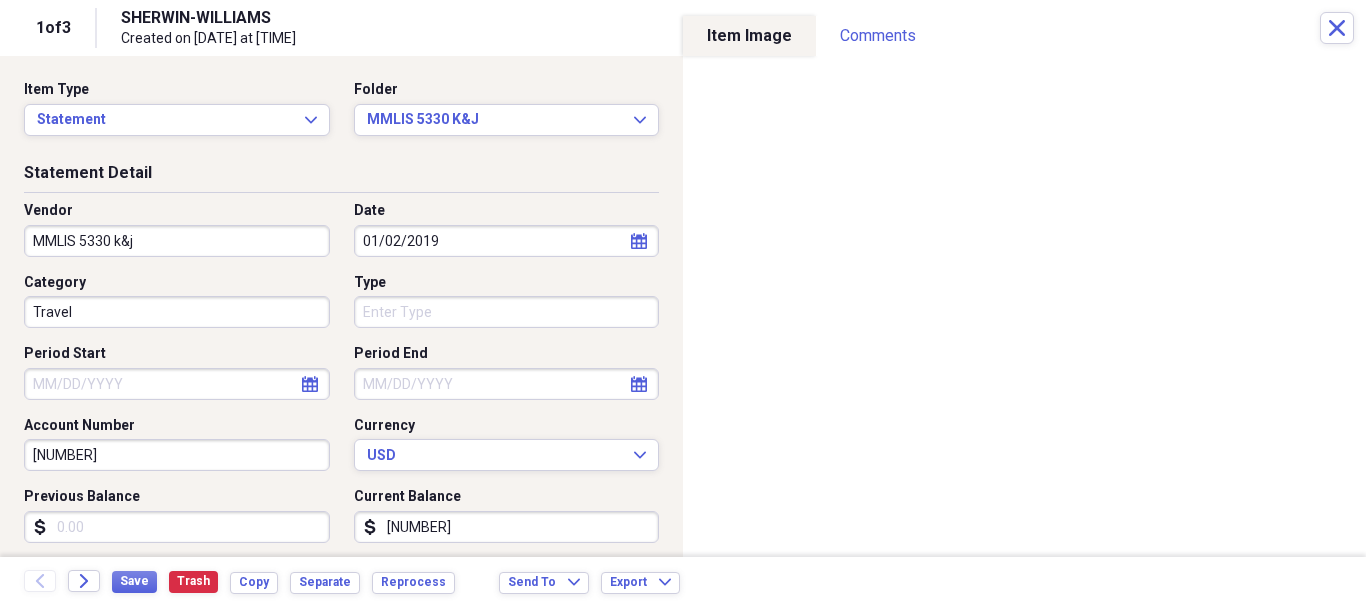 type on "Investment Statement" 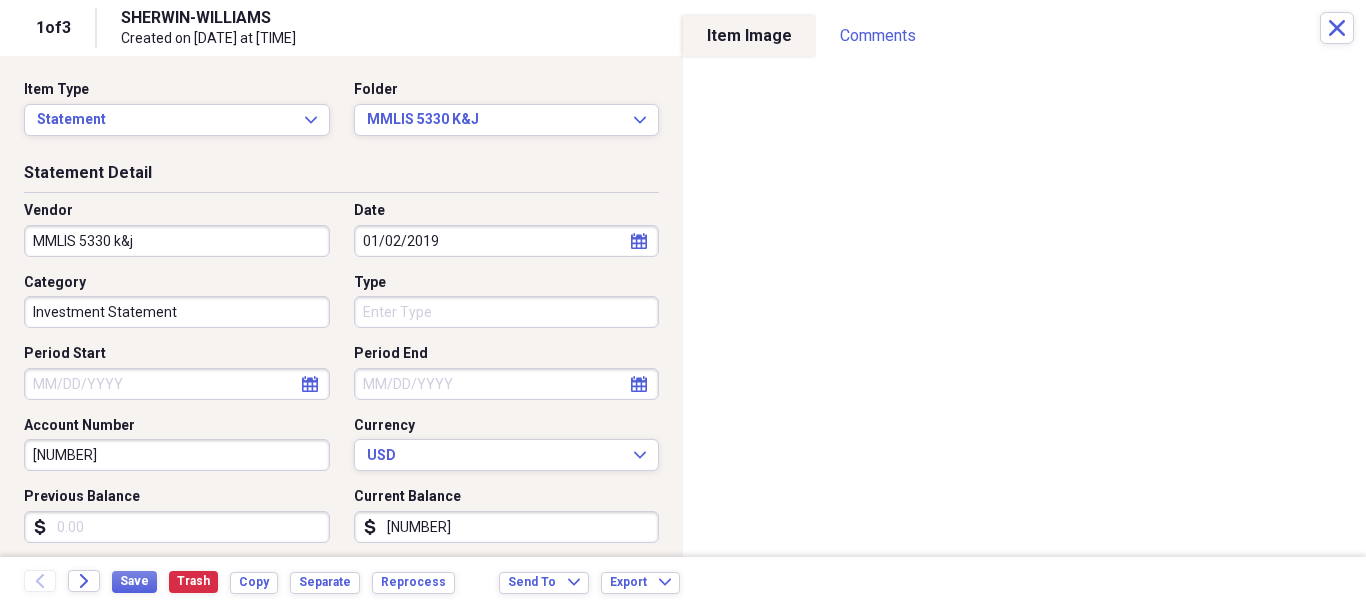 select on "2019" 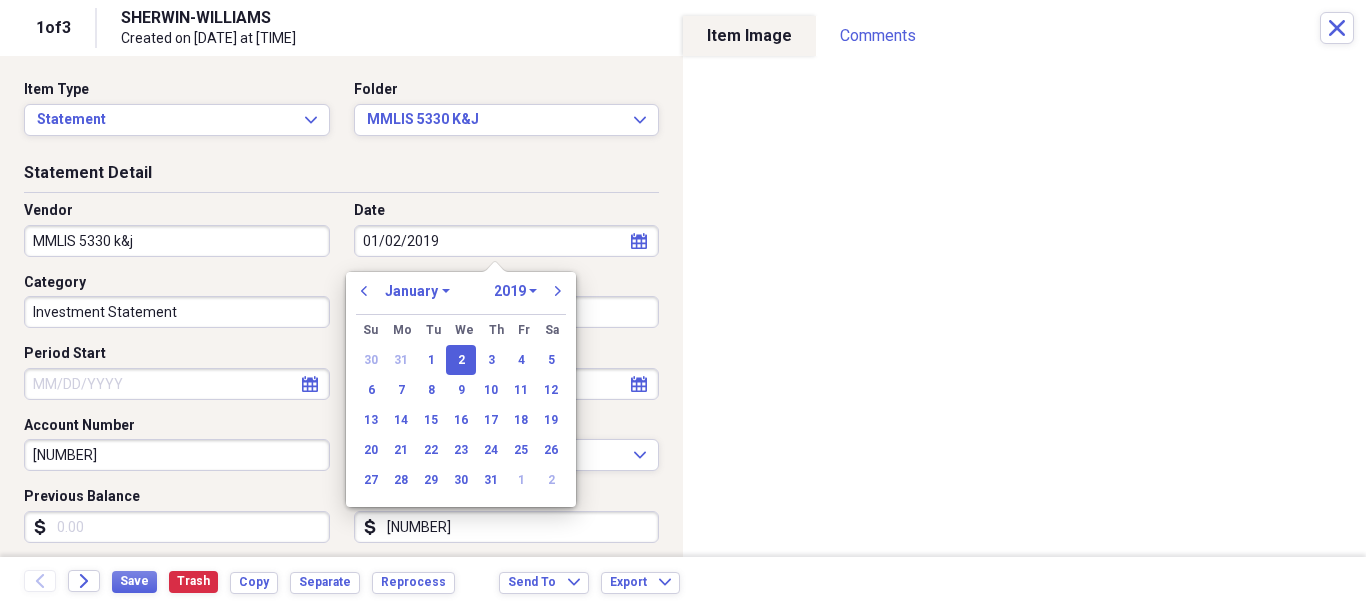 click on "[DATE]" at bounding box center (507, 241) 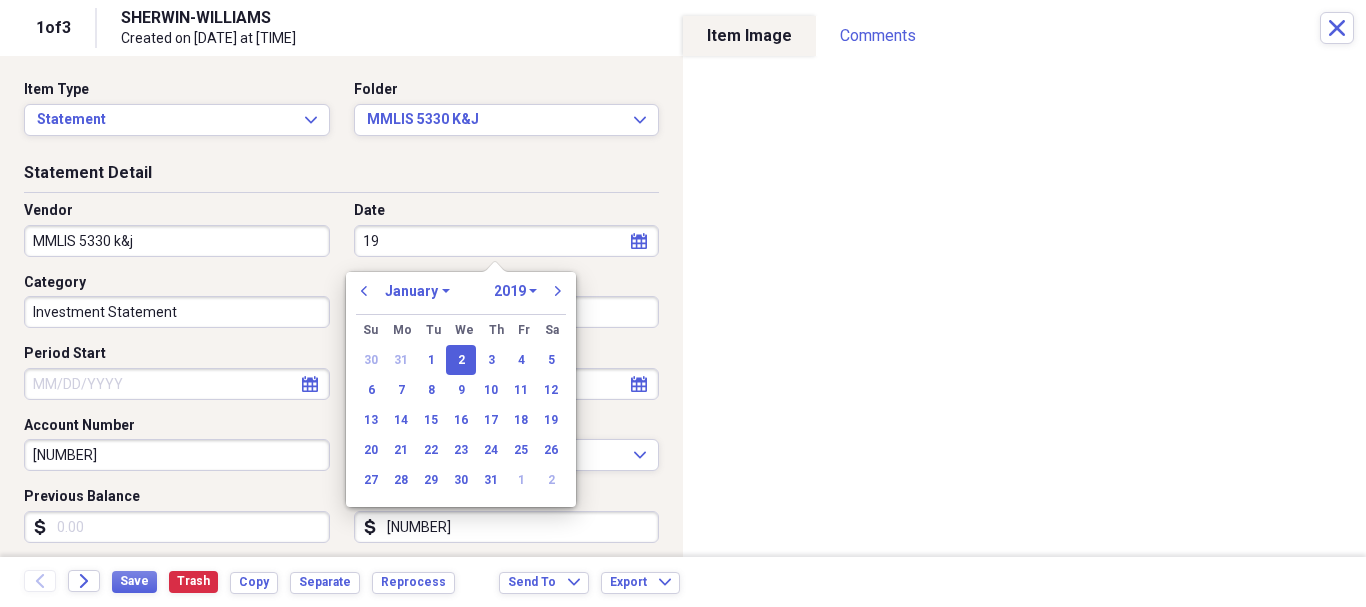 type on "9" 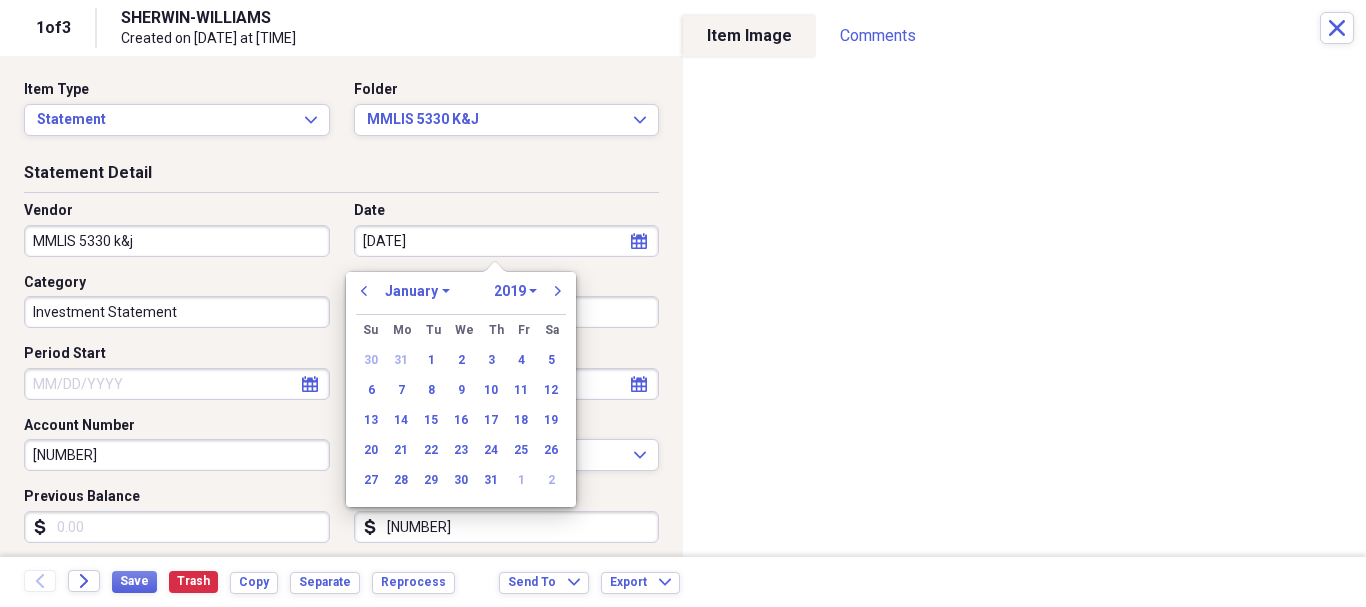 type on "05/31/20." 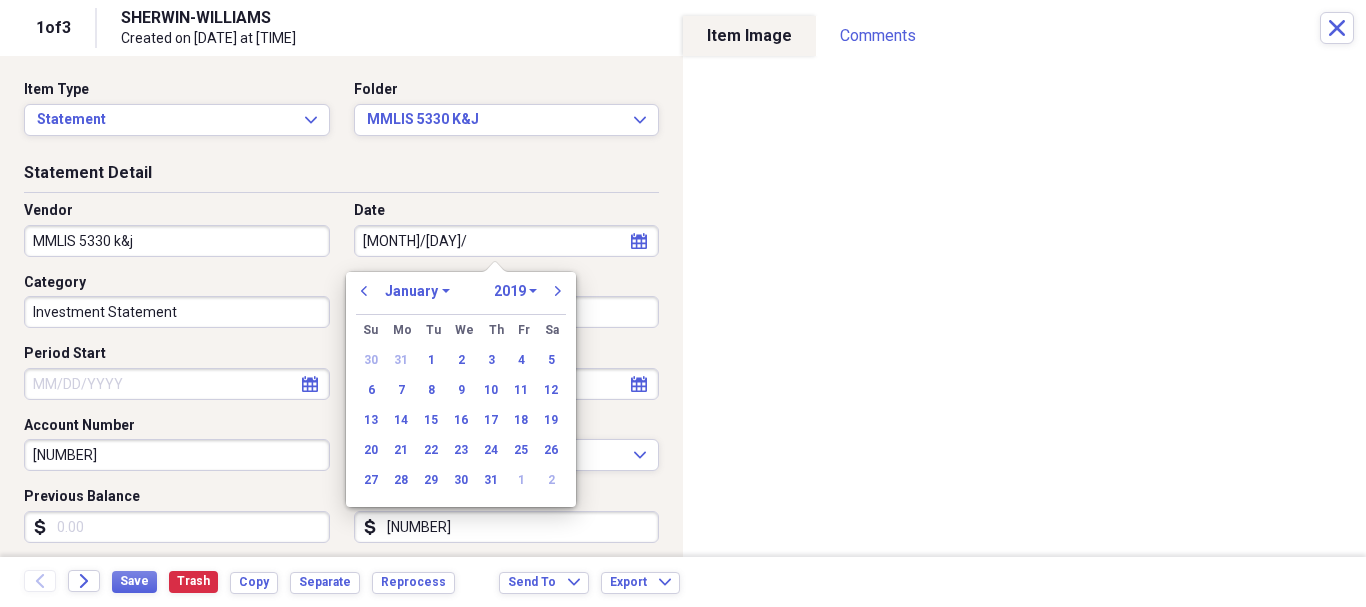 select on "4" 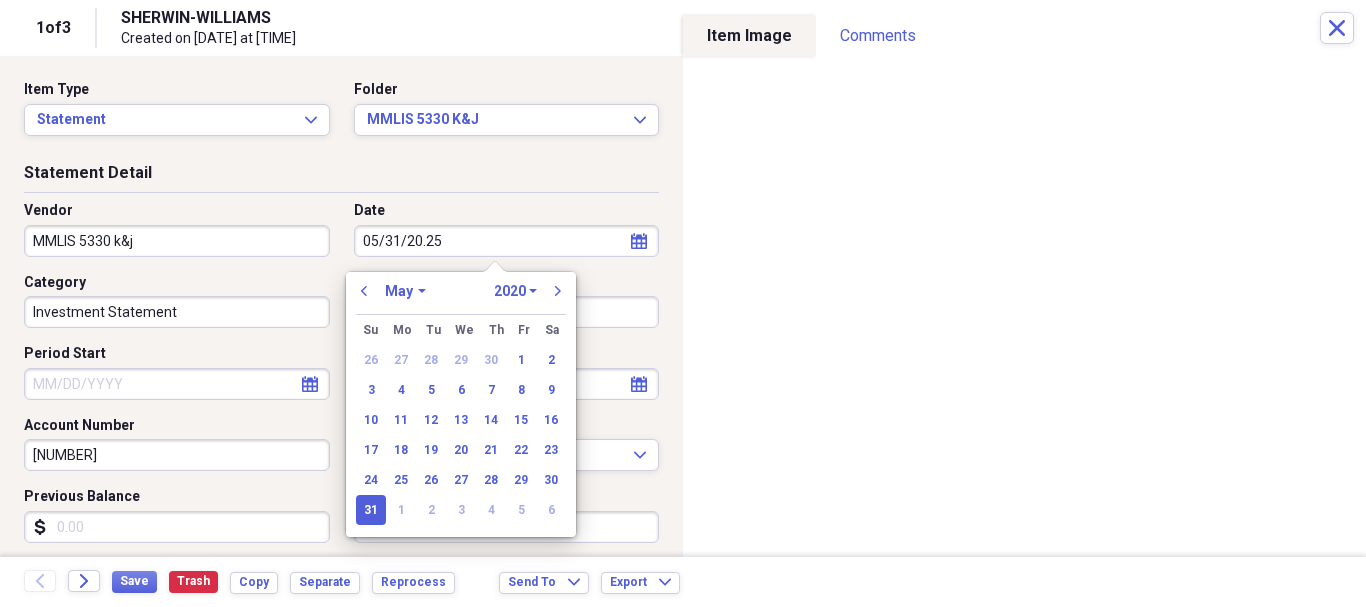 type on "[DATE]" 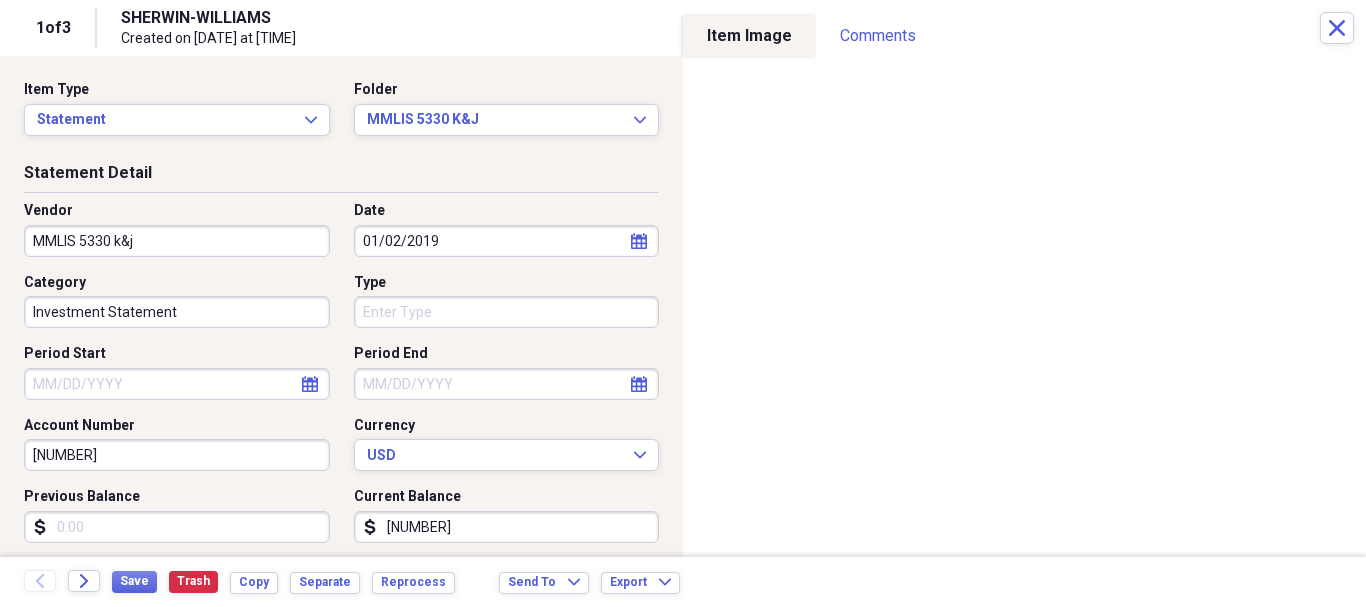 drag, startPoint x: 590, startPoint y: 385, endPoint x: 573, endPoint y: 385, distance: 17 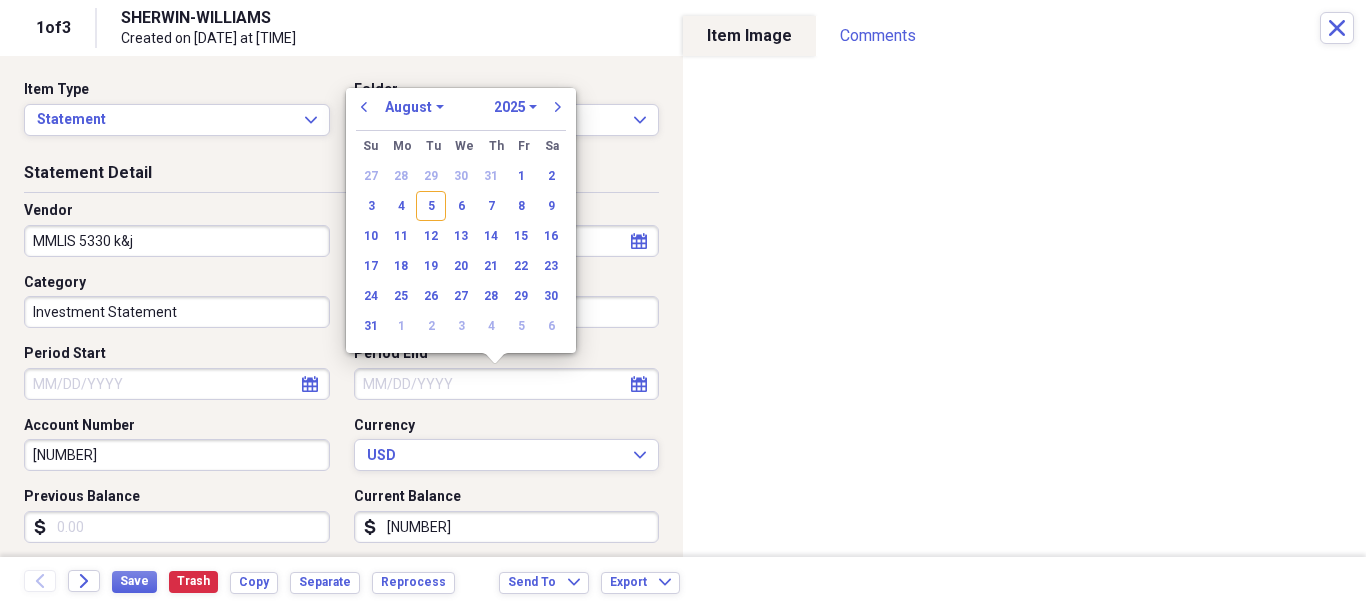 click on "Period End" at bounding box center (507, 384) 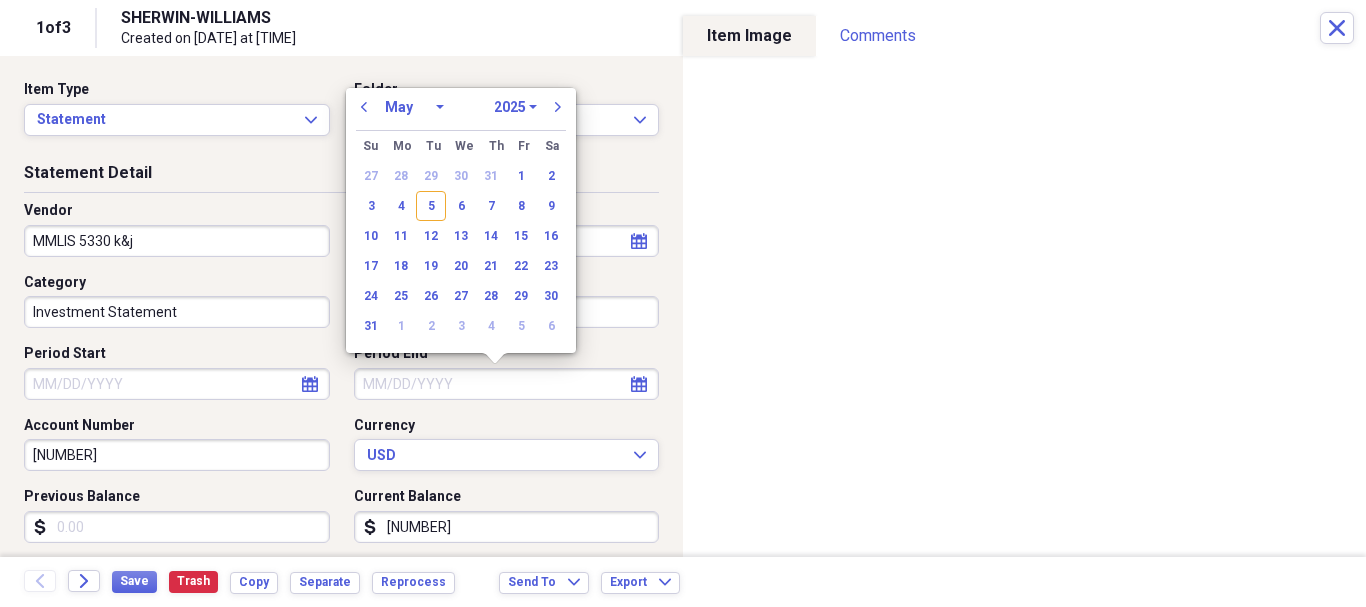 click on "January February March April May June July August September October November December" at bounding box center [414, 107] 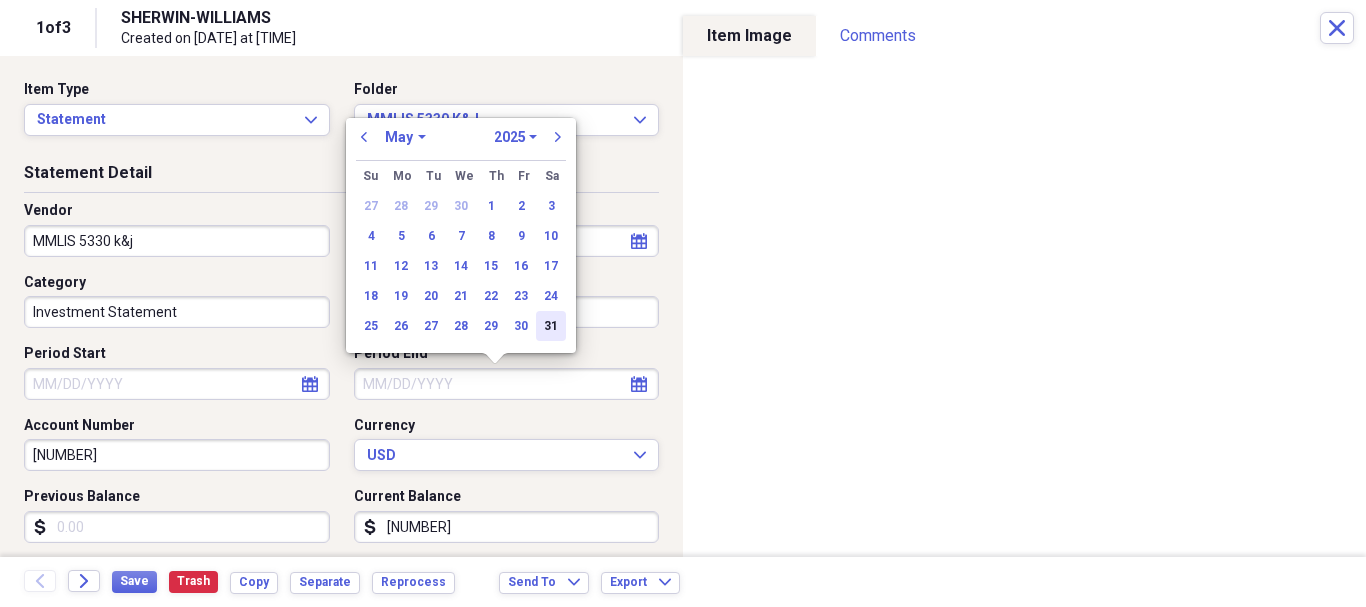 click on "31" at bounding box center (551, 326) 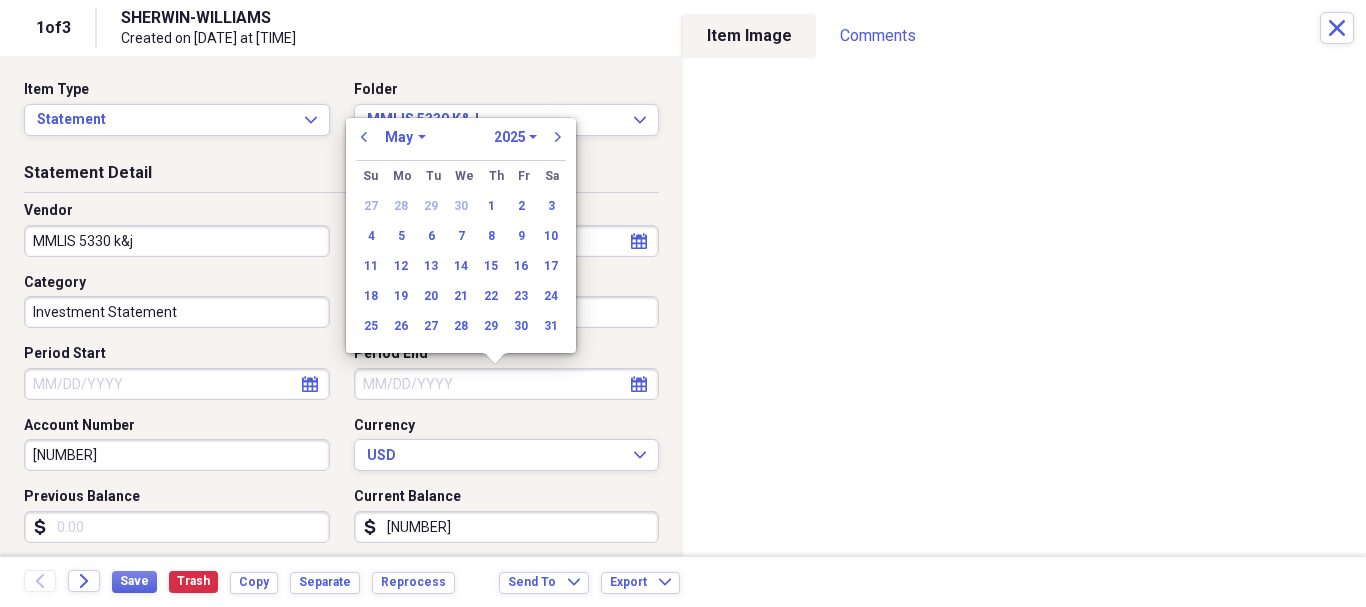type on "05/31/2025" 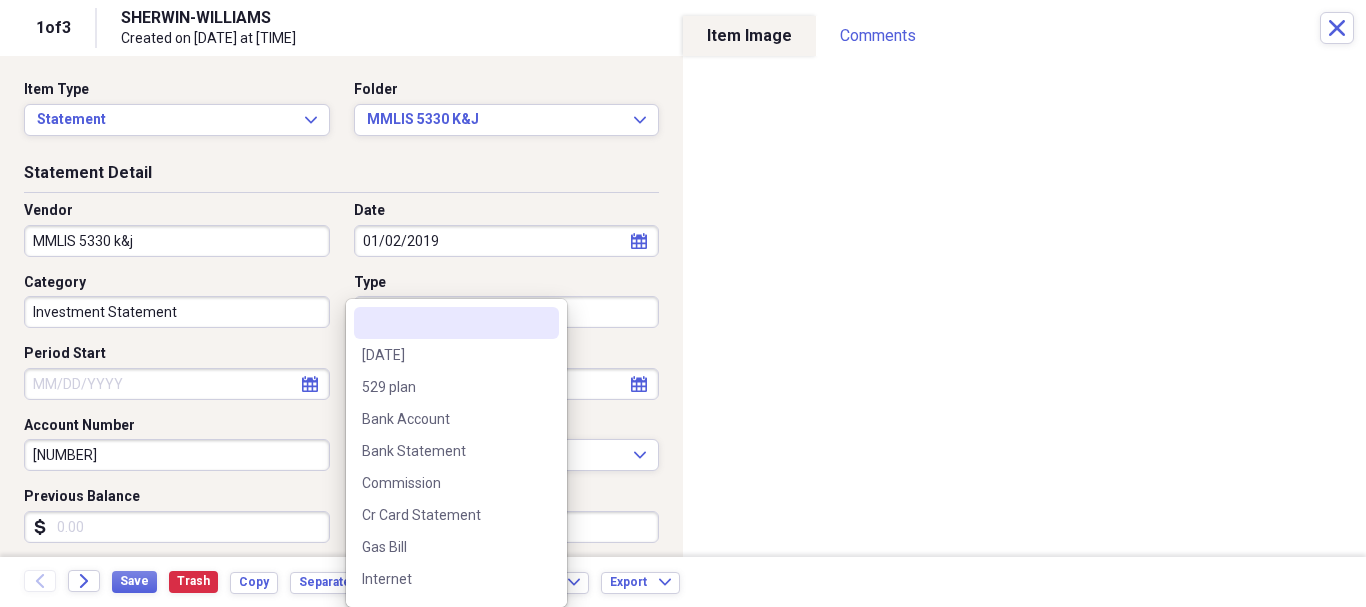 click on "Organize My Files 2 Collapse Unfiled Needs Review 2 Unfiled All Files Unfiled Unfiled Unfiled Saved Reports Collapse My Cabinet Kamlesh's Cabinet Add Folder Expand Folder 1 Cedar Grove Holdings LLC Add Folder Expand Folder Ankit K Shah Add Folder Expand Folder Bright Smile Family Dentistry PC Add Folder Collapse Open Folder Kamlesh Shah Add Folder Collapse Open Folder General Journal Add Folder Folder Bright House Salary Add Folder Folder Brighthouse Financial Commission Add Folder Folder Brighthouse Financial YTD Summary Add Folder Expand Folder FNA Insurance Services INC Add Folder Expand Folder Kamlesh MassMutual Salary Stub Add Folder Folder Kamlesh MetLife Salary Stub Add Folder Folder MetLife Group Salary Add Folder Folder MML Investors Services Add Folder Folder Wageworks Add Folder Folder Kamlesh Contacts Add Folder Collapse Open Folder Kamlesh Documents Add Folder Collapse Open Folder Health Add Folder Folder Medical Jayshree Add Folder Folder Medical Kamlesh Add Folder Collapse Open Folder Folder s" at bounding box center (683, 303) 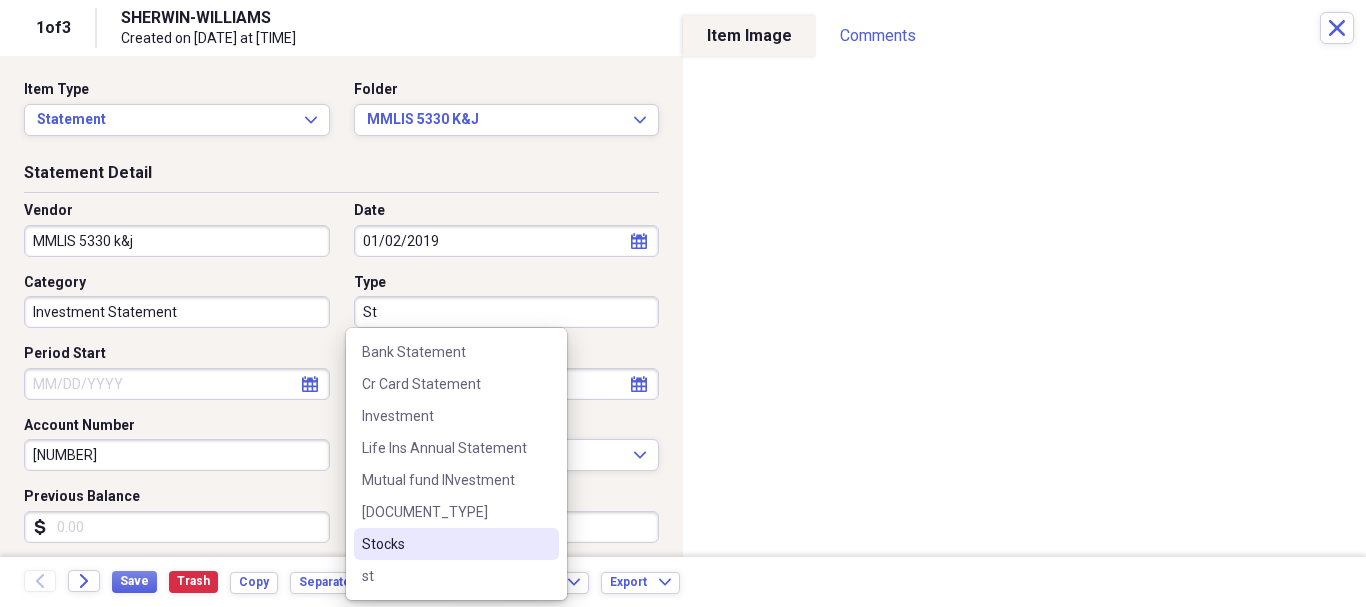 click on "Stocks" at bounding box center [444, 544] 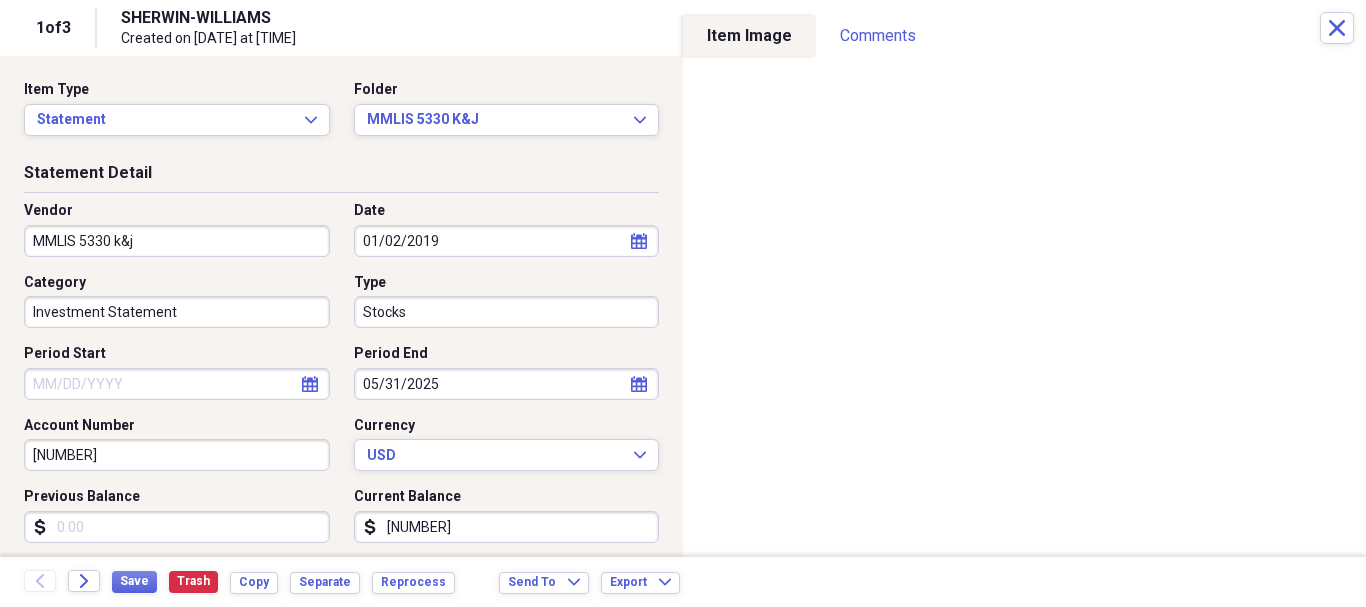 click on "Previous Balance" at bounding box center (177, 527) 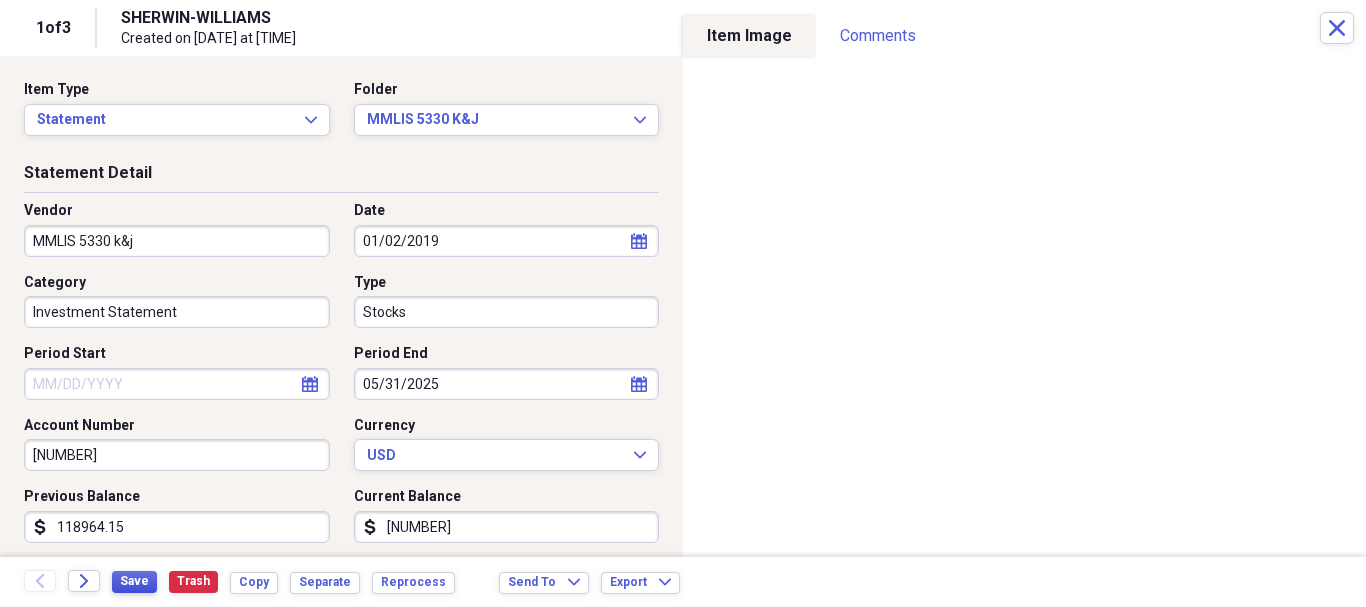 type on "118964.15" 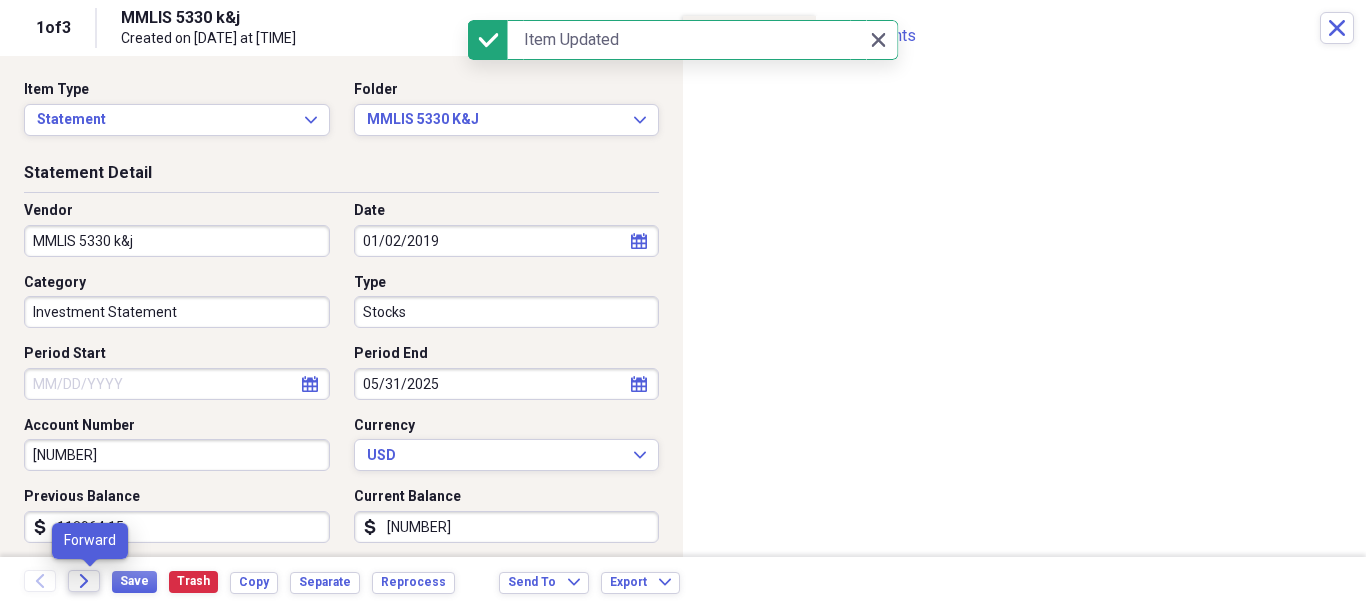 click on "Forward" 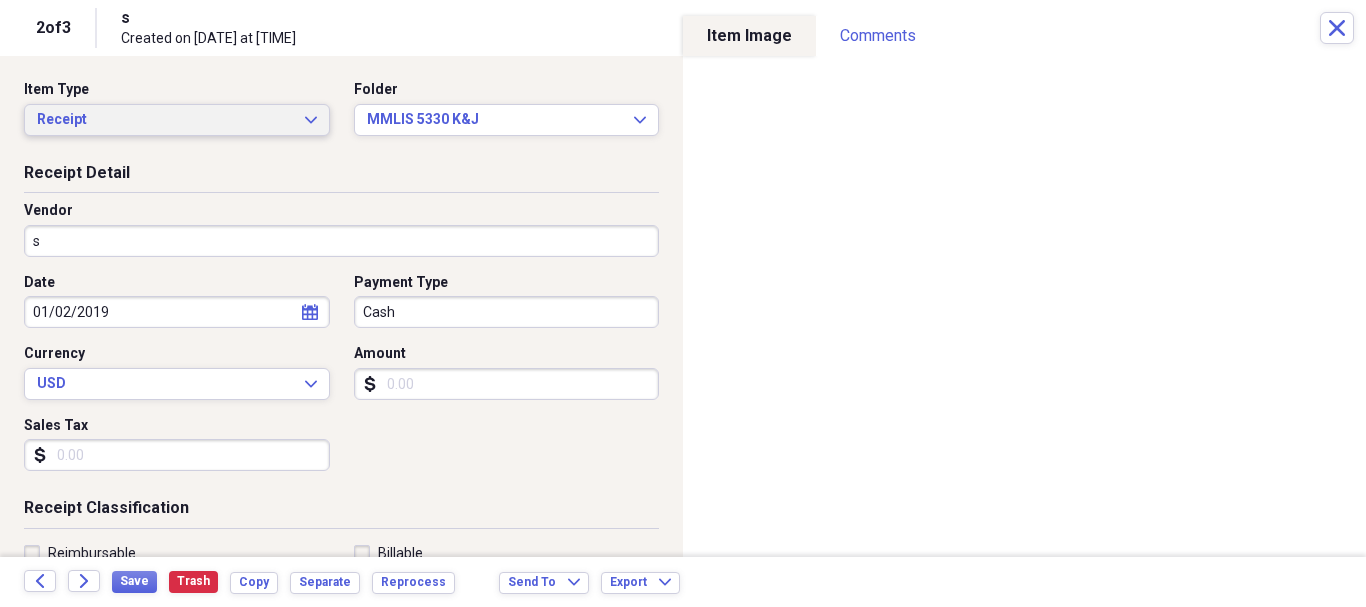 click on "Expand" 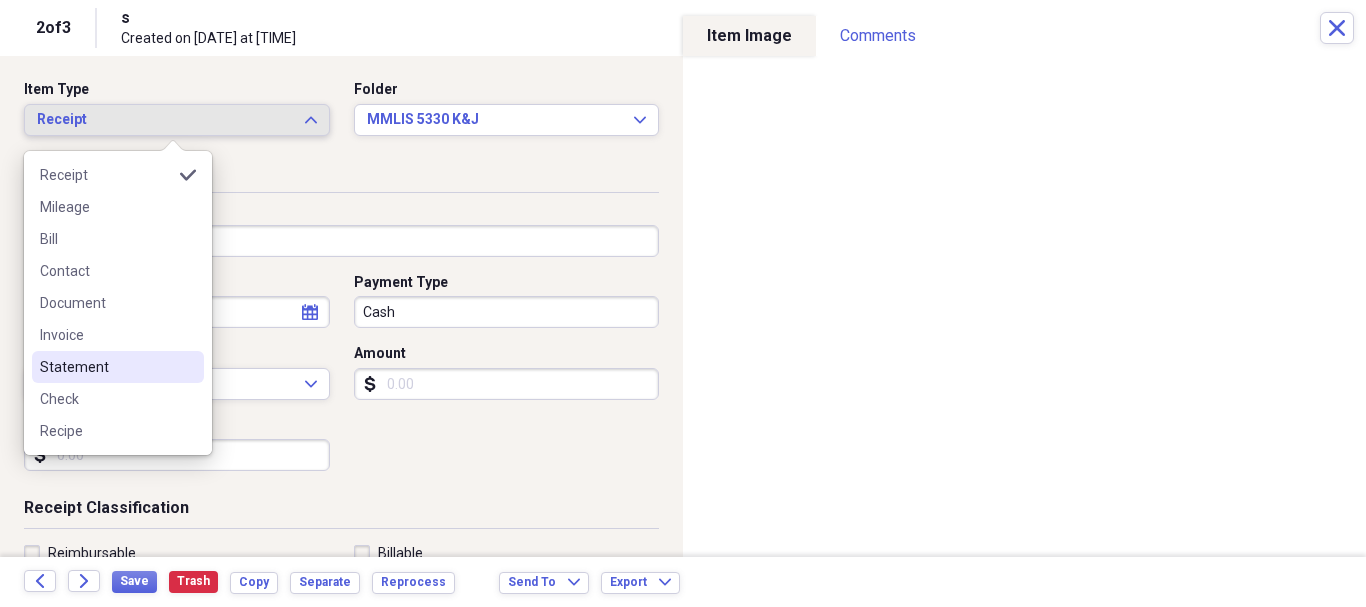 drag, startPoint x: 126, startPoint y: 367, endPoint x: 154, endPoint y: 343, distance: 36.878178 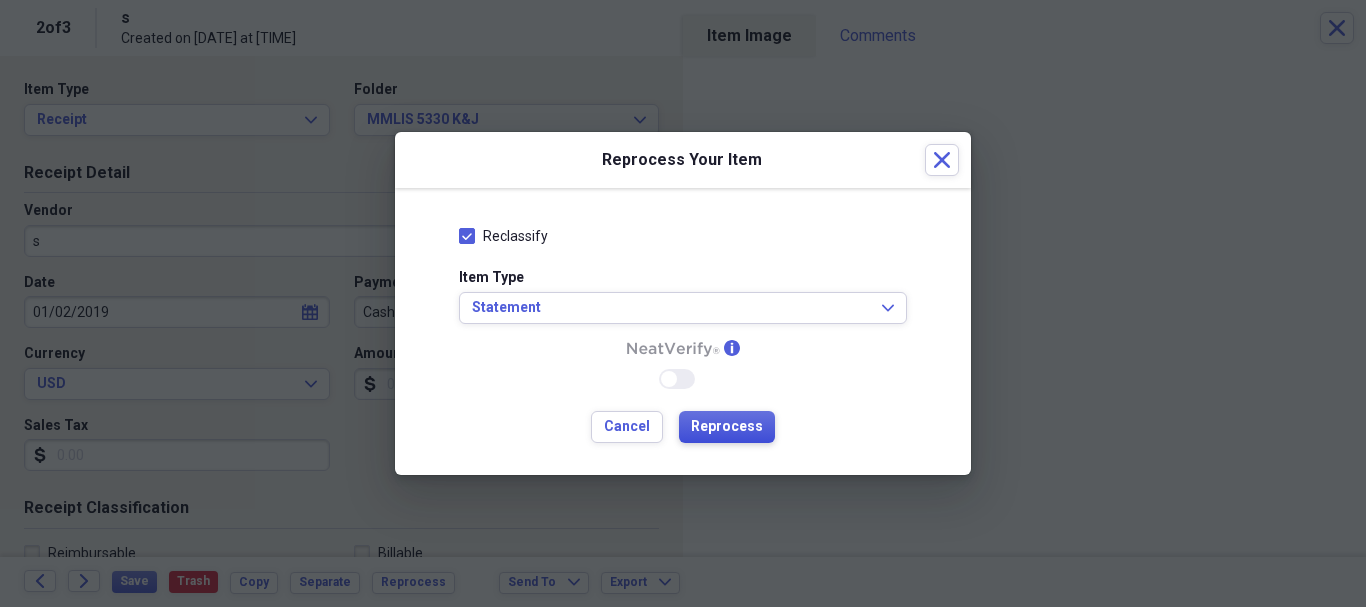 click on "Reprocess" at bounding box center [727, 427] 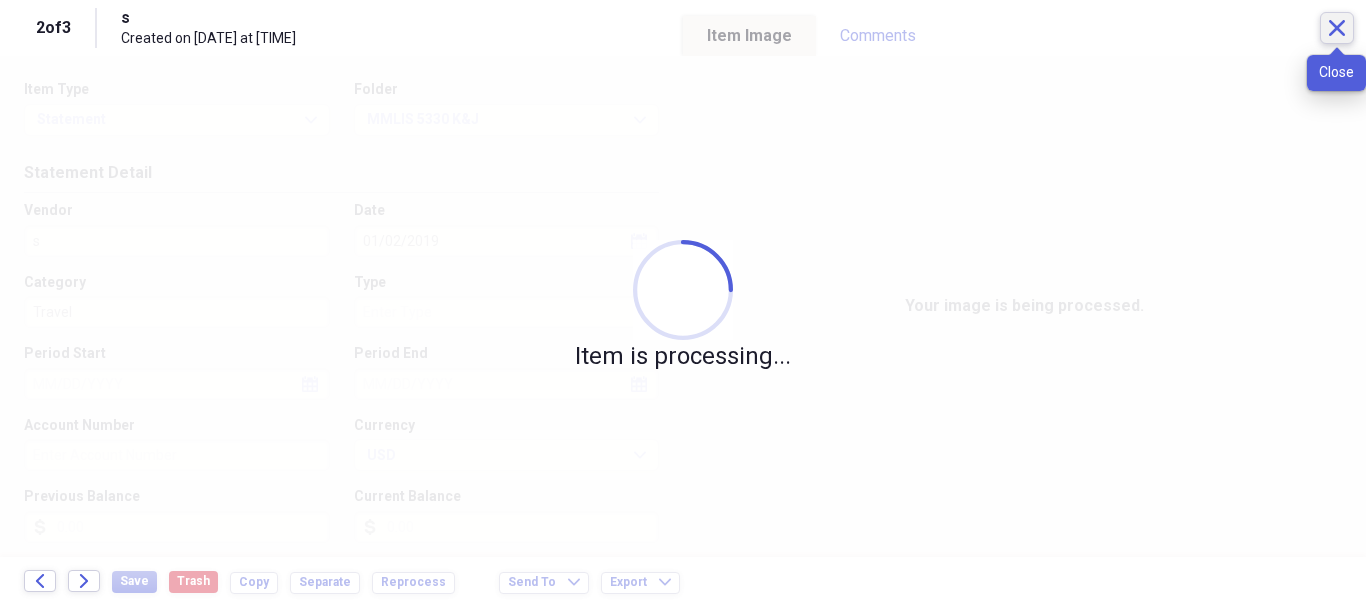 click 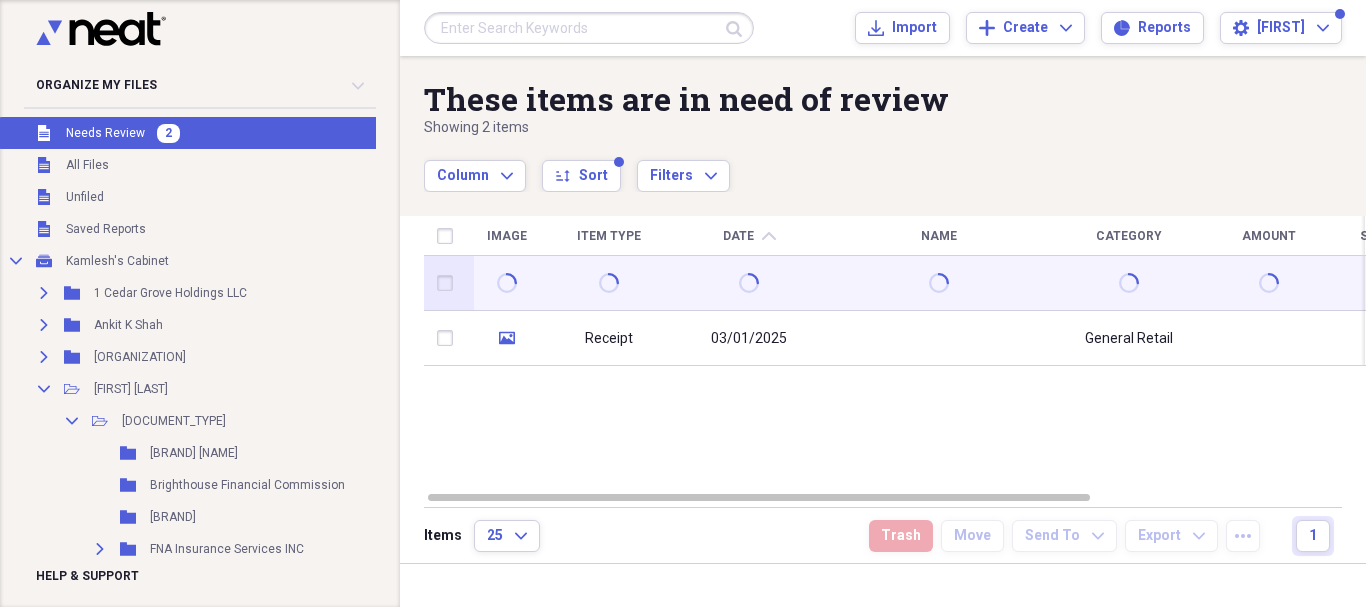 click at bounding box center [939, 283] 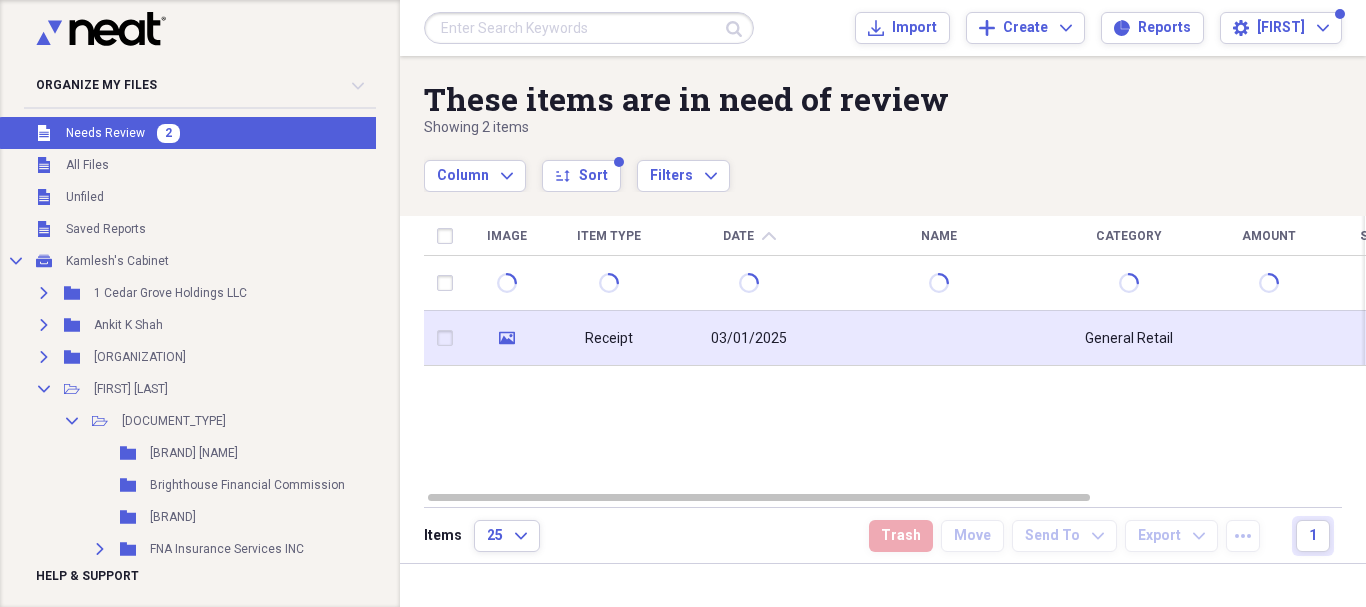 click at bounding box center (939, 338) 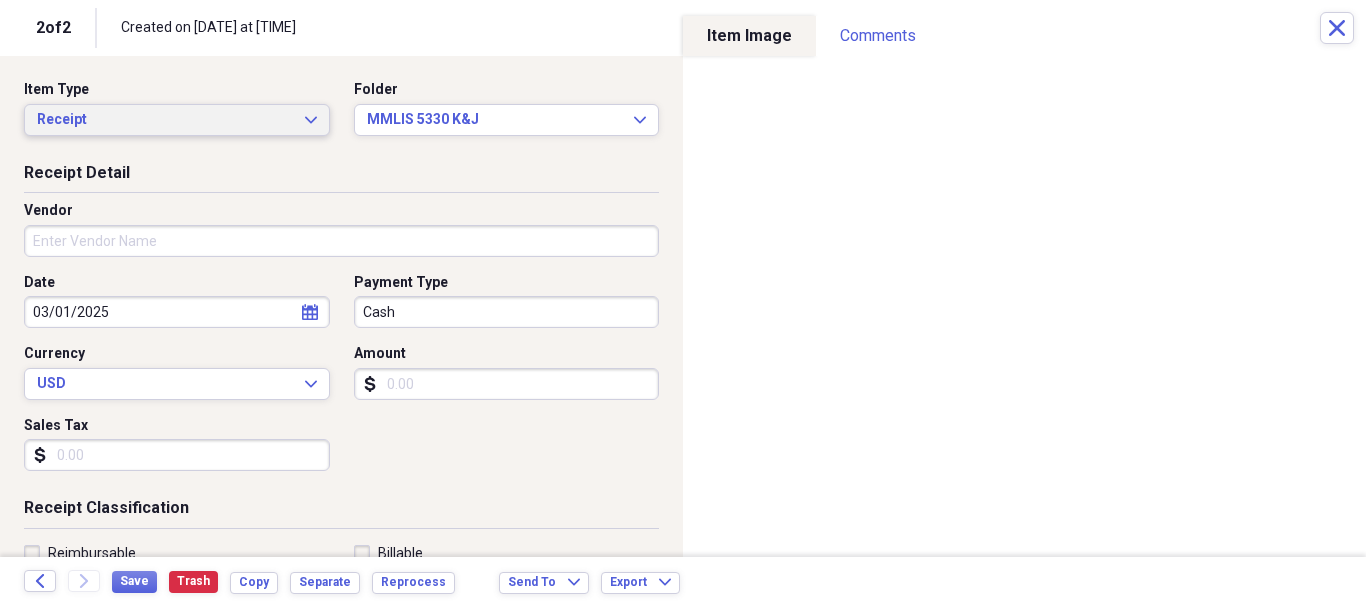 click 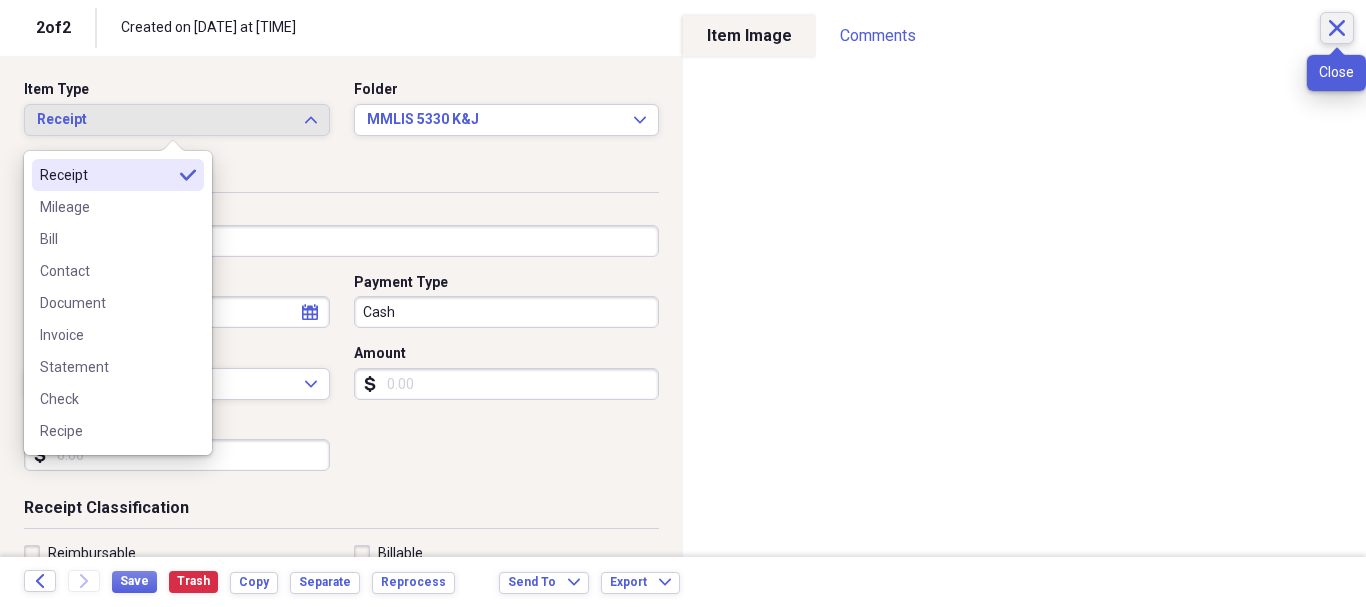 click on "Close" at bounding box center (1337, 28) 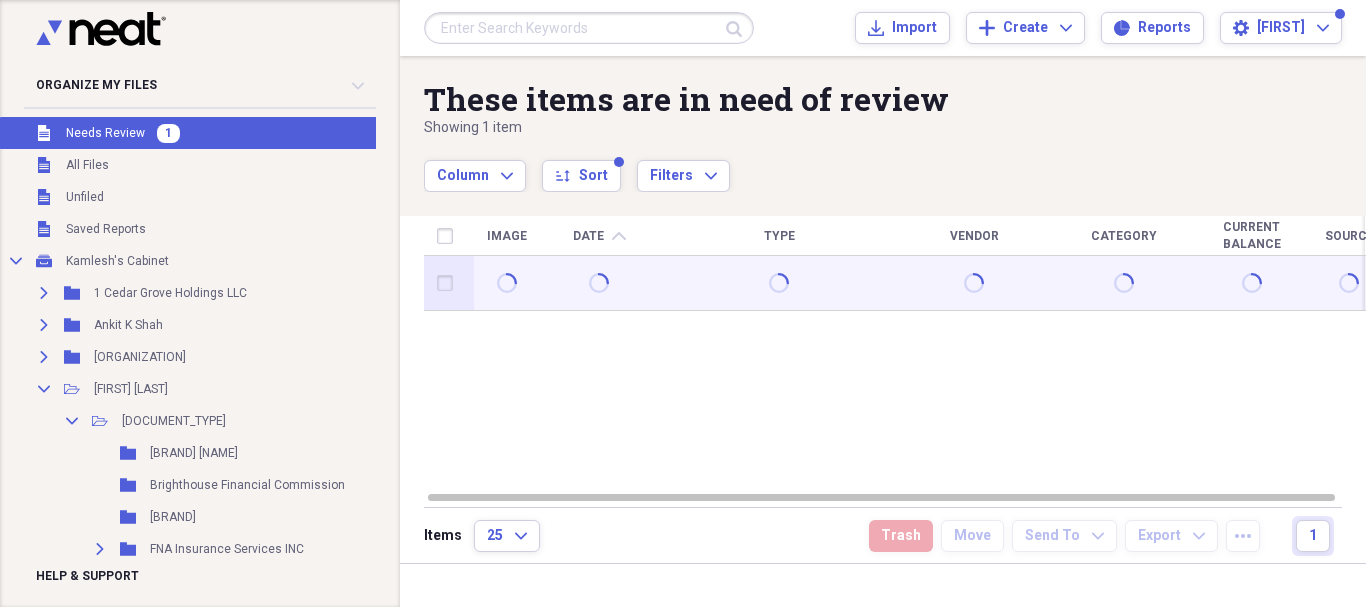click at bounding box center [779, 283] 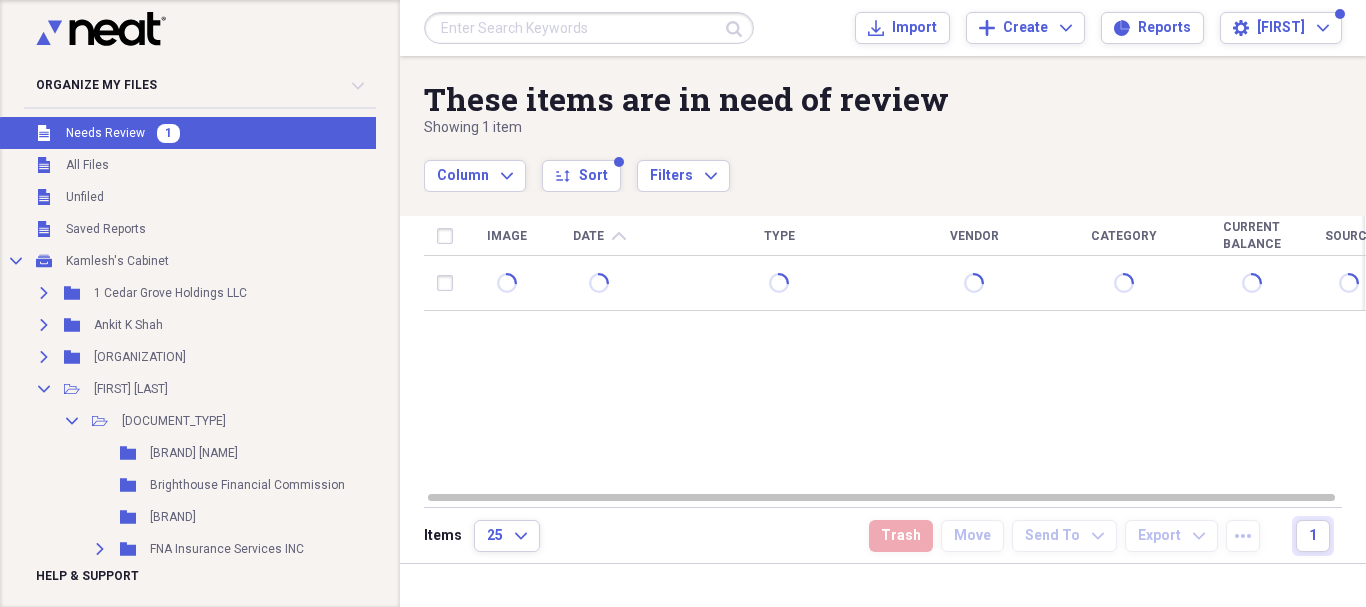 click on "Unfiled Needs Review 1" at bounding box center [281, 133] 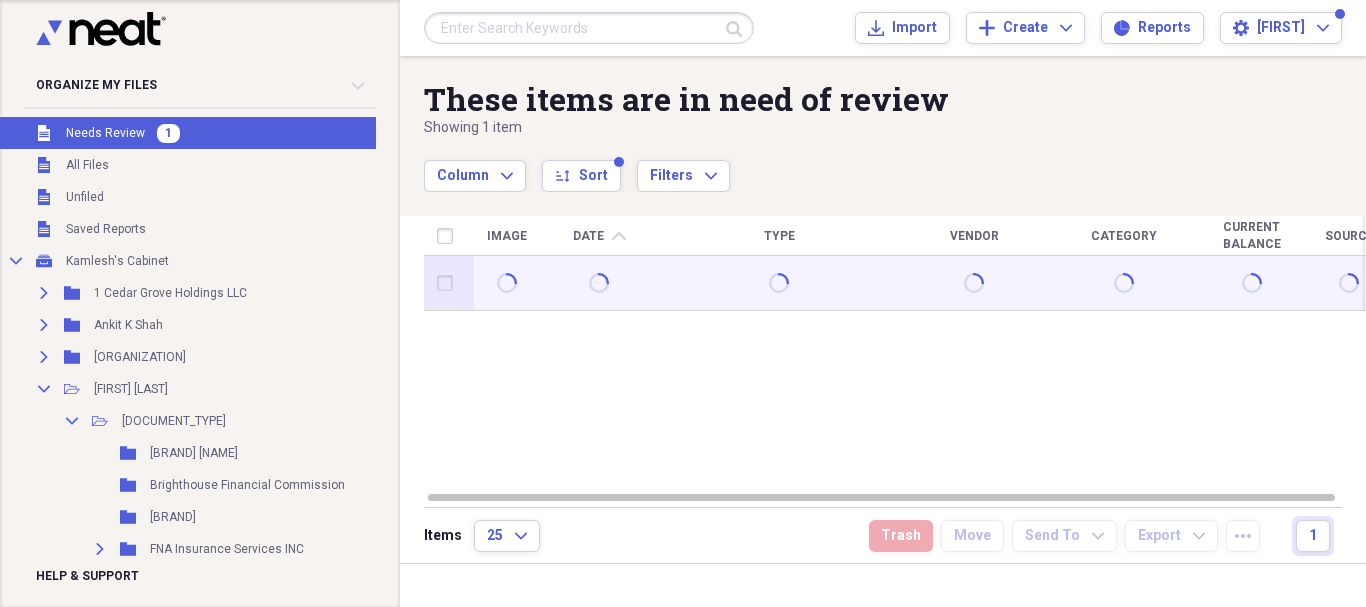 click at bounding box center (779, 283) 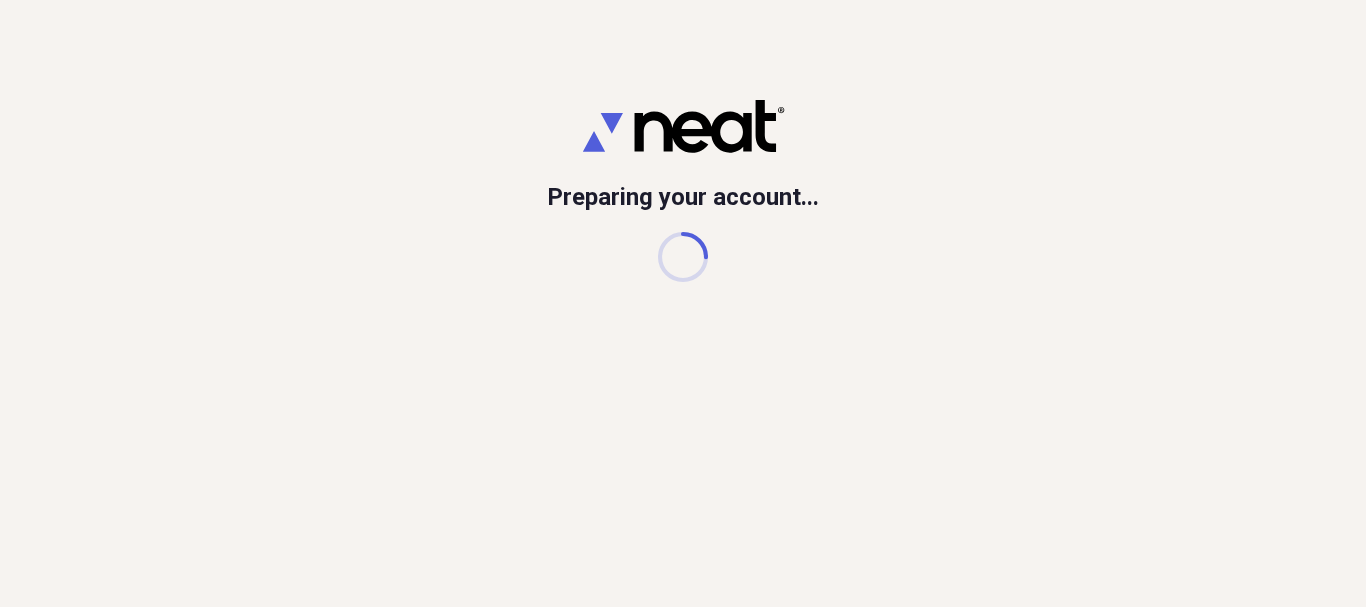 scroll, scrollTop: 0, scrollLeft: 0, axis: both 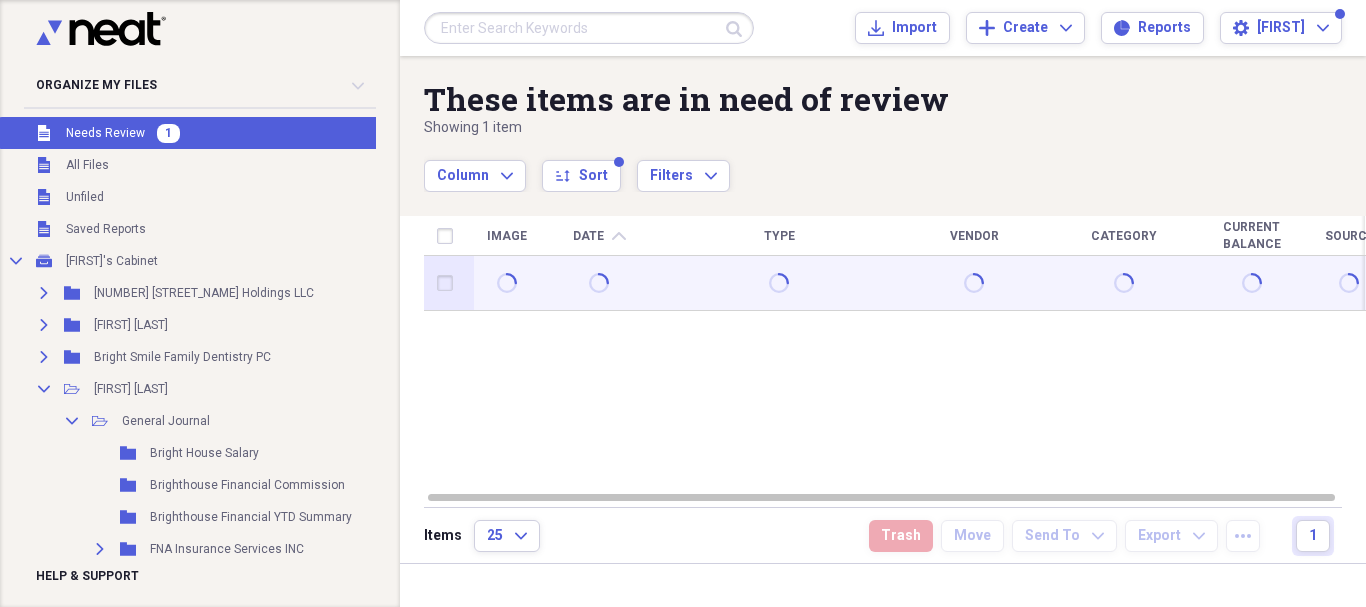 click at bounding box center [779, 283] 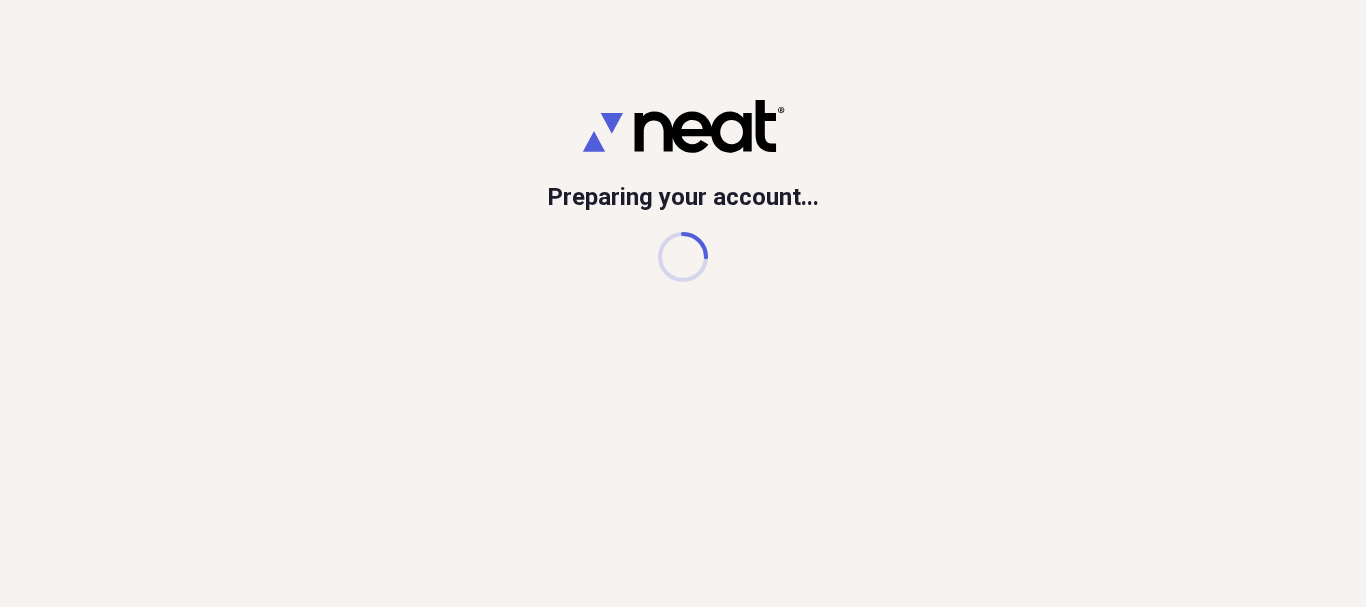 scroll, scrollTop: 0, scrollLeft: 0, axis: both 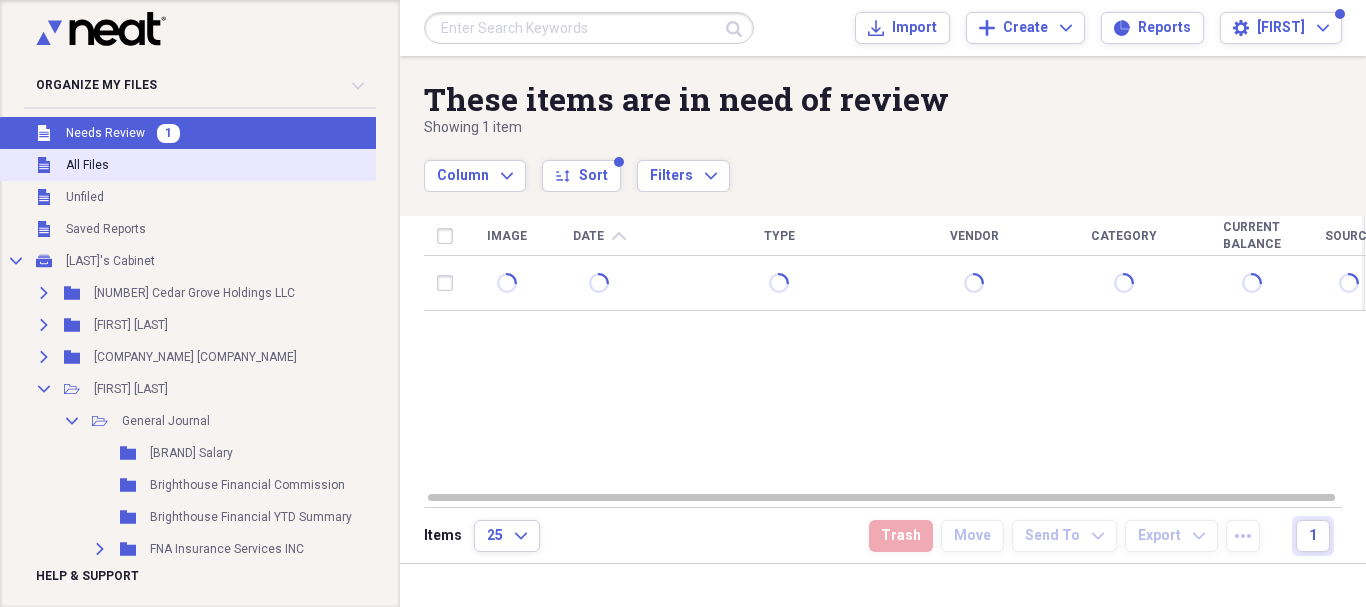 click on "Unfiled All Files" at bounding box center (268, 165) 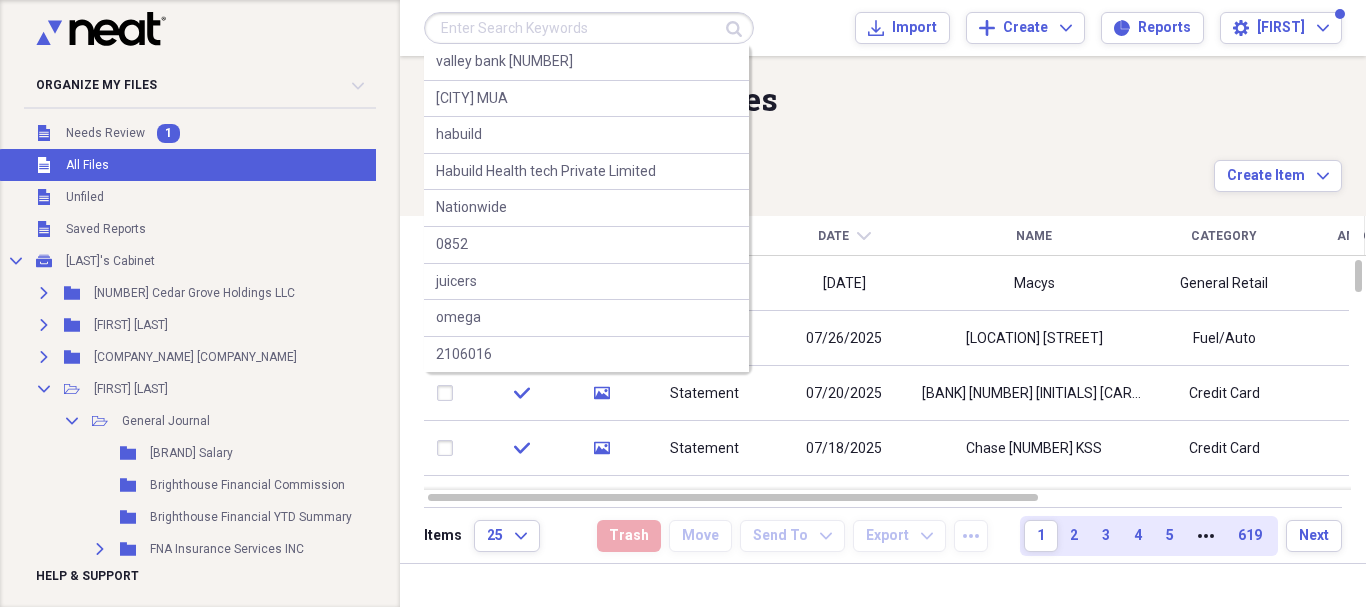 click at bounding box center [589, 28] 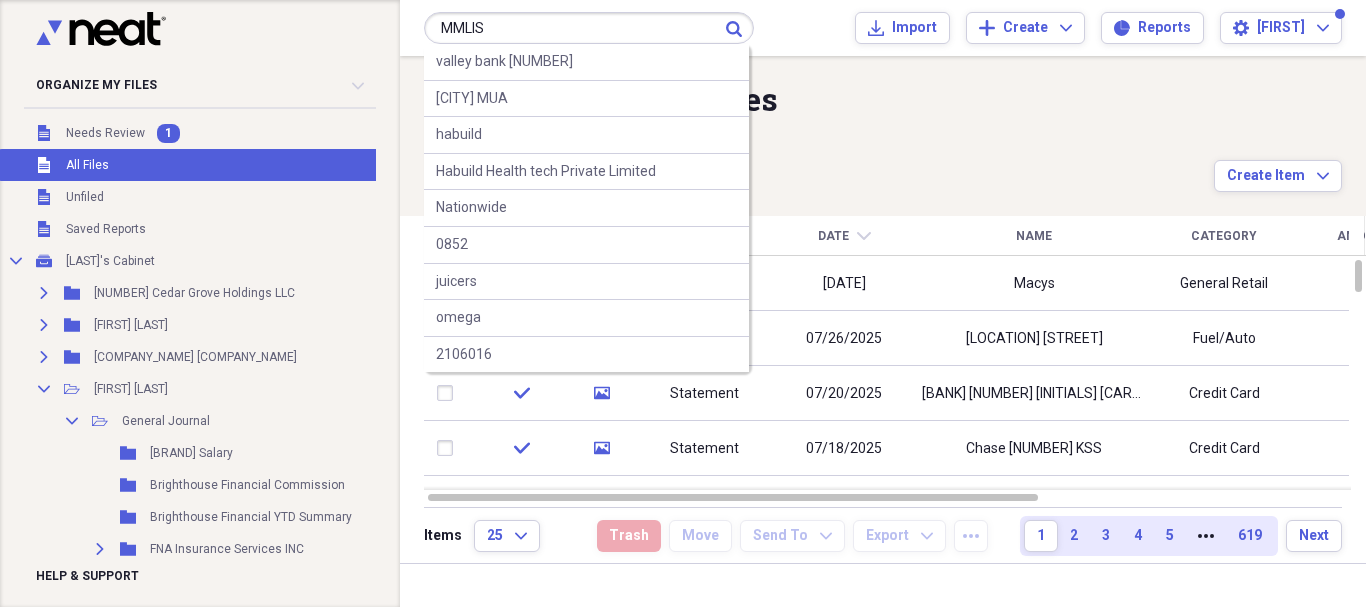 type on "MMLIS" 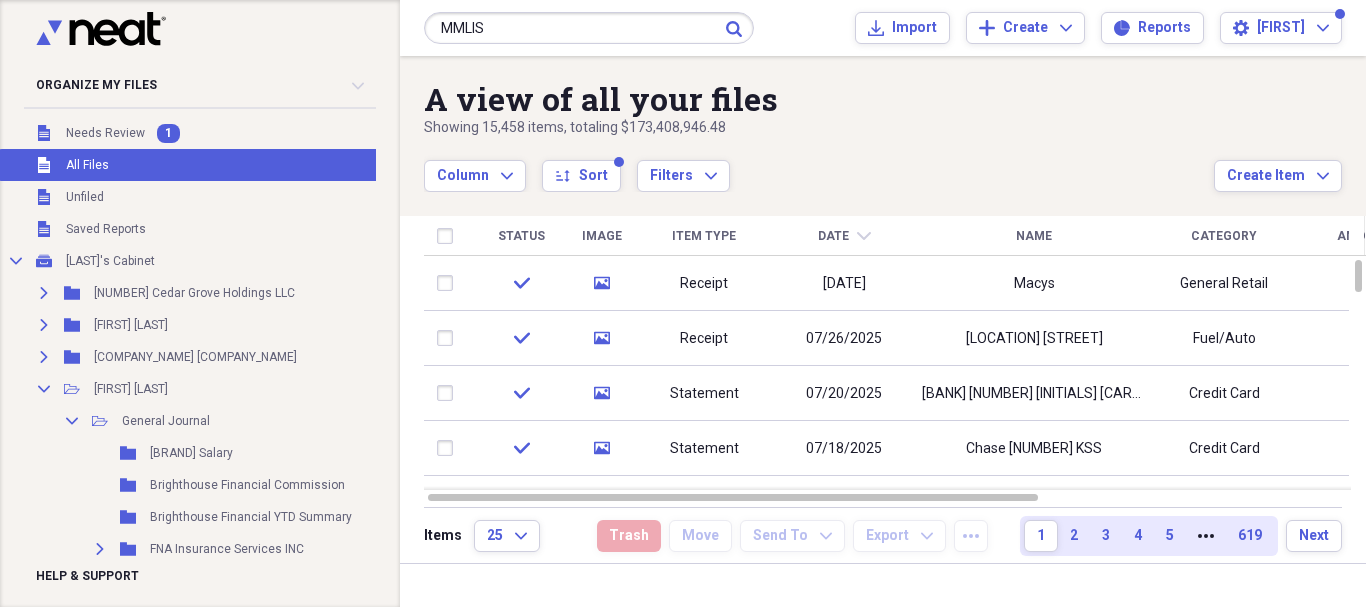 click 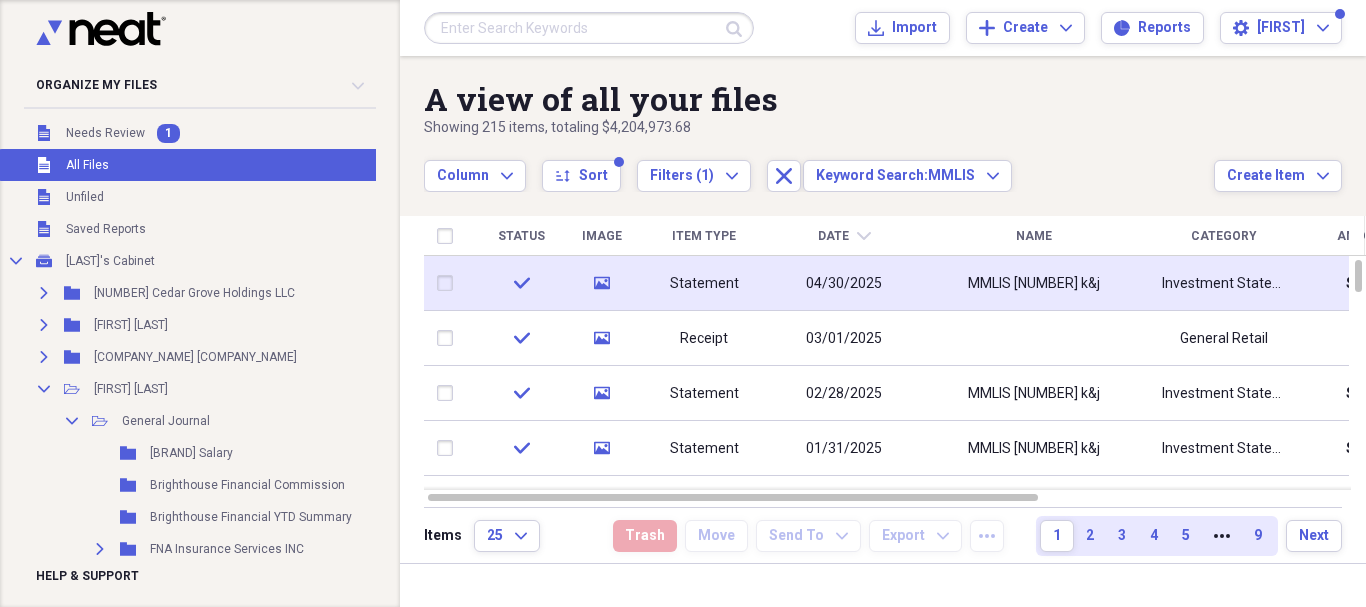 click on "MMLIS [NUMBER] k&j" at bounding box center [1034, 283] 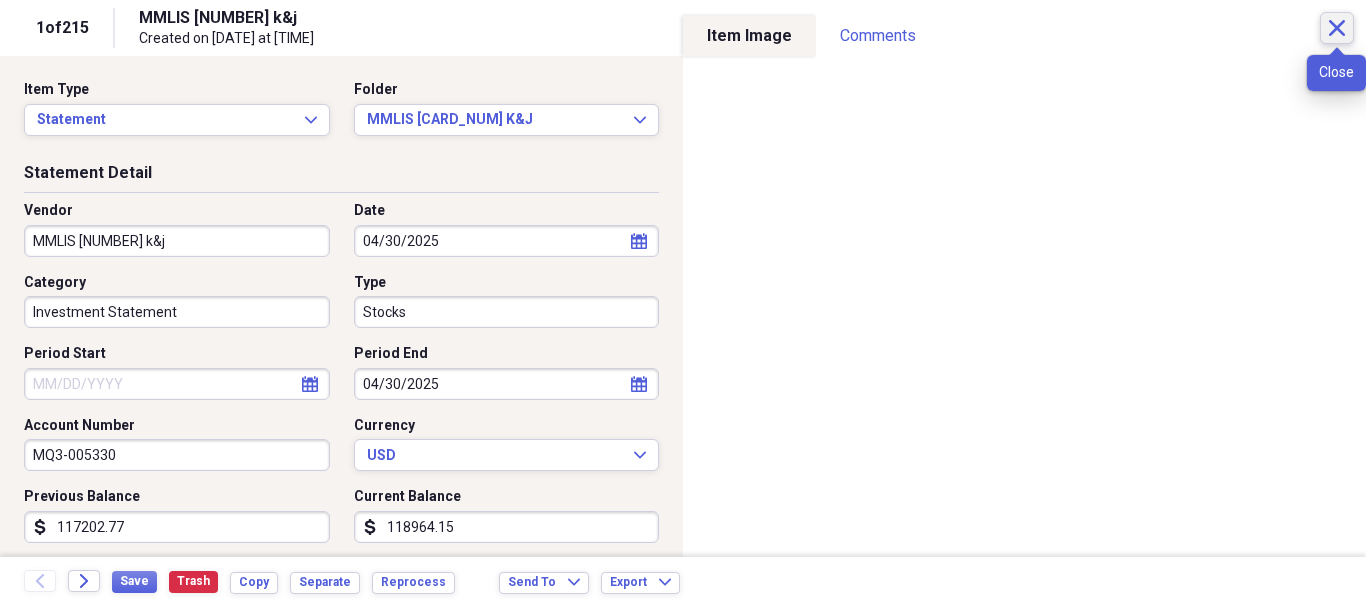 click on "Close" at bounding box center (1337, 28) 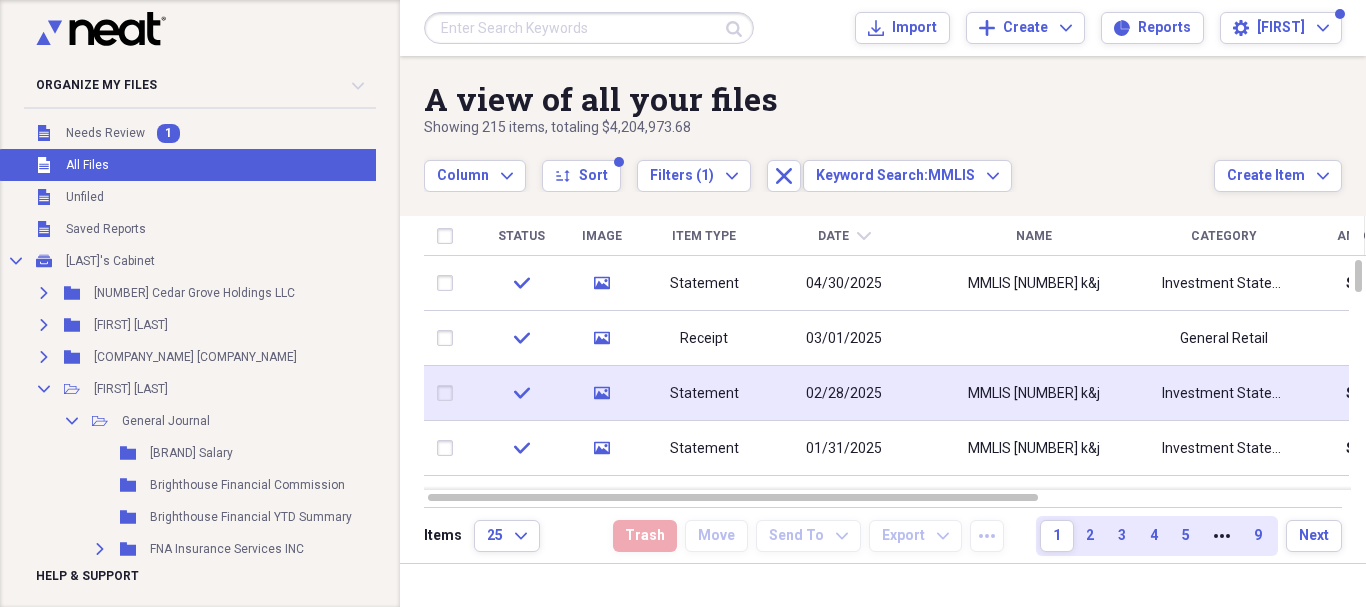 click on "MMLIS [NUMBER] k&j" at bounding box center [1034, 393] 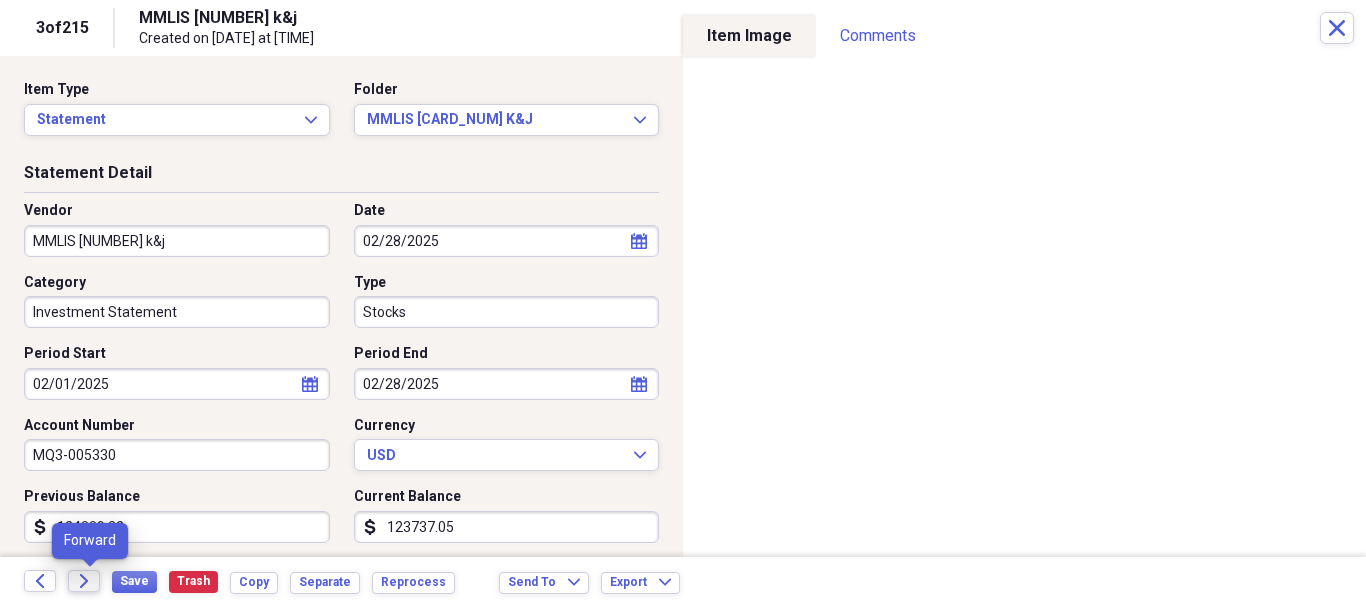 click 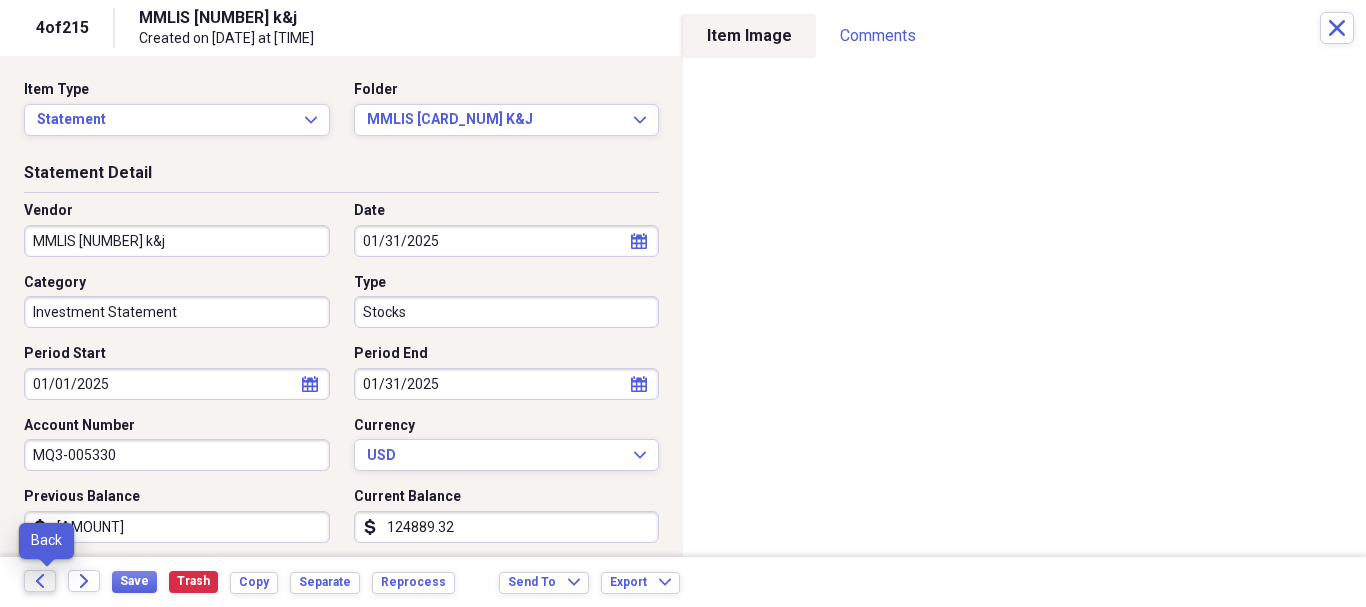 click on "Back" 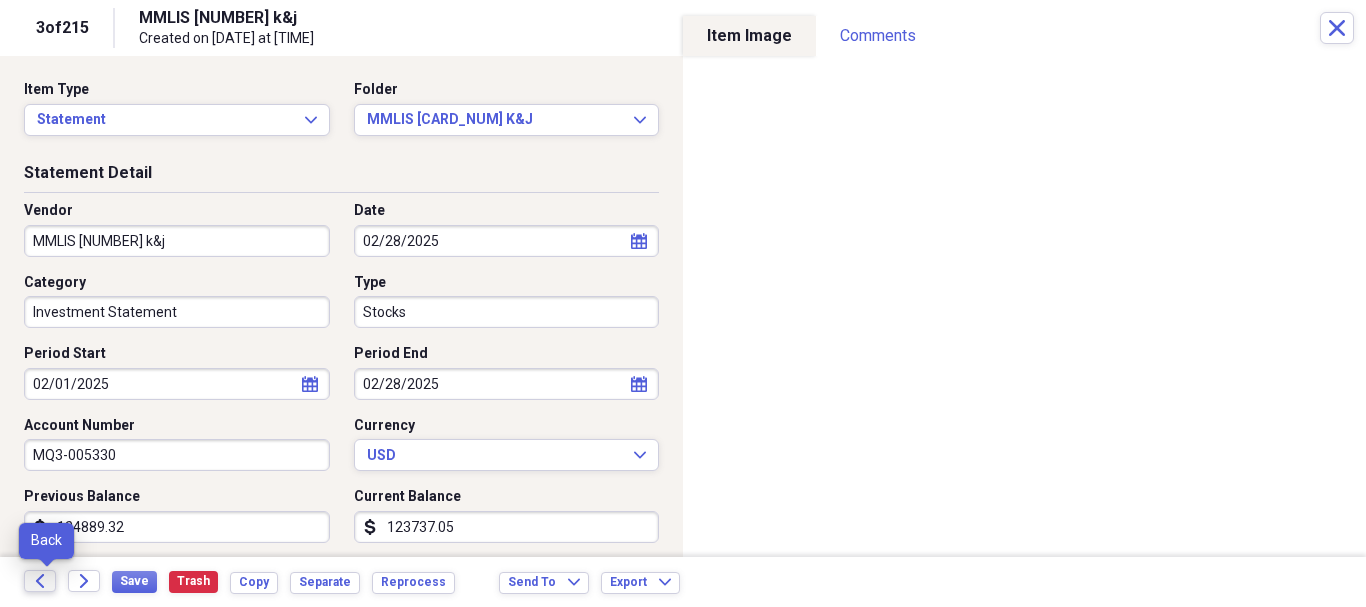 click 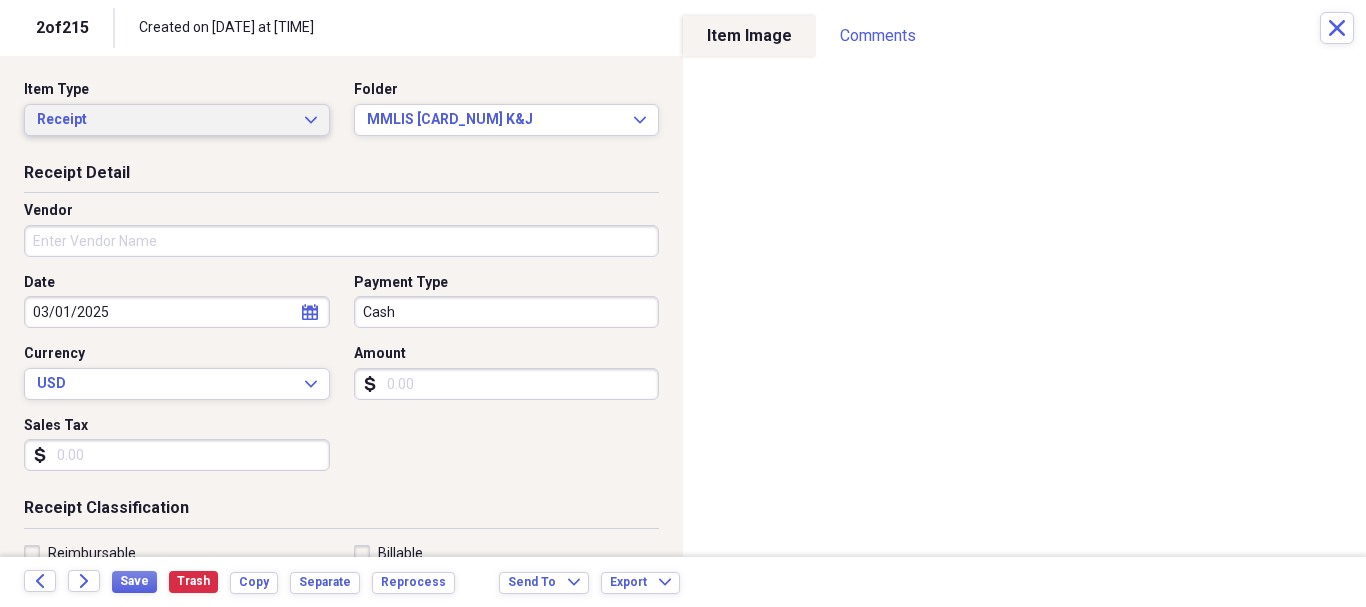 click 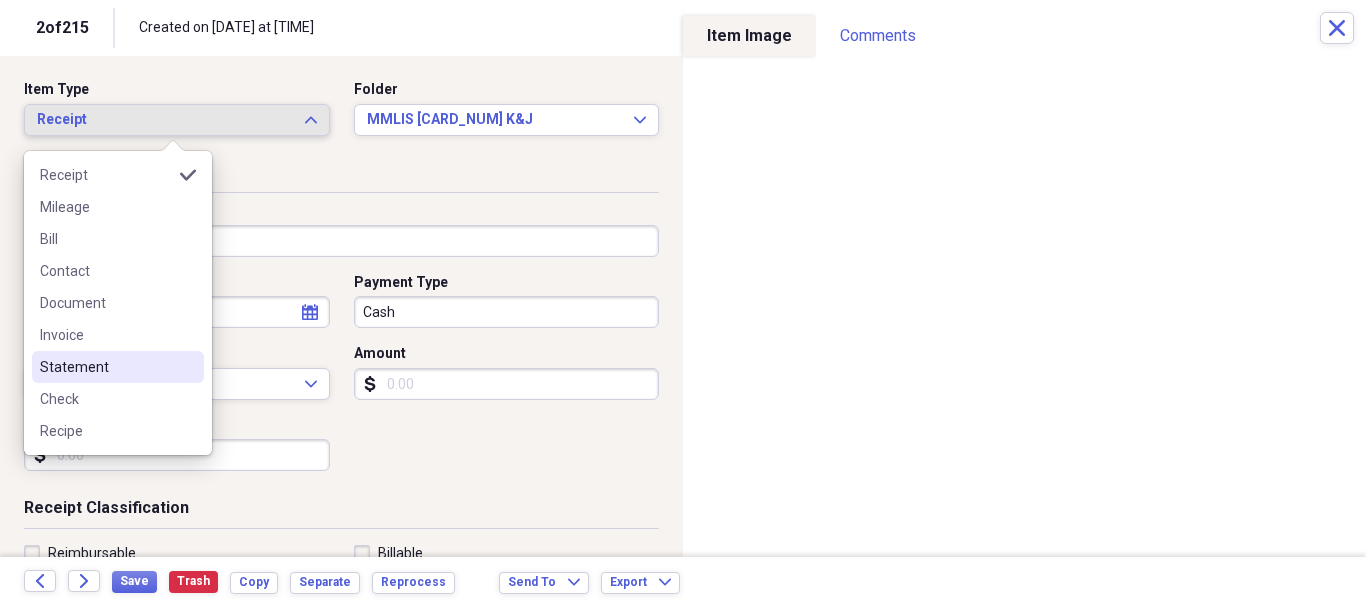click on "Statement" at bounding box center [106, 367] 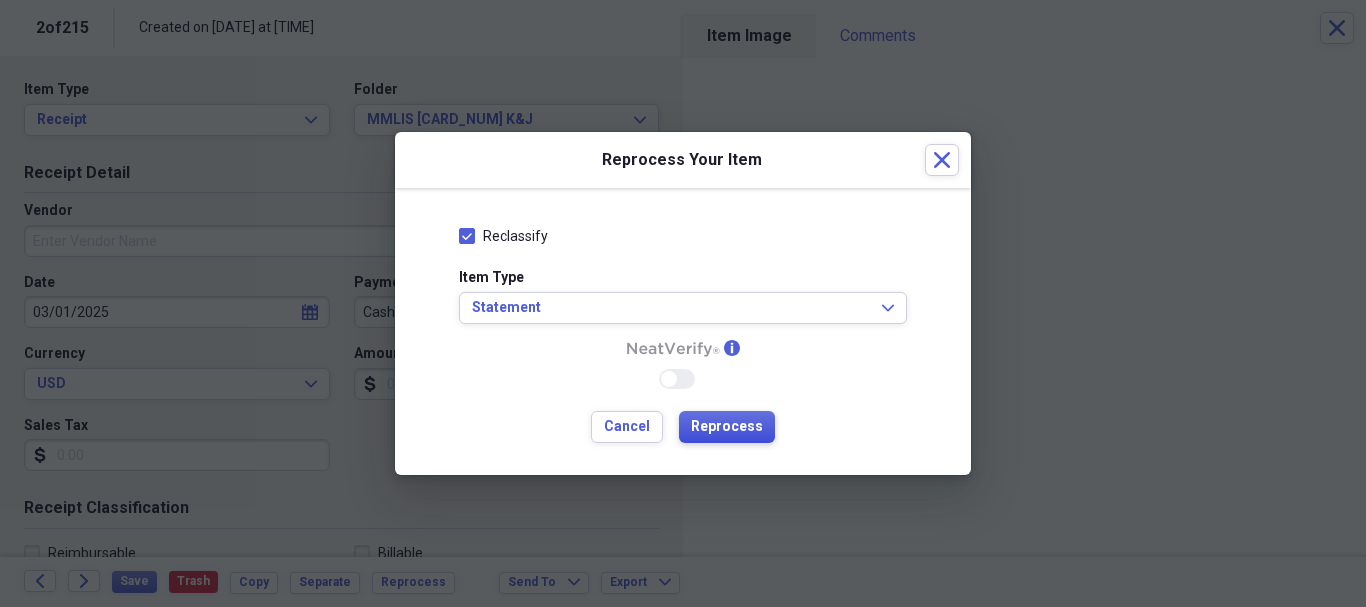 click on "Reprocess" at bounding box center (727, 427) 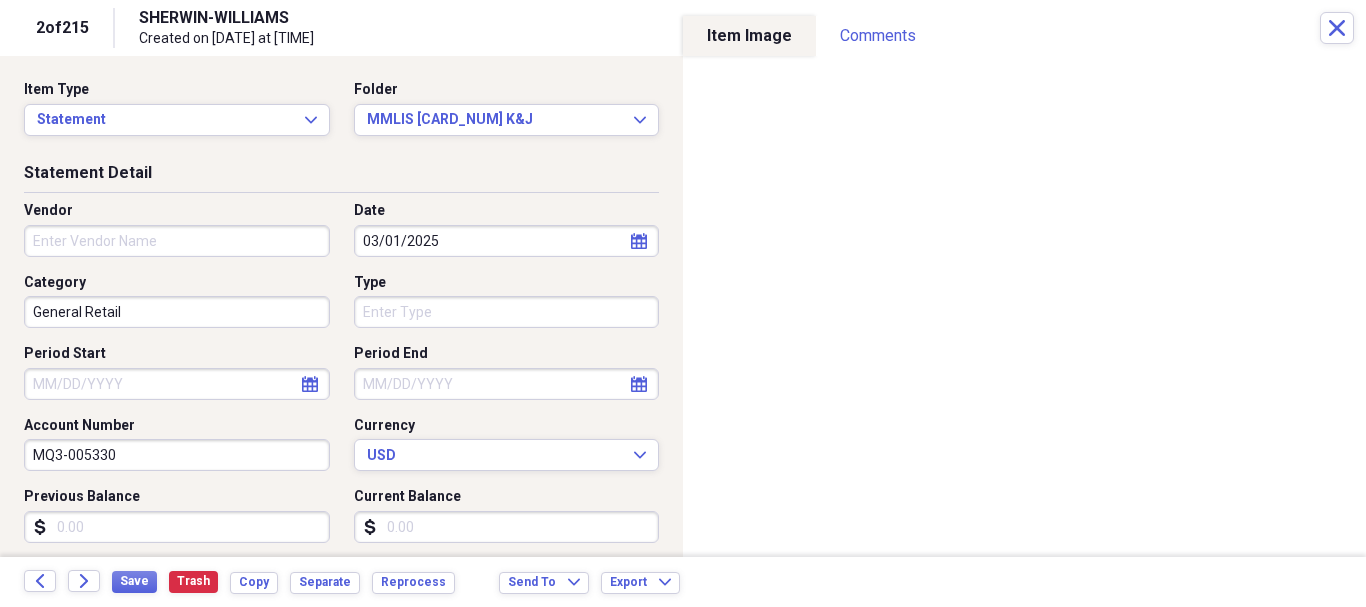 type on "MQ3-005330" 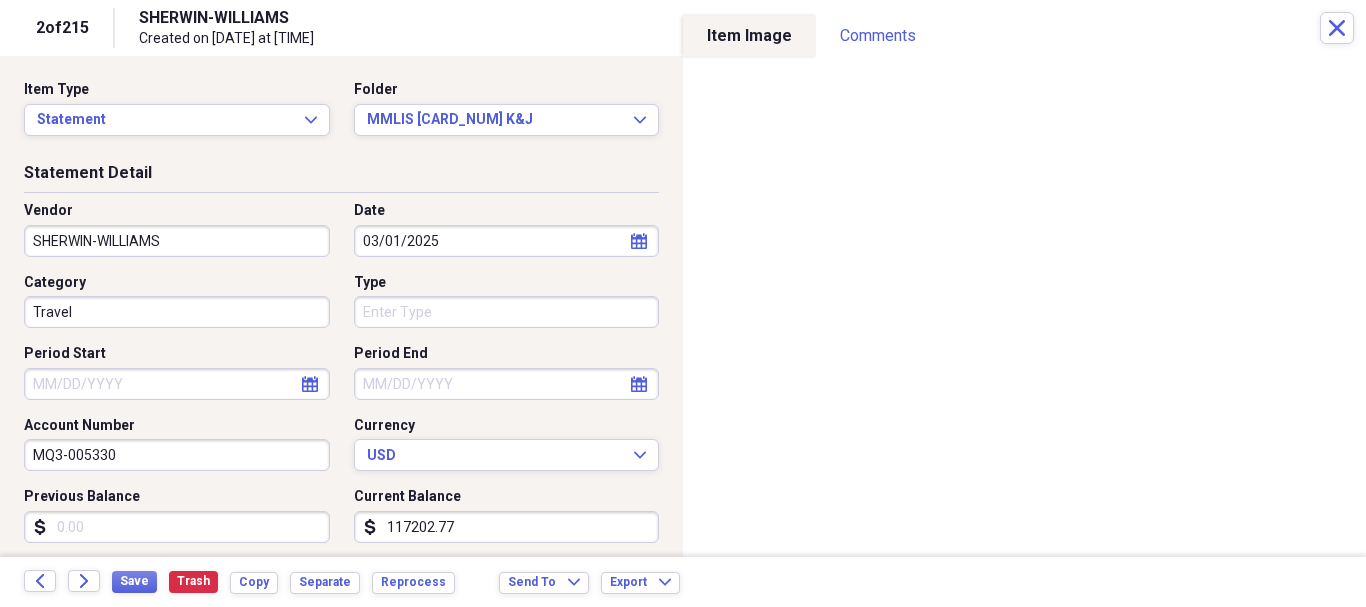 click on "SHERWIN-WILLIAMS" at bounding box center [177, 241] 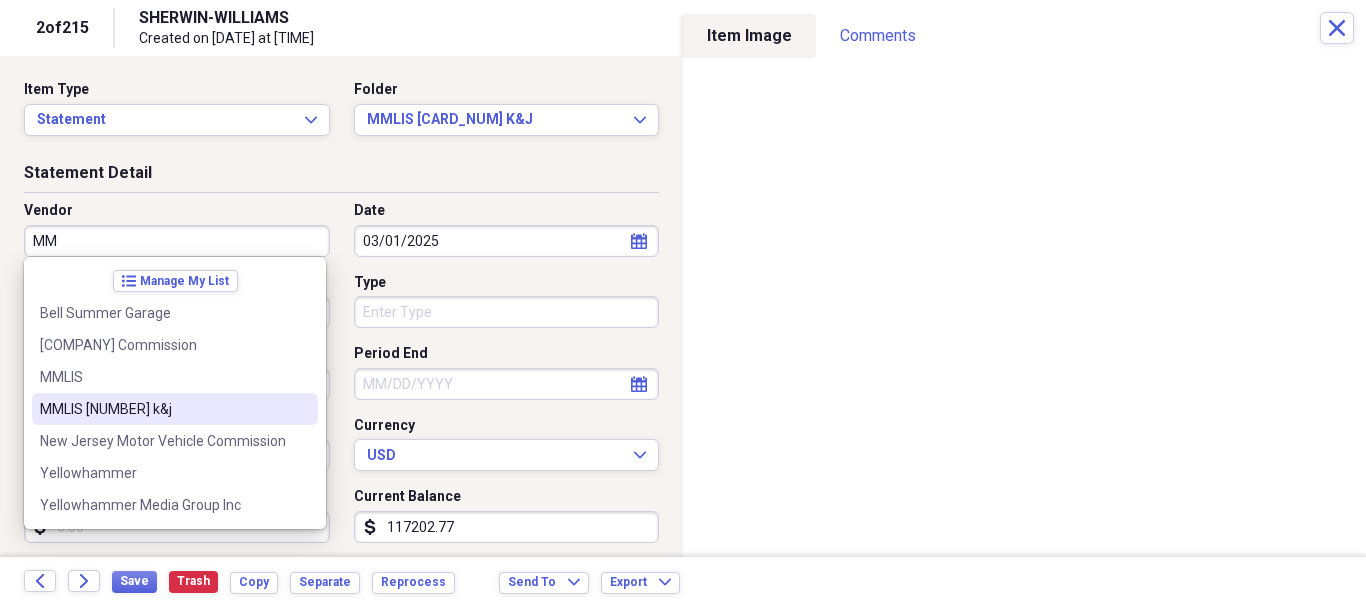 click on "MMLIS [NUMBER] k&j" at bounding box center [163, 409] 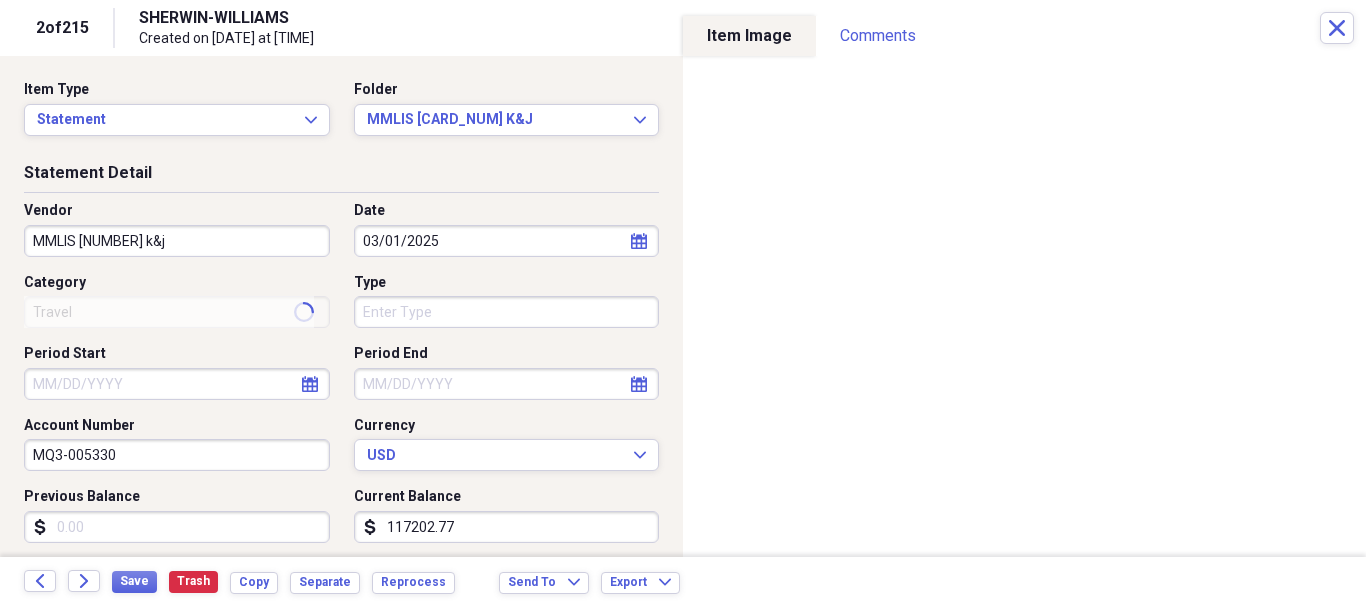 type on "Investment Statement" 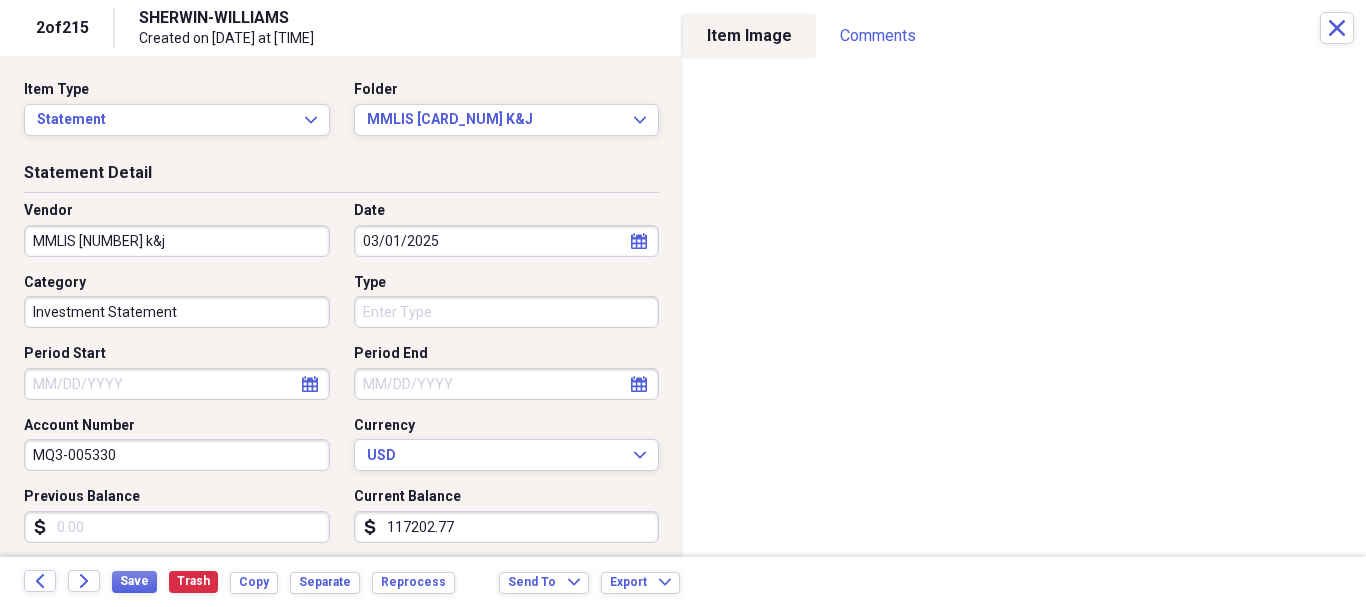 select on "2" 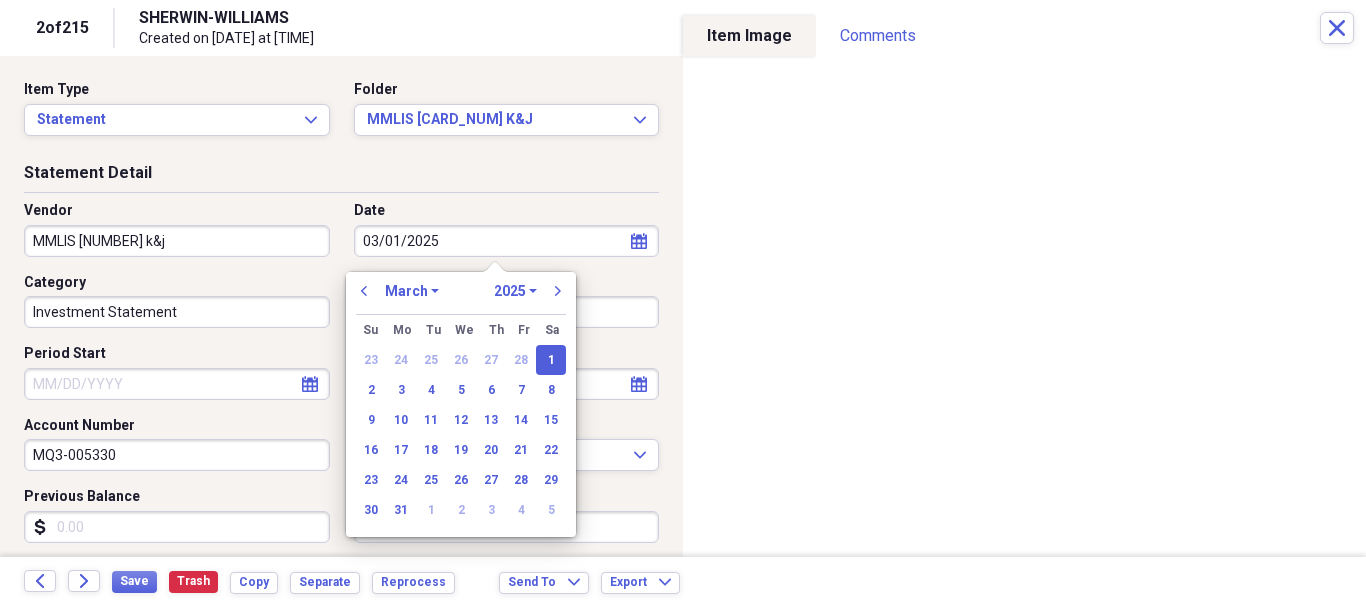 click on "03/01/2025" at bounding box center [507, 241] 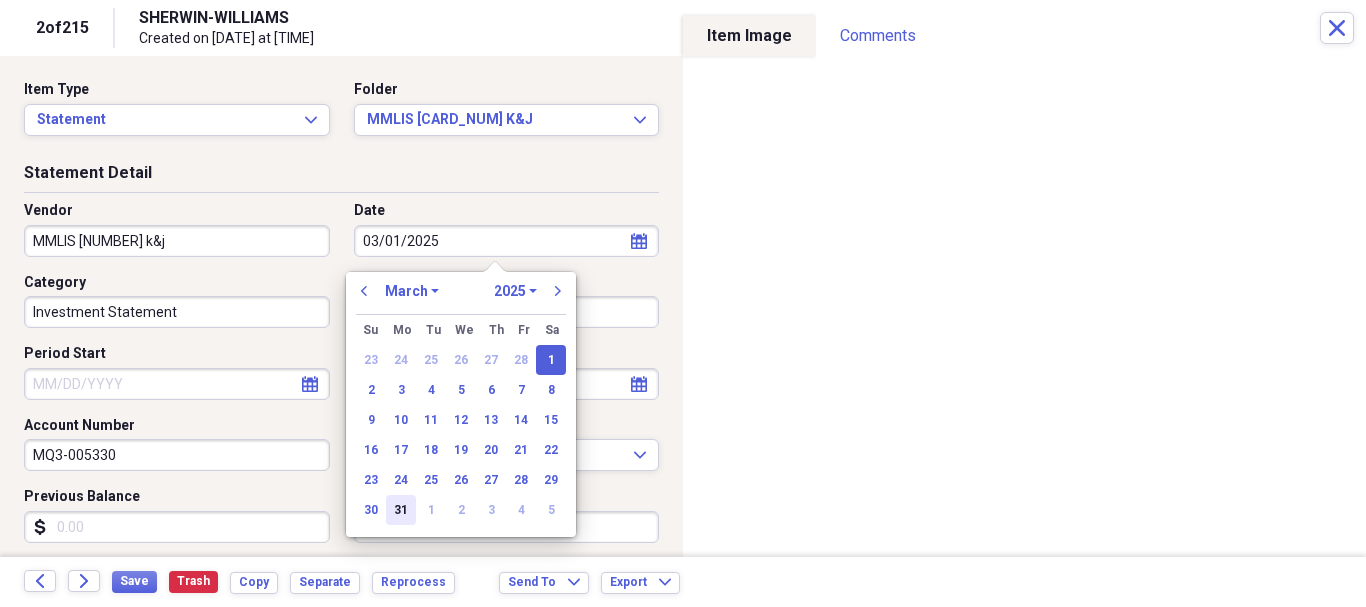 click on "31" at bounding box center [401, 510] 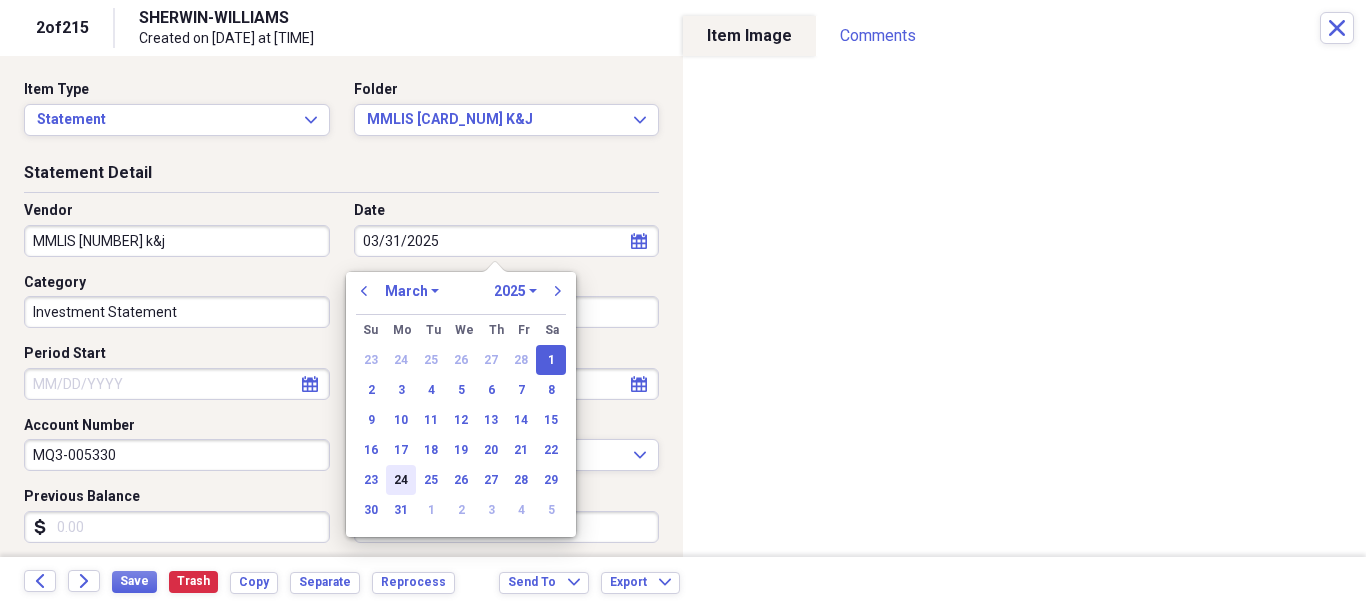 type on "03/31/2025" 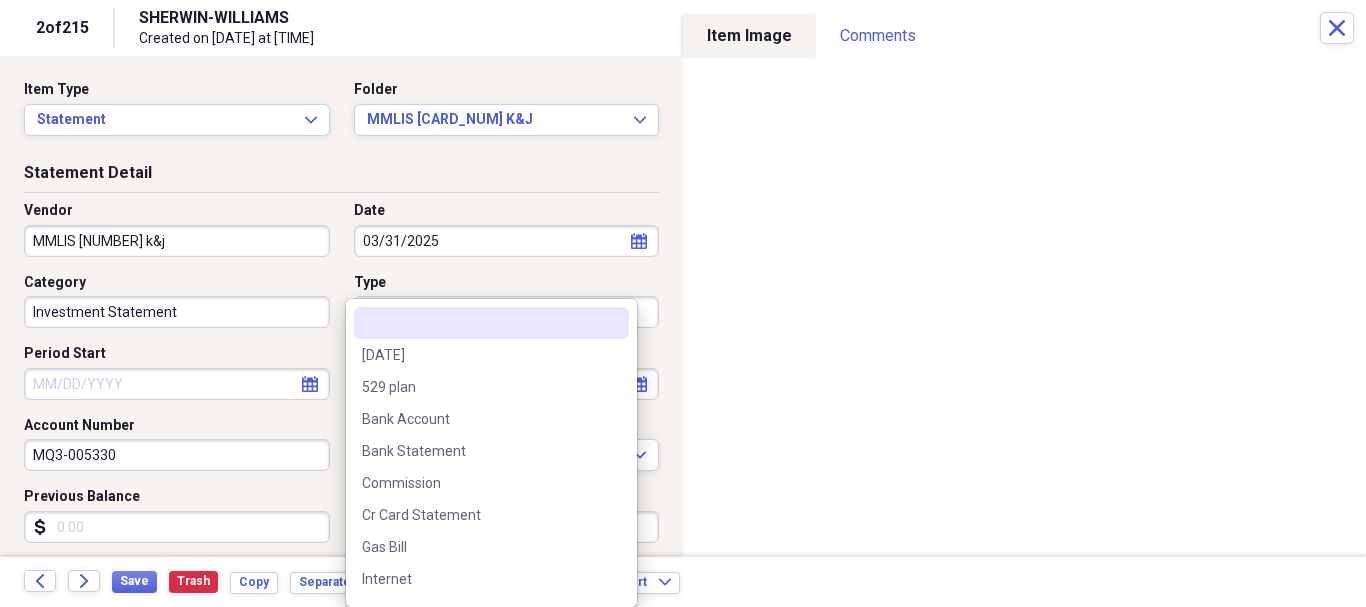 click on "Organize My Files 2 Collapse Unfiled Needs Review 2 Unfiled All Files Unfiled Unfiled Unfiled Saved Reports Collapse My Cabinet Kamlesh's Cabinet Add Folder Expand Folder 1 Cedar Grove Holdings LLC Add Folder Expand Folder Ankit K Shah Add Folder Expand Folder Bright Smile Family Dentistry PC Add Folder Collapse Open Folder Kamlesh Shah Add Folder Collapse Open Folder General Journal Add Folder Folder Bright House Salary Add Folder Folder Brighthouse Financial Commission Add Folder Folder Brighthouse Financial YTD Summary Add Folder Expand Folder FNA Insurance Services INC Add Folder Expand Folder Kamlesh MassMutual Salary Stub Add Folder Folder Kamlesh MetLife Salary Stub Add Folder Folder MetLife Group Salary Add Folder Folder MML Investors Add Folder Folder Wageworks Add Folder Folder Kamlesh Contacts Add Folder Collapse Open Folder Kamlesh Documents Add Folder Collapse Open Folder Health Add Folder Folder Medical Jayshree Add Folder Folder Medical Kamlesh Add Folder Collapse Open Folder Folder 25" at bounding box center [683, 303] 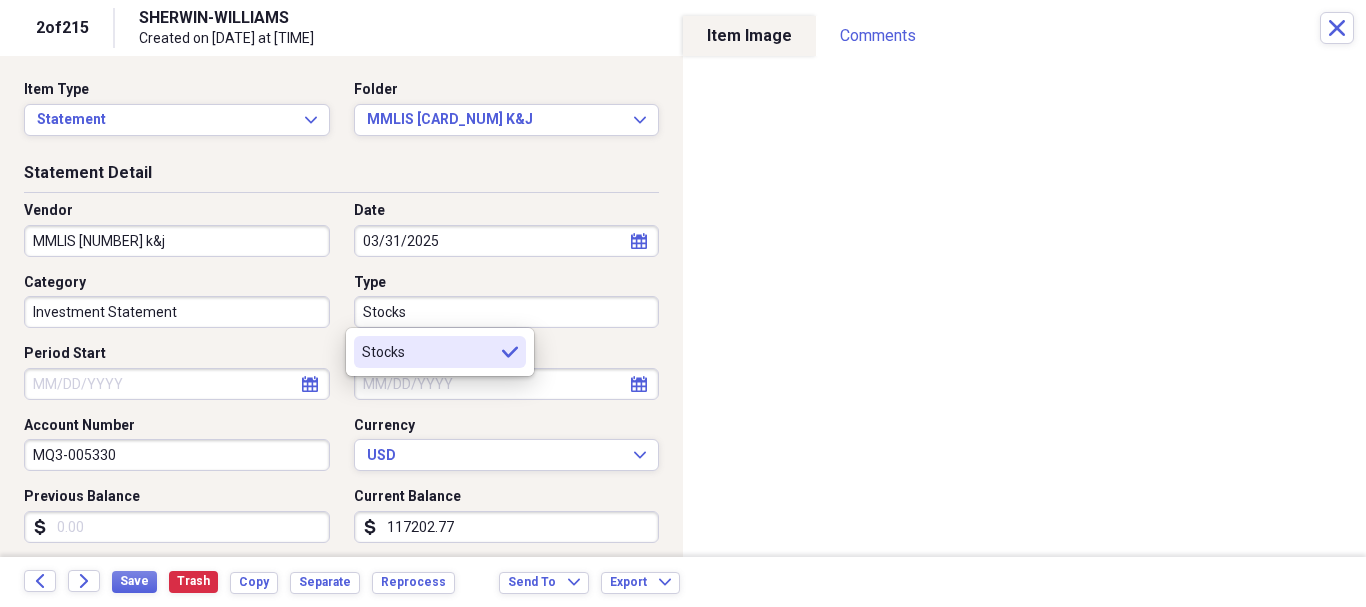 type on "Stocks" 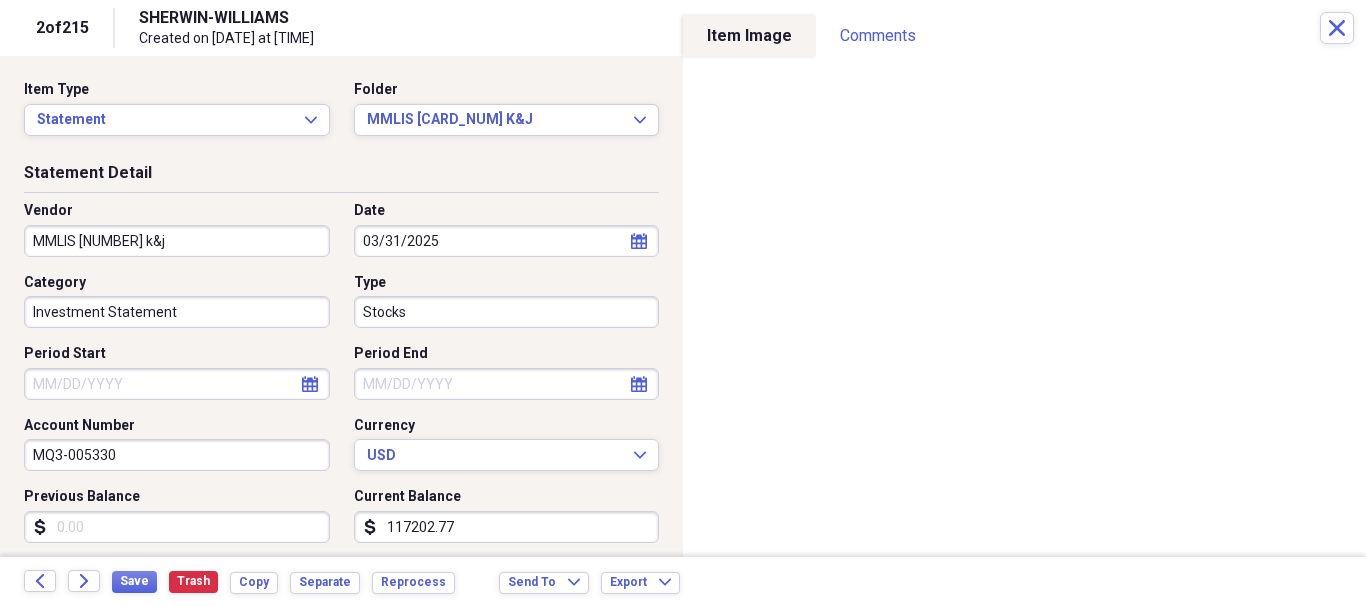 click on "Period End" at bounding box center (507, 384) 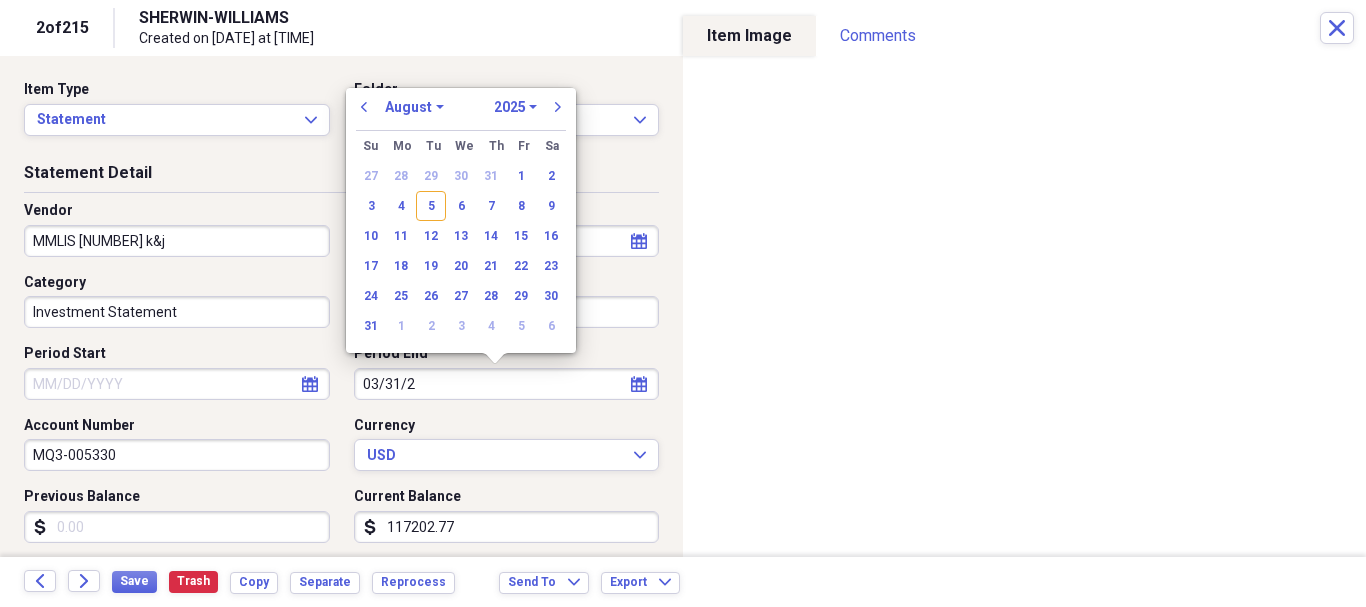type on "[DATE]" 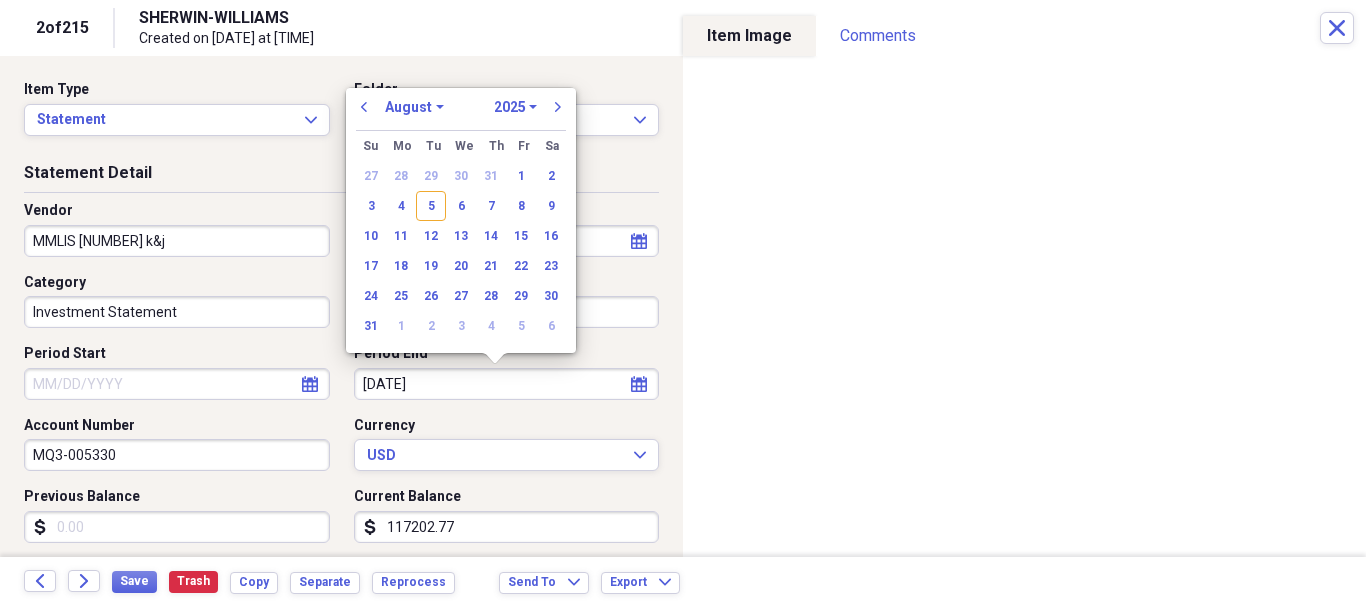 select on "2" 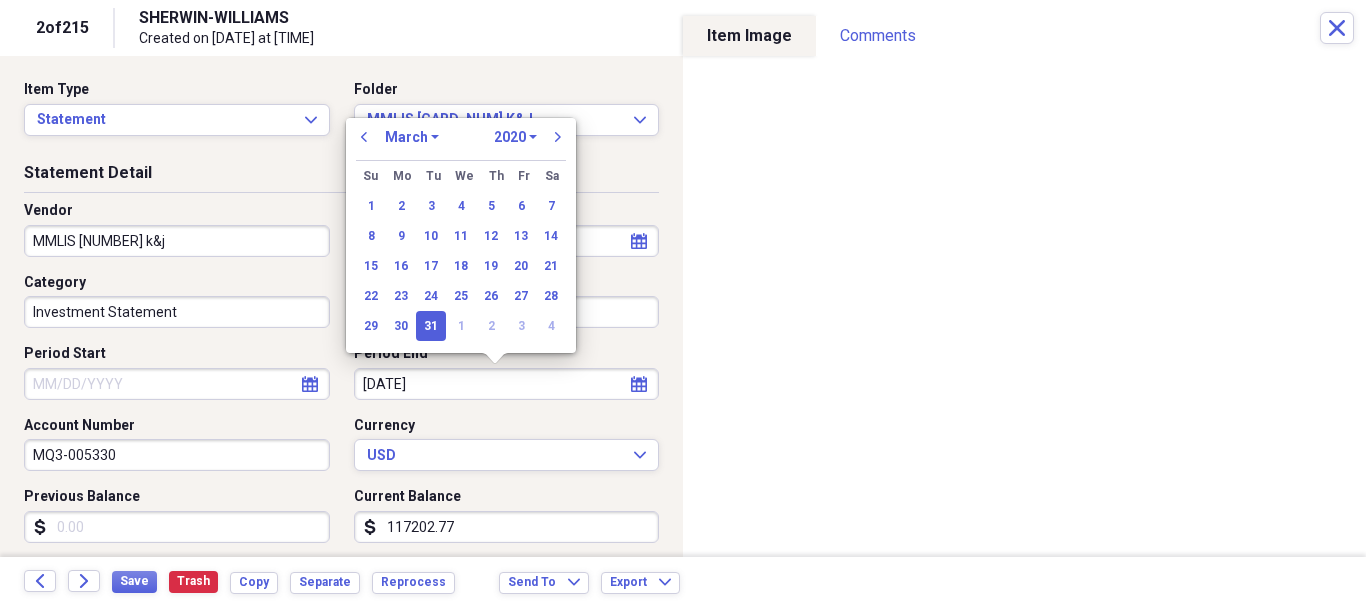 type on "03/31/2025" 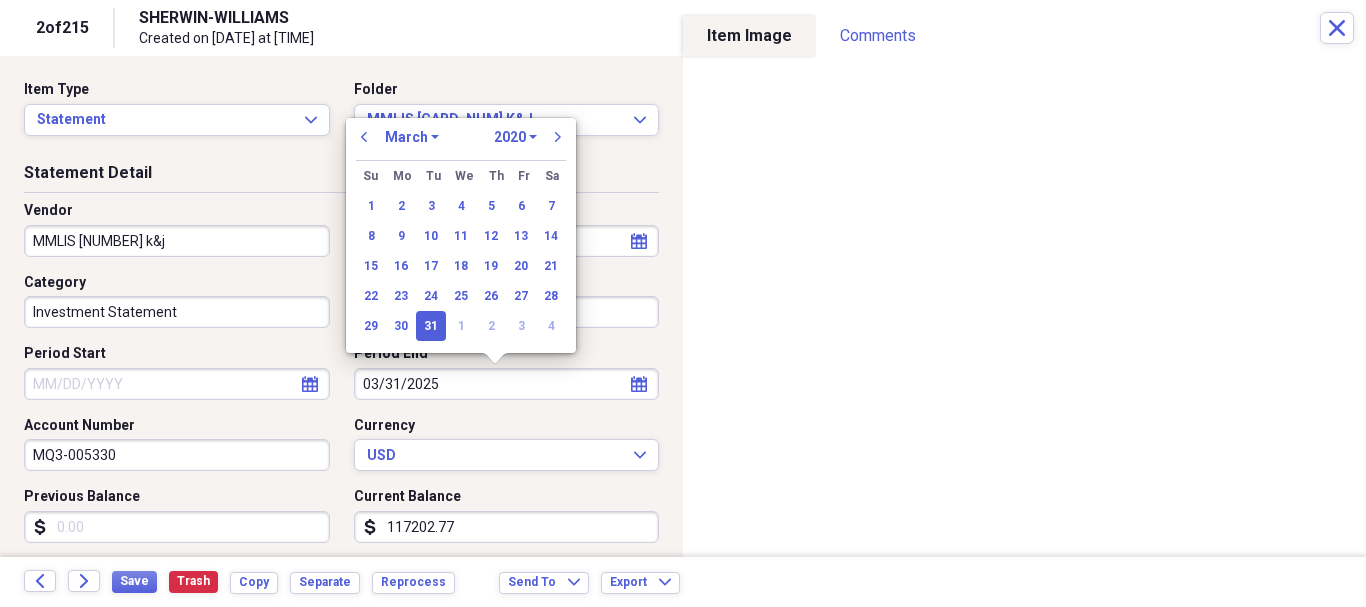 select on "2025" 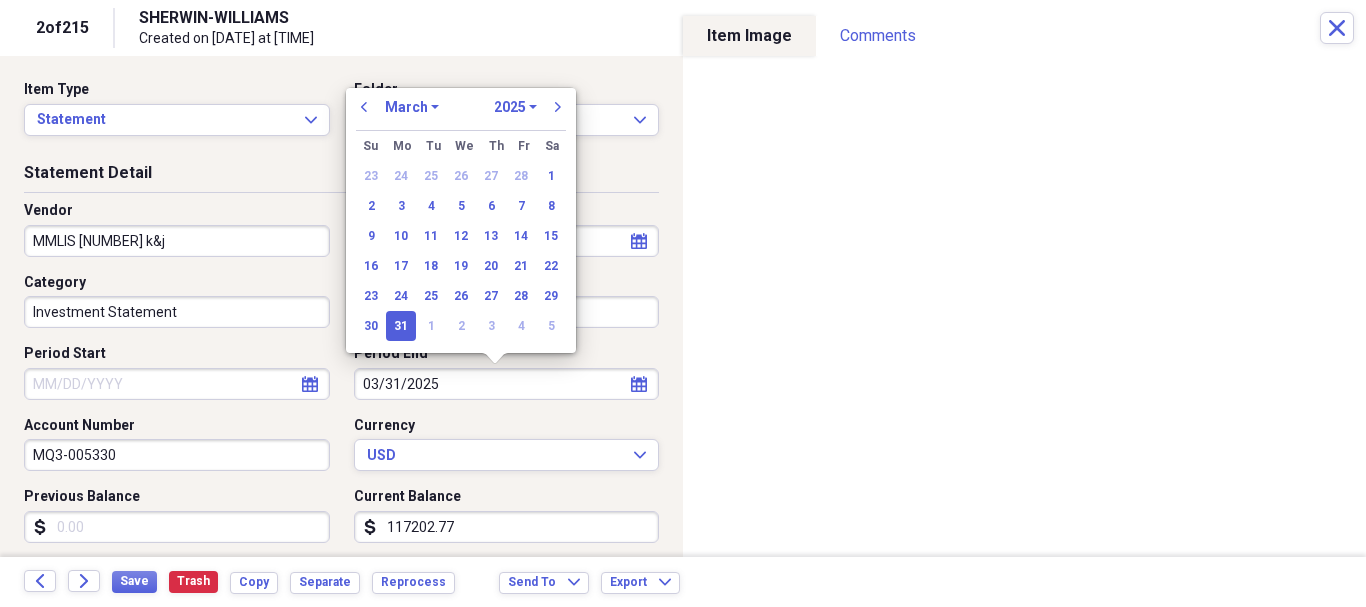 type on "03/31/2025" 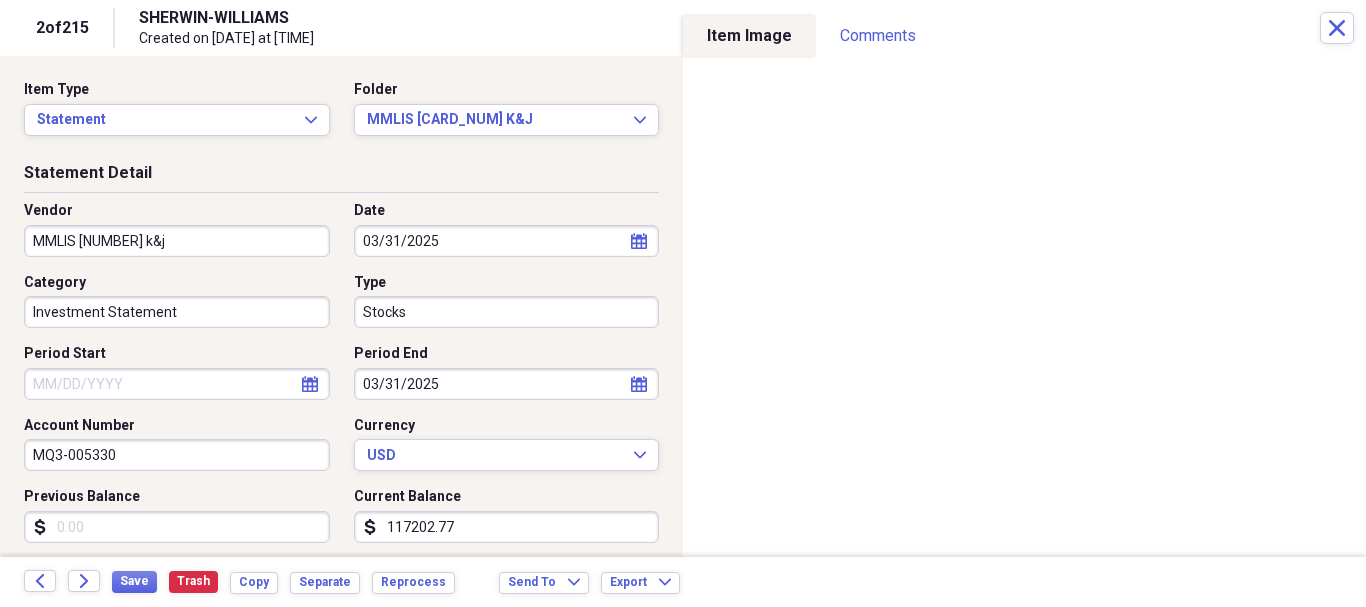 click on "Previous Balance" at bounding box center (177, 527) 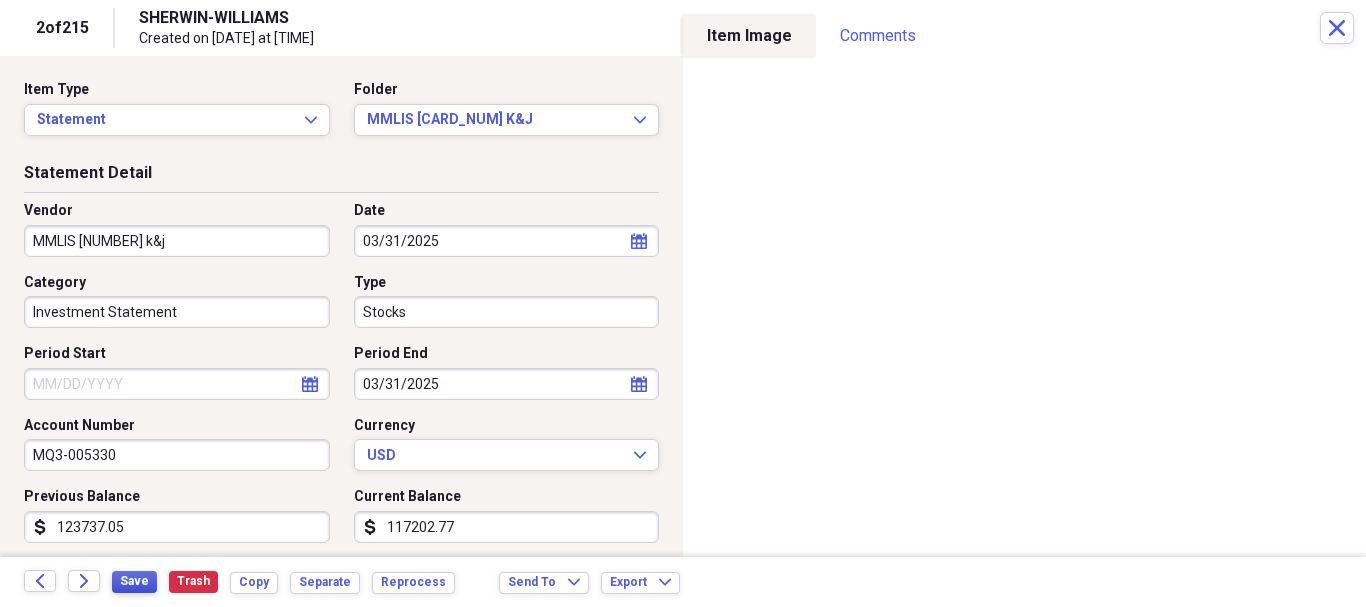 type on "123737.05" 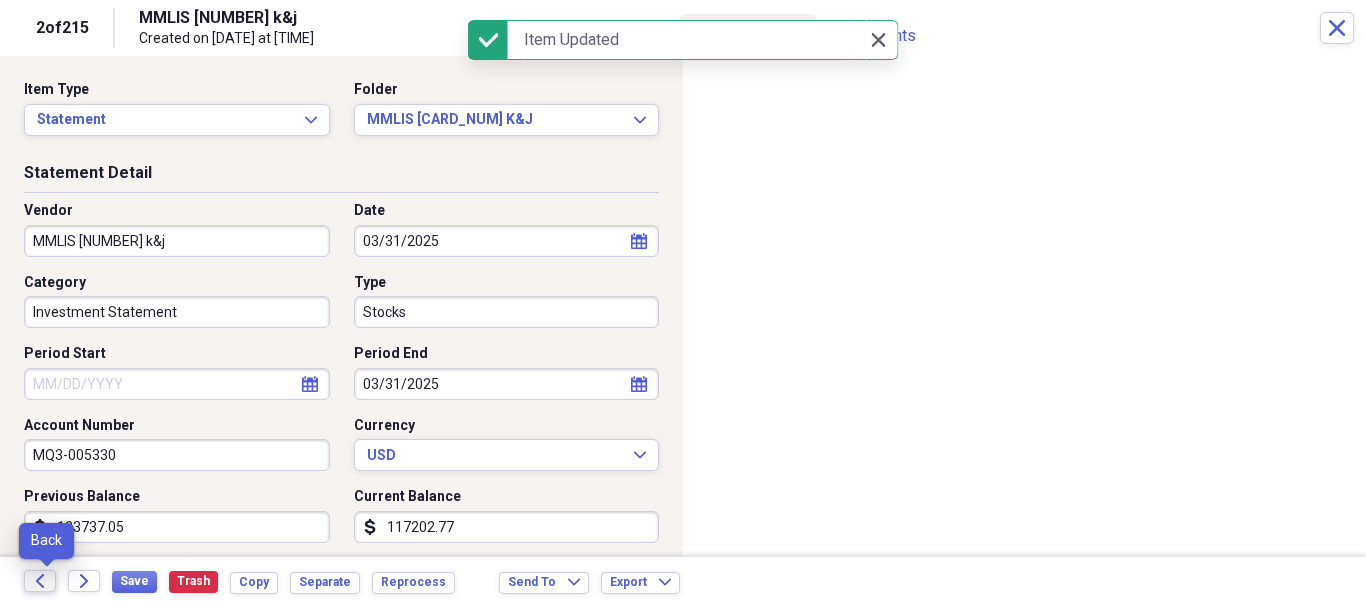 click on "Back" 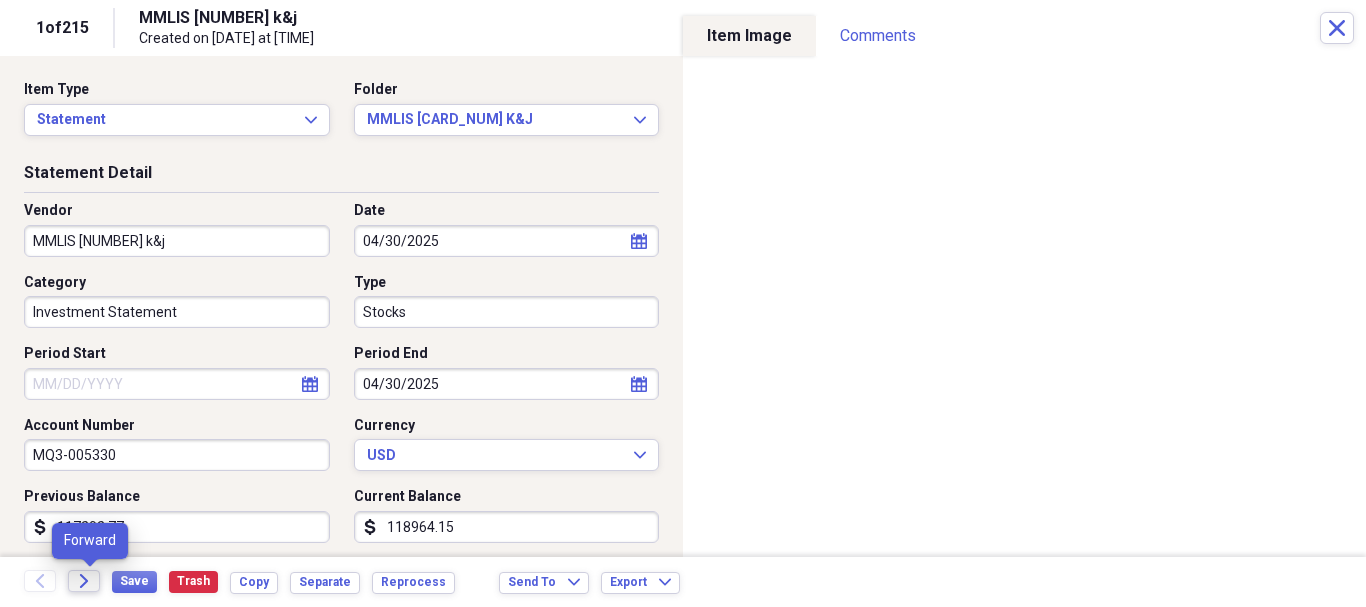 click 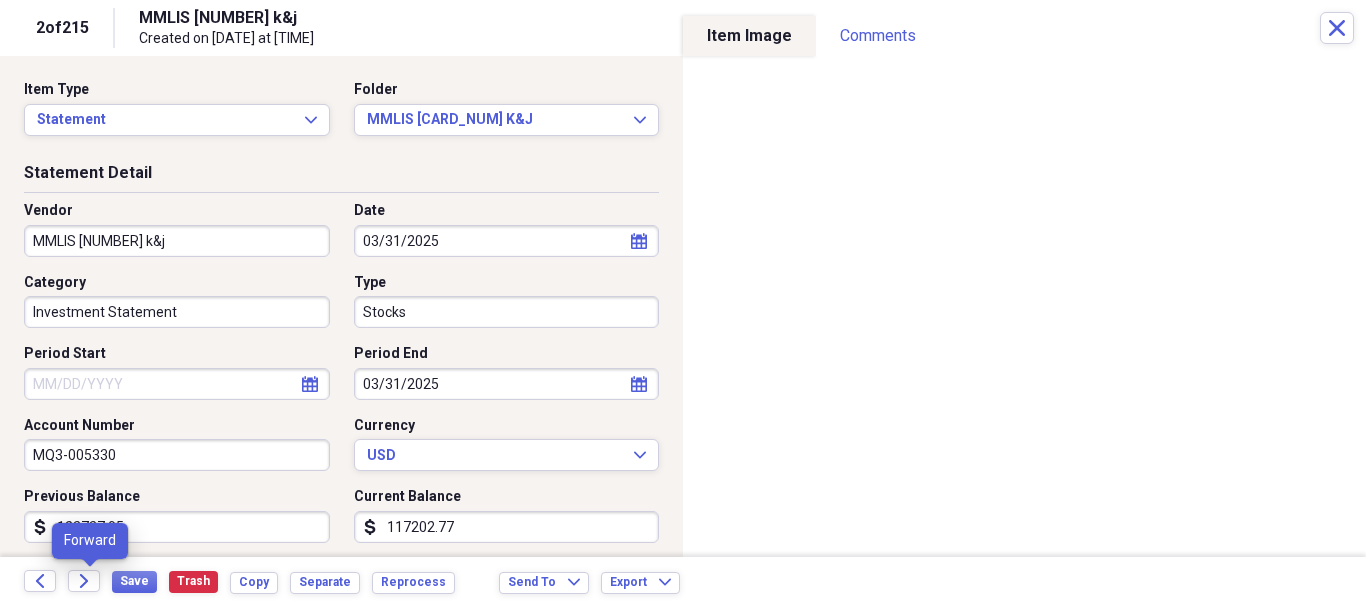 click on "Forward" at bounding box center (90, 582) 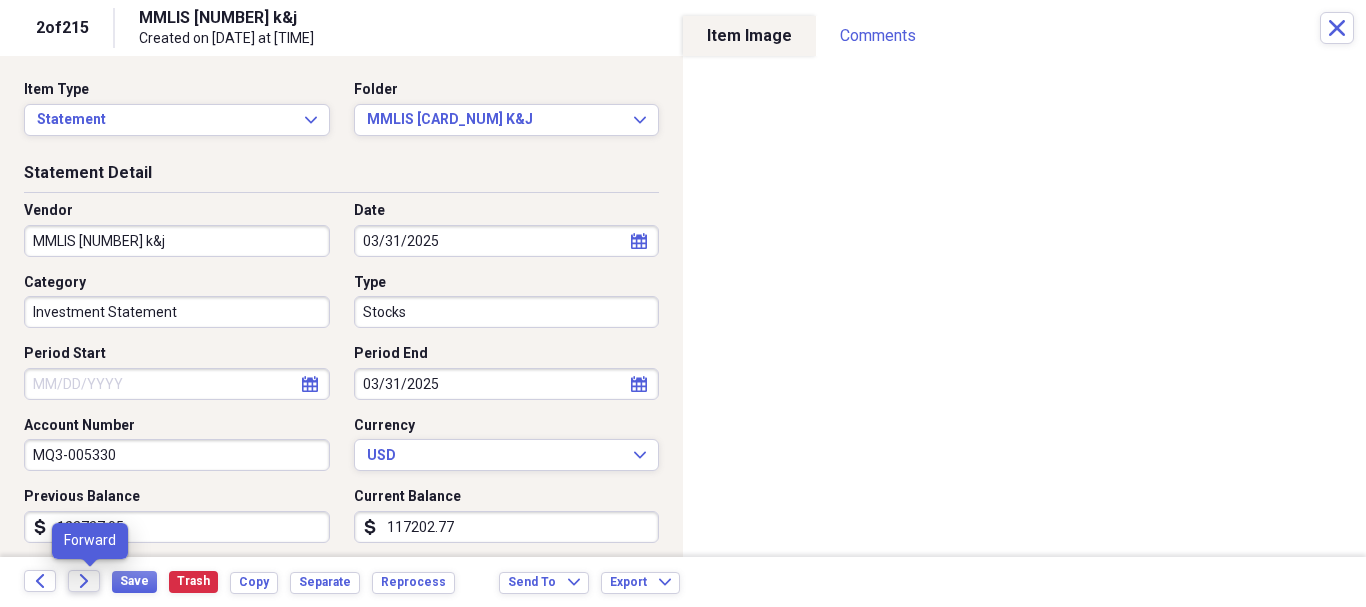 click on "Forward" 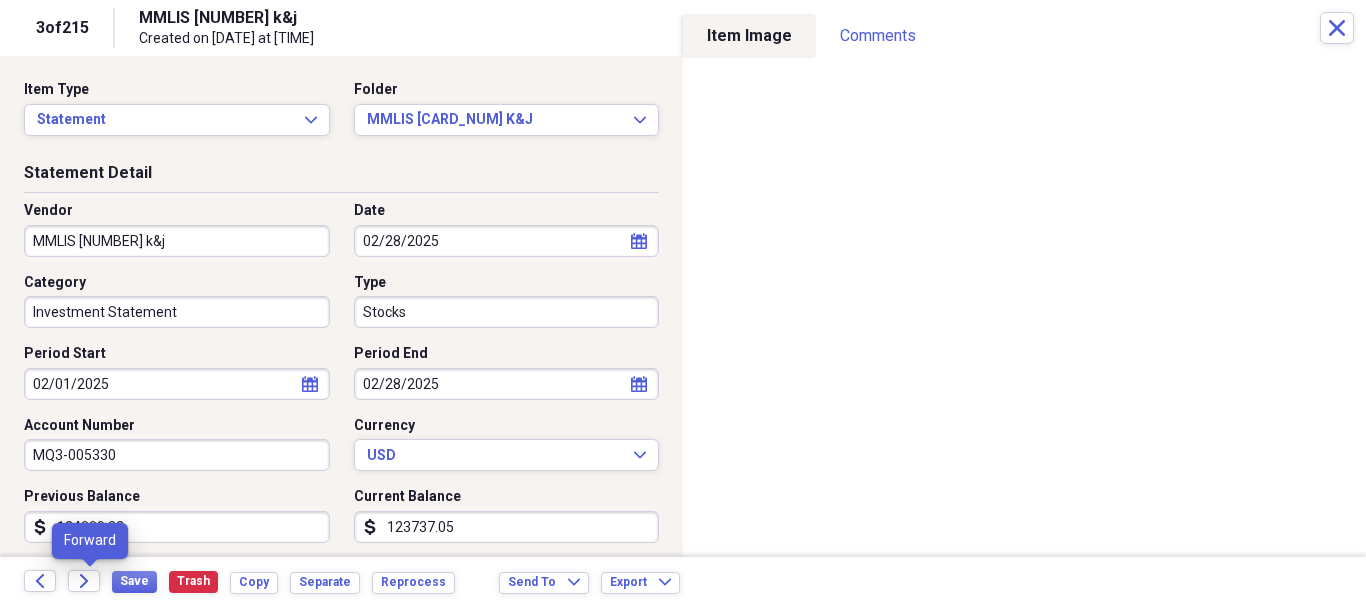 click on "Forward" at bounding box center [90, 582] 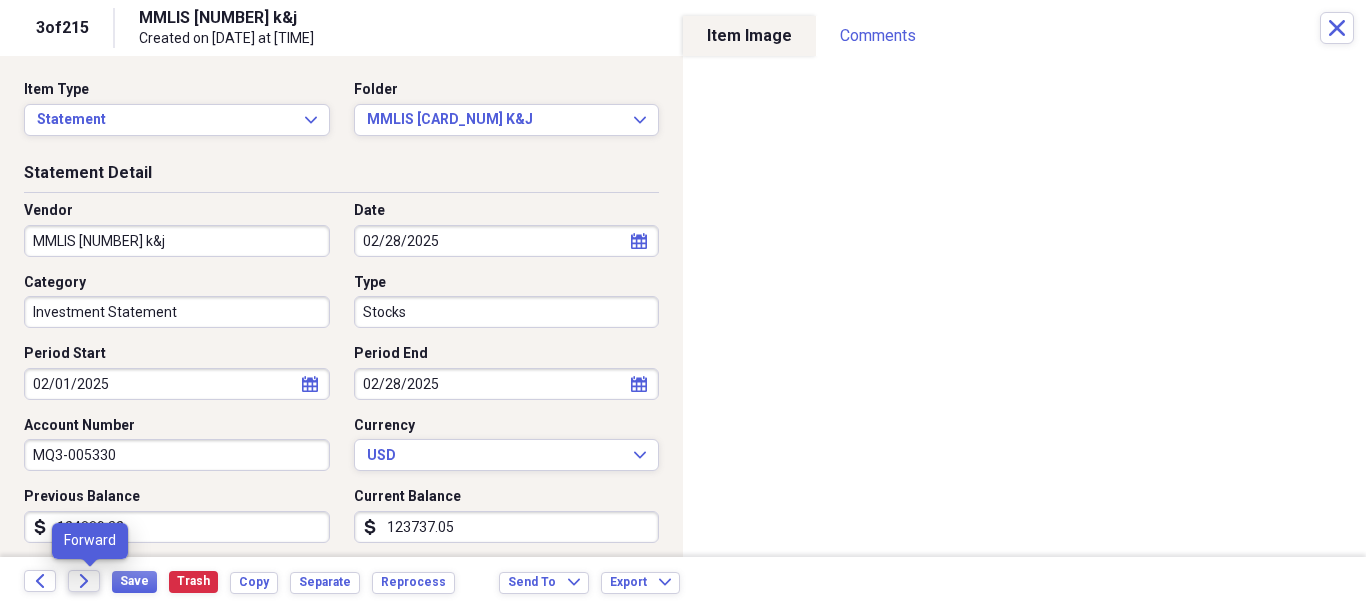 click 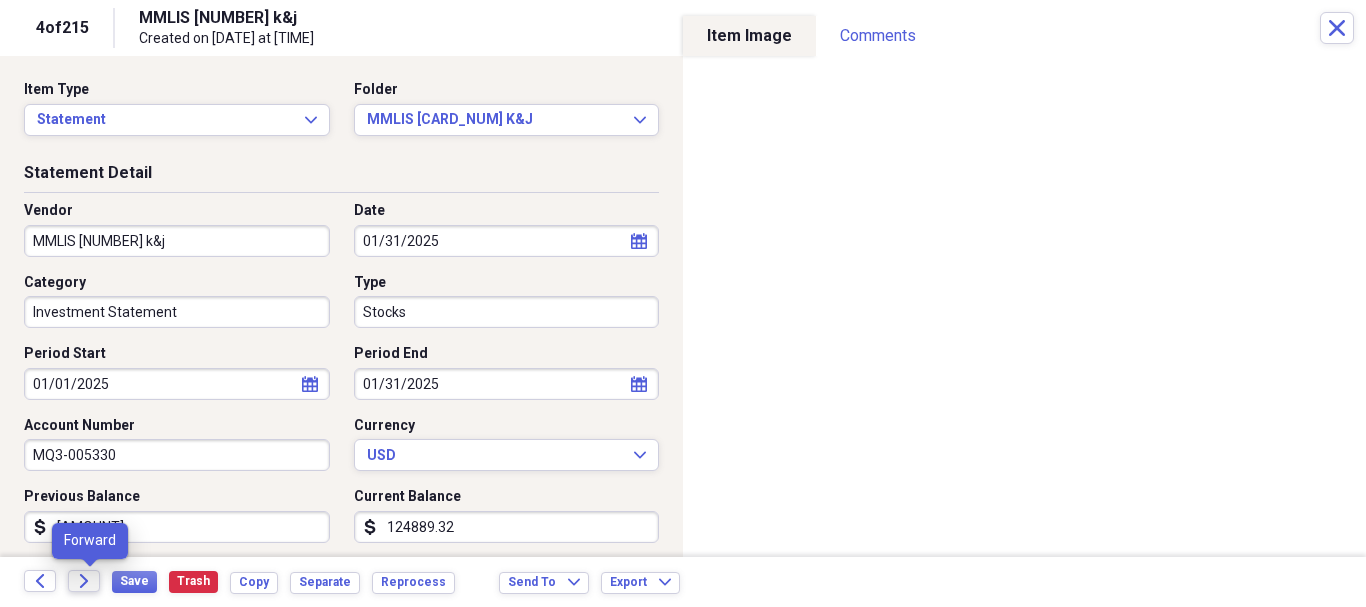 click on "Forward" 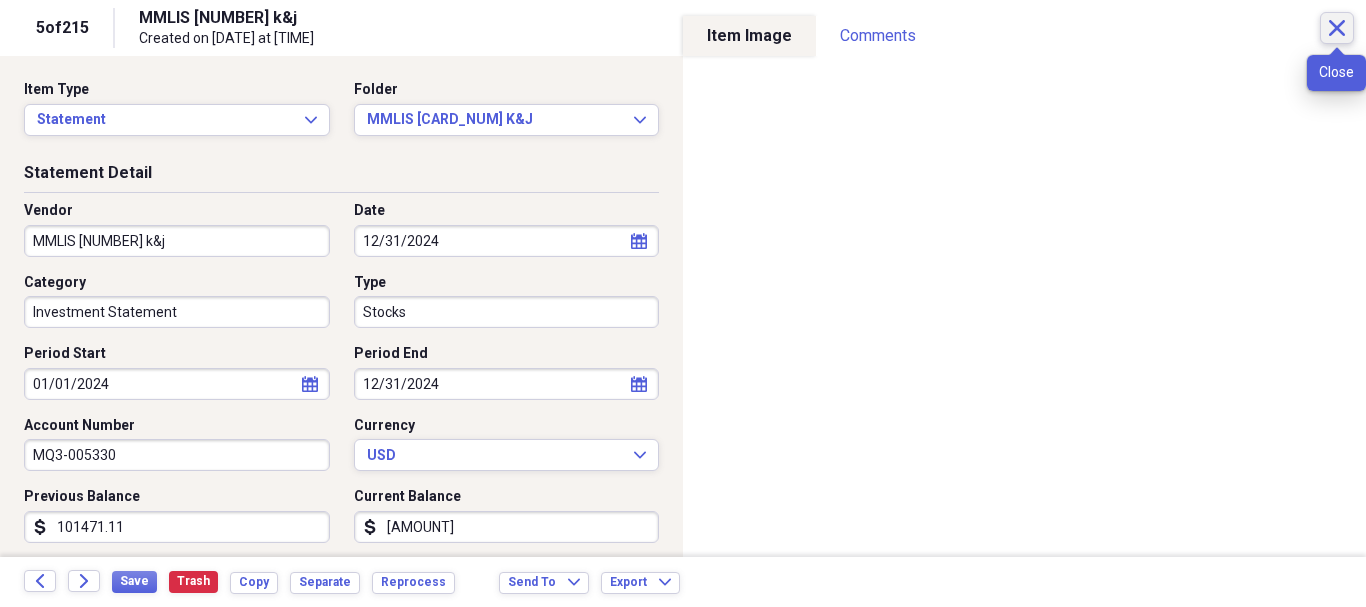 click on "Close" 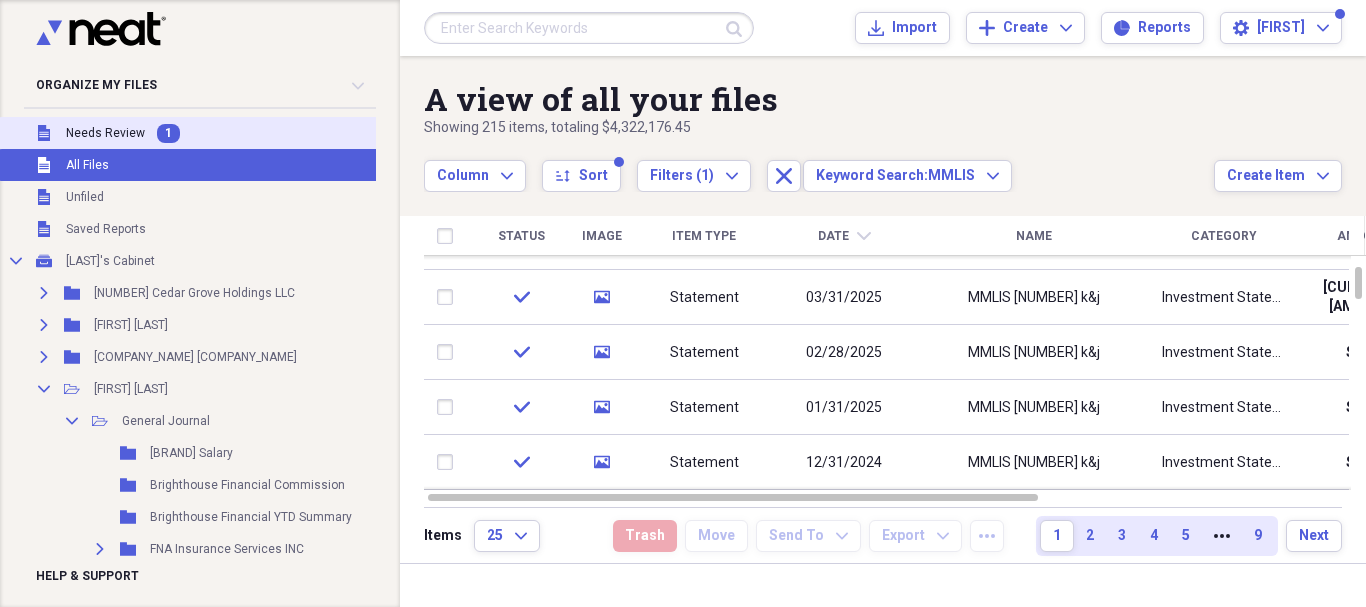click on "Unfiled Needs Review 1" at bounding box center (270, 133) 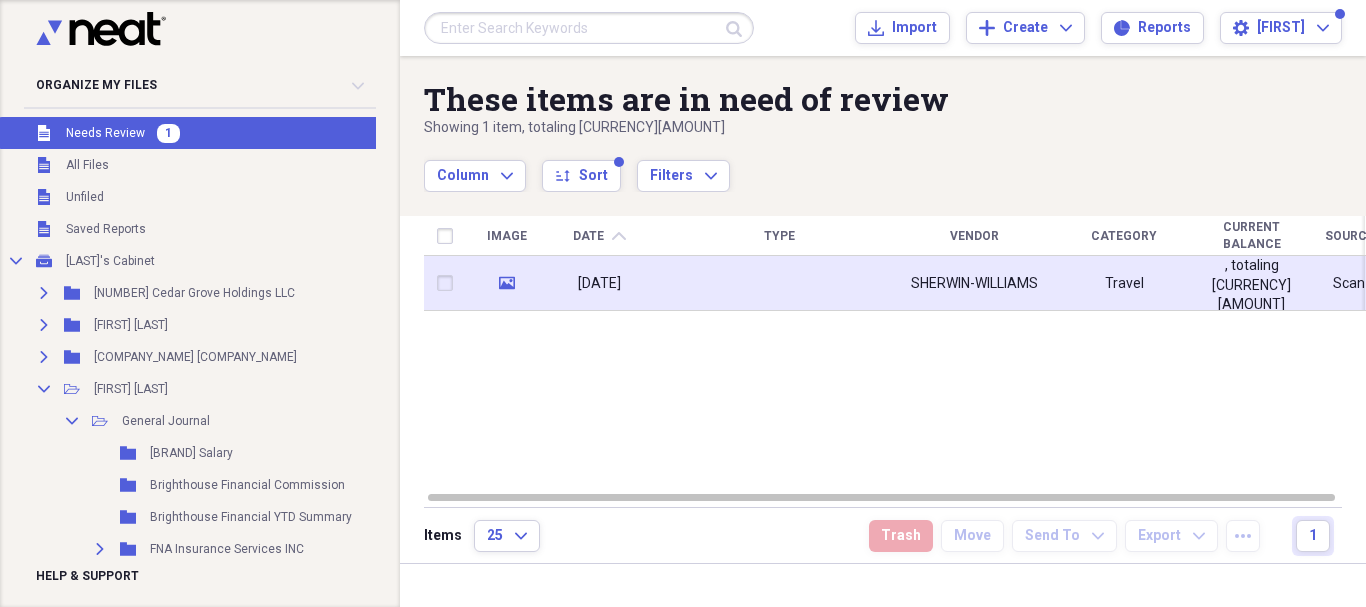 click at bounding box center [779, 283] 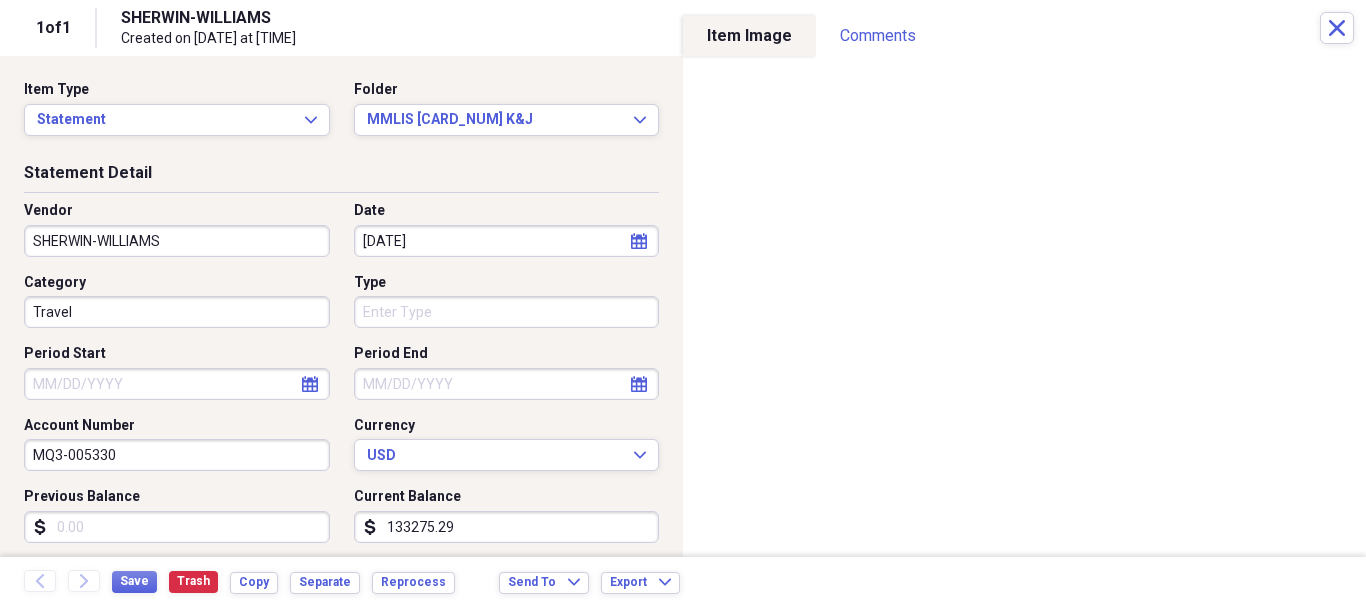click on "SHERWIN-WILLIAMS" at bounding box center [177, 241] 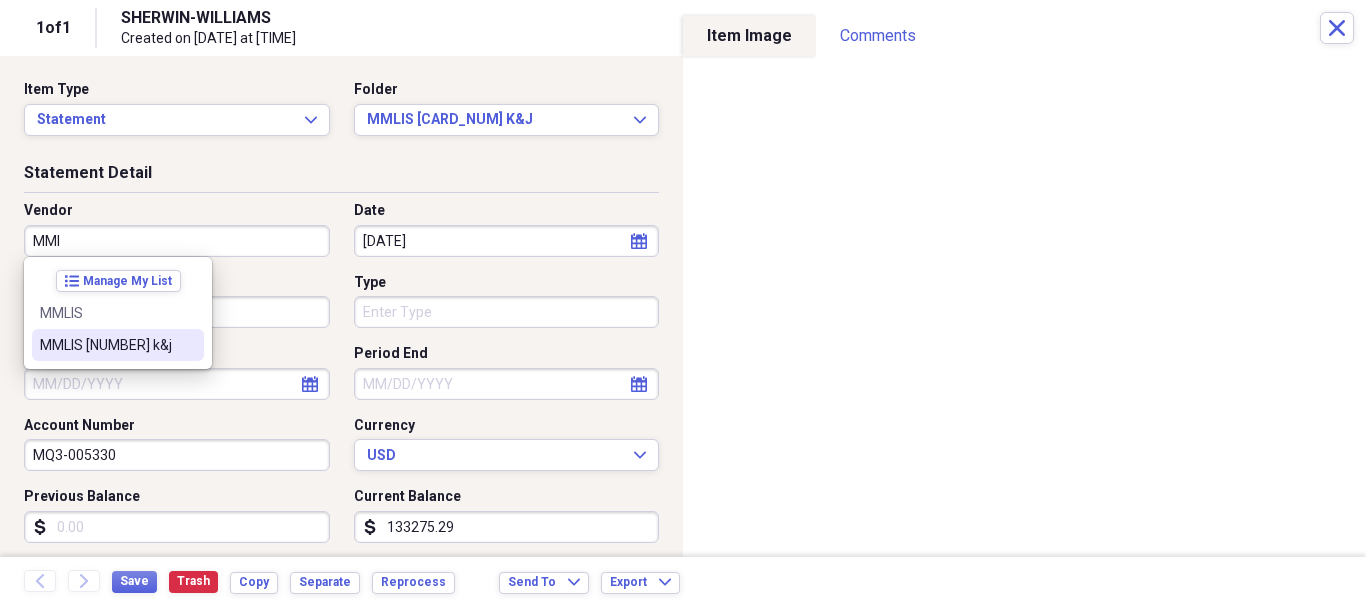 click on "MMLIS [NUMBER] k&j" at bounding box center (106, 345) 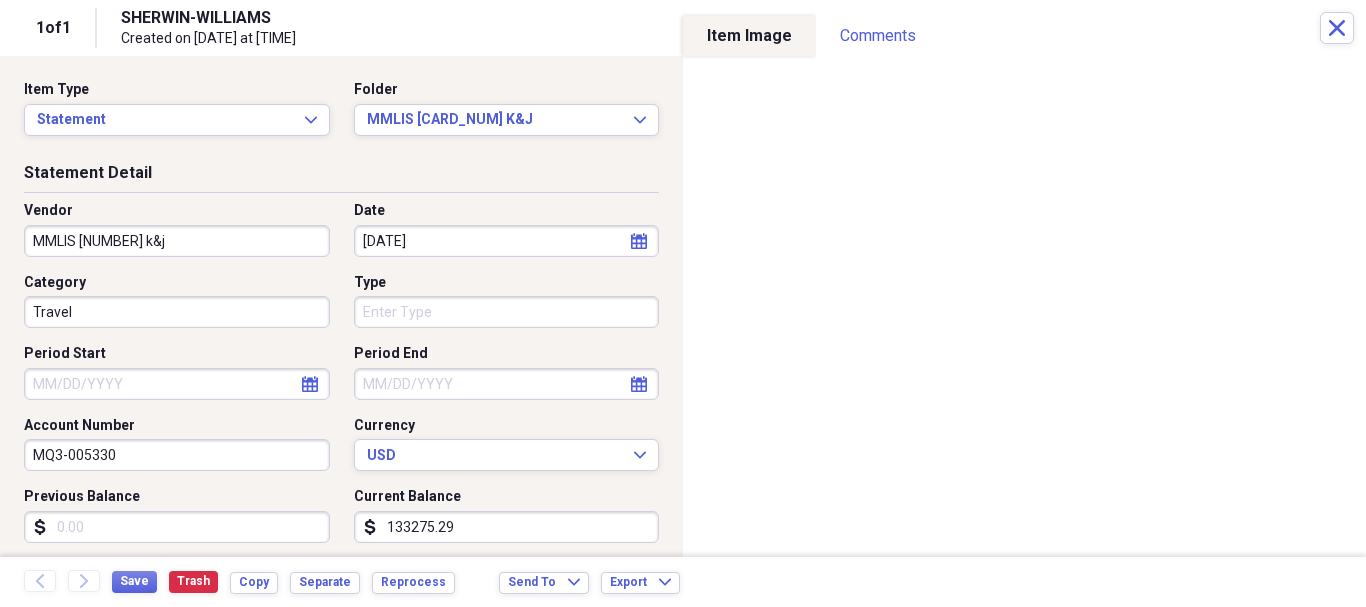 type on "Investment Statement" 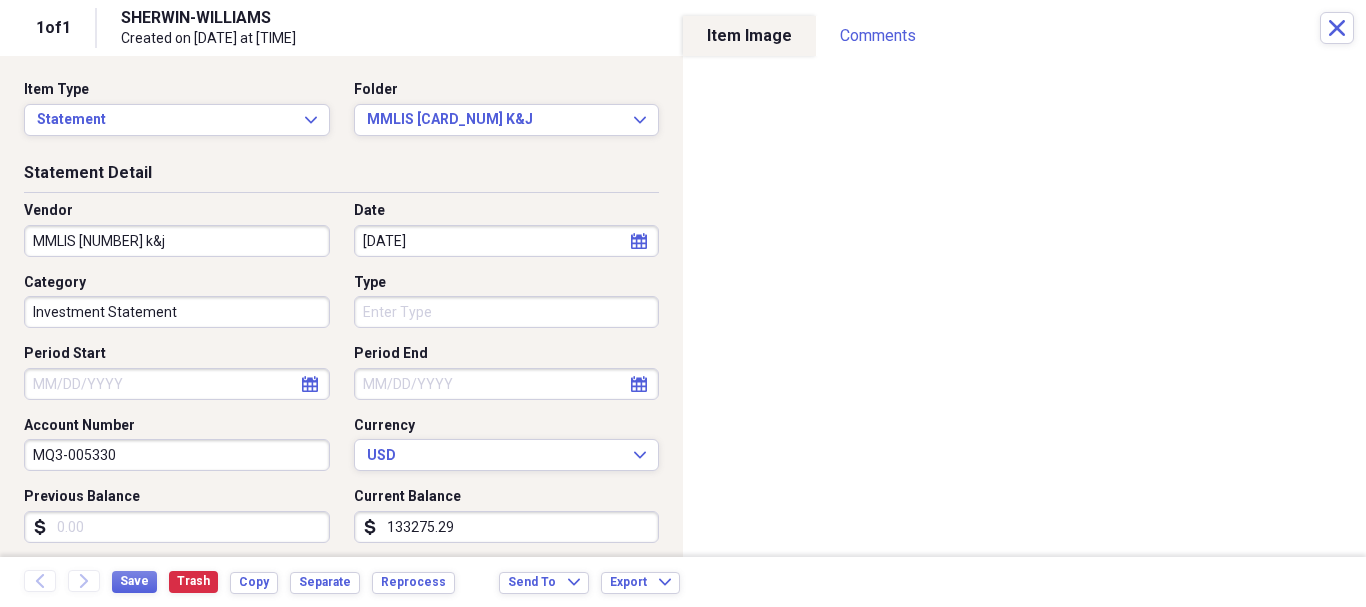 click on "[DATE]" at bounding box center (507, 241) 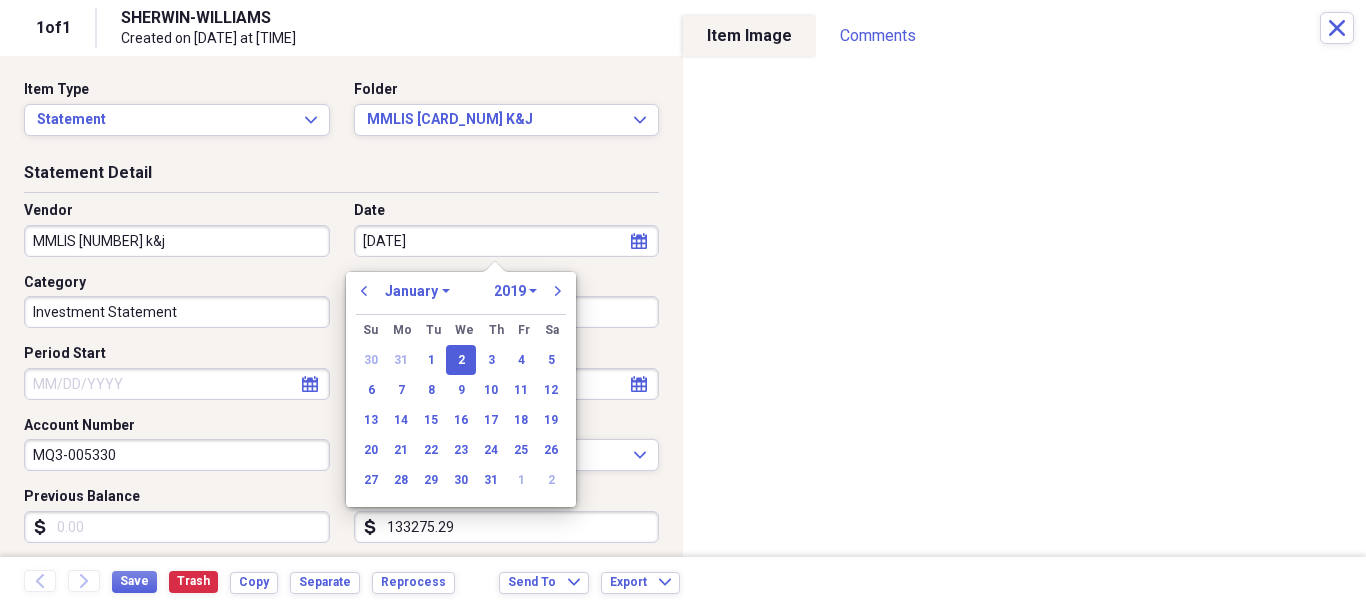 type on "06/30/2025" 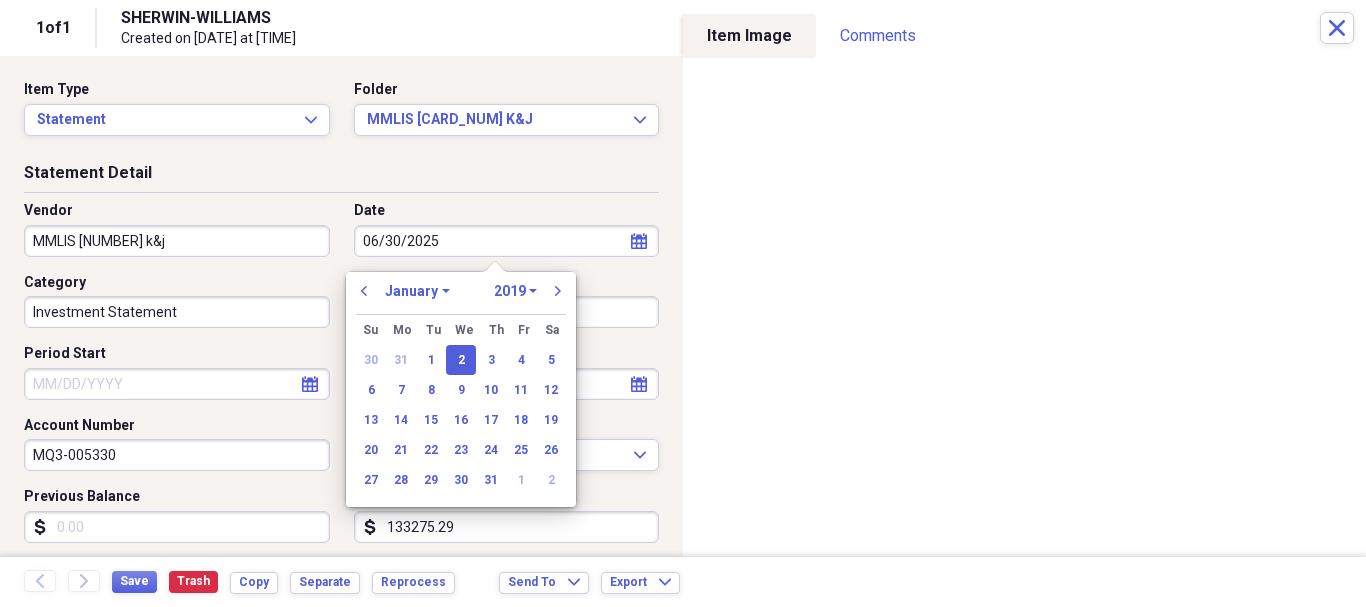 select on "5" 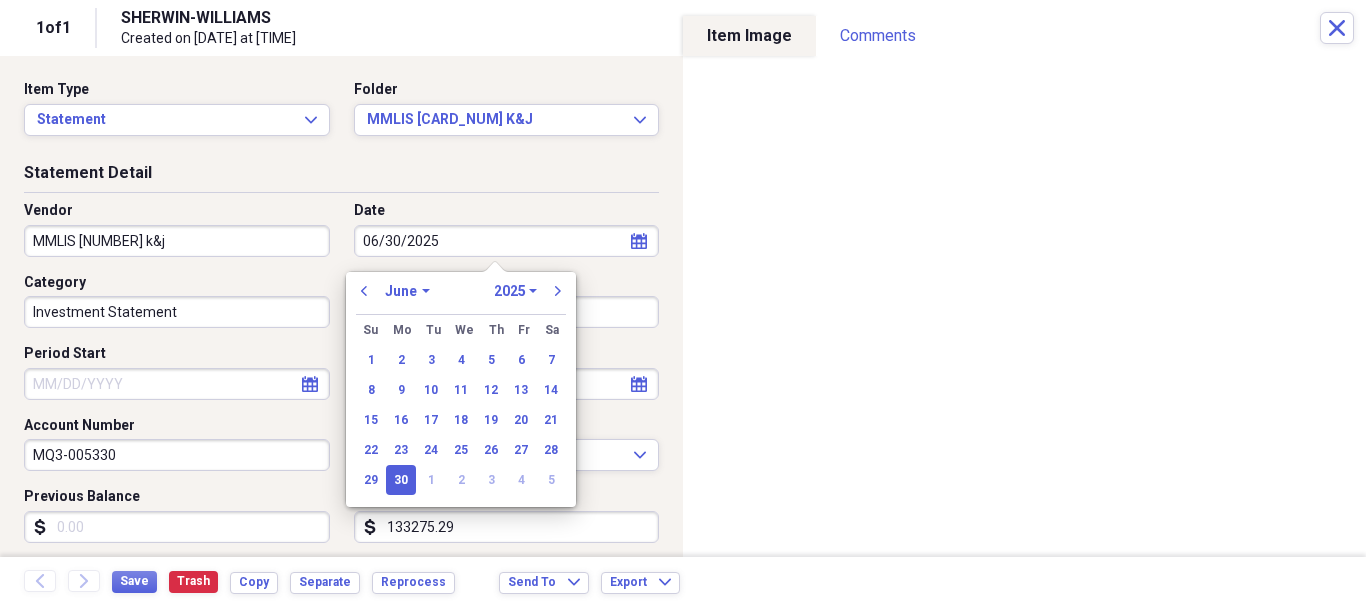 type on "06/30/2025" 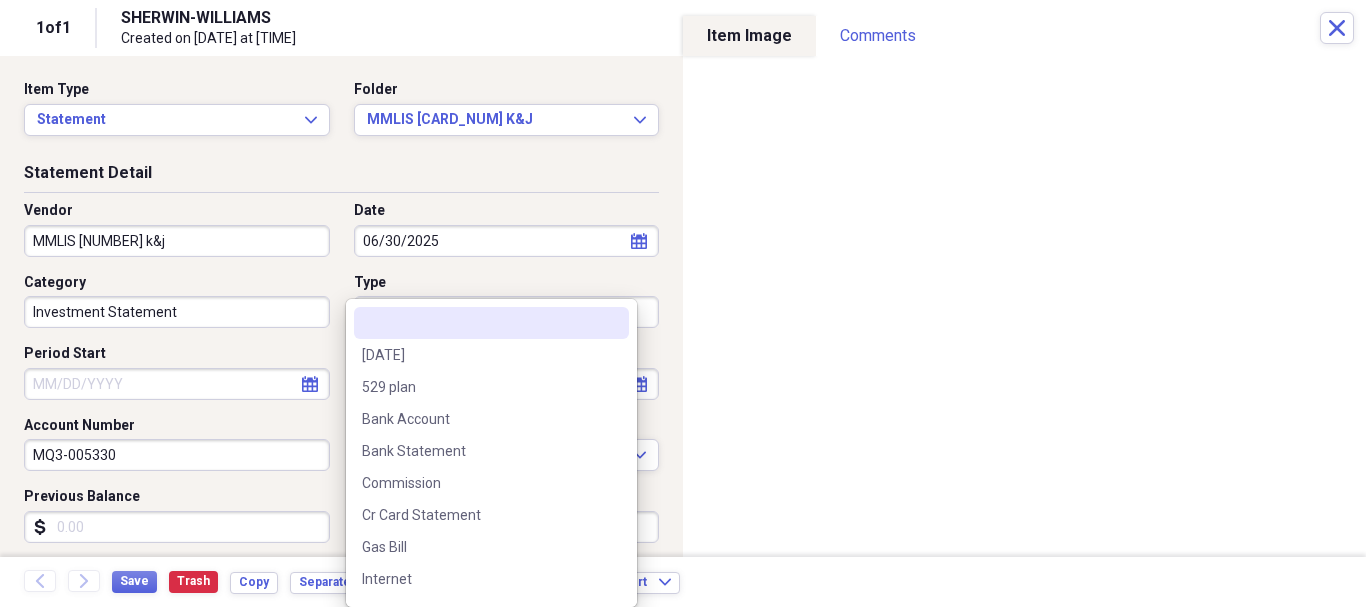 click on "Type" at bounding box center (507, 312) 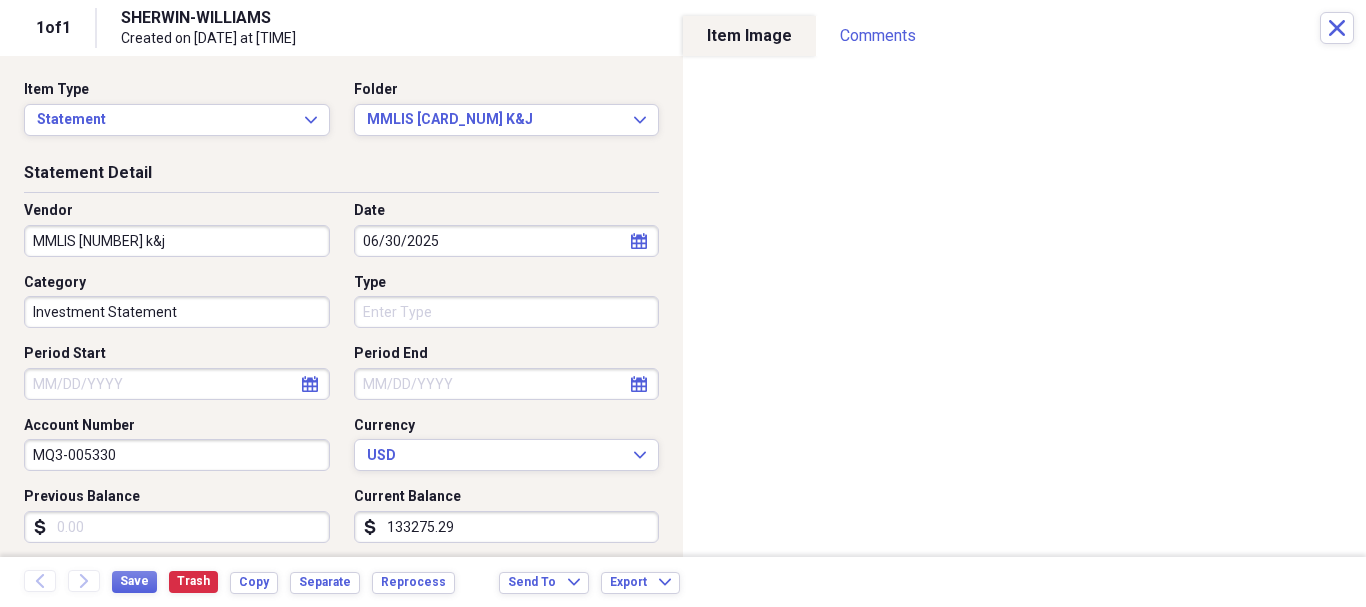 click on "Vendor MMLIS [CARD_NUMBER] k&j Date [DATE] calendar Calendar Category Investment Statement Type Period Start calendar Calendar Period End calendar Calendar Account Number MQ3-005330 Currency USD Expand Previous Balance dollar-sign Current Balance dollar-sign 133275.29" at bounding box center [341, 380] 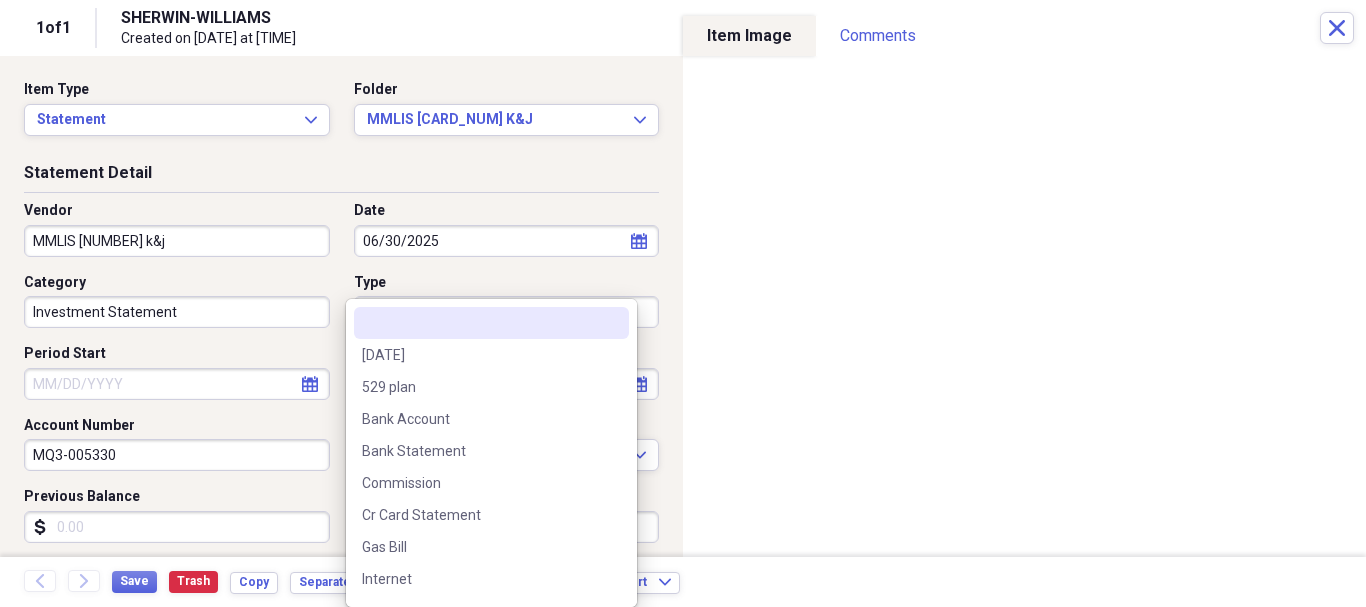 click on "1 Cedar Grove Holdings LLC Add Folder Expand Folder [LAST] [LAST] Add Folder Expand Folder Bright Smile Family Dentistry PC Add Folder Collapse Open Folder [LAST] [LAST] Add Folder Collapse Open Folder General Journal Add Folder Folder Bright House Salary Add Folder Folder Brighthouse Financial Commission Add Folder Folder Brighthouse Financial YTD Summary Add Folder Expand Folder FNA Insurance Services INC Add Folder Expand Folder [LAST] MassMutual Salary Stub Add Folder Folder [LAST] MetLife Salary Stub Add Folder Folder MetLife Group Salary Add Folder Folder MML Investors Services Add Folder Folder Wageworks Add Folder Folder [LAST] Contacts Add Folder Collapse Open Folder [LAST] Documents Add Folder Collapse Open Folder Health Add Folder Folder Medical [LAST] Add Folder Folder Medical [LAST] Add Folder Collapse Open Folder Add Folder [NUMBER]" at bounding box center [683, 303] 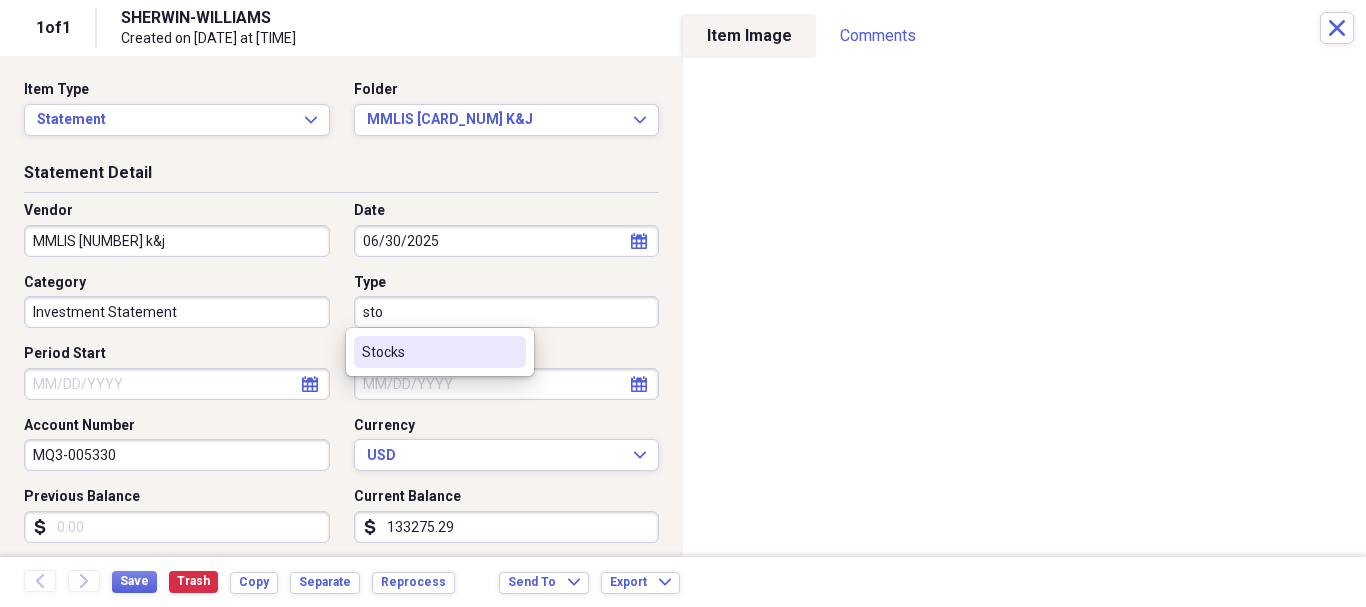 click on "Stocks" at bounding box center [428, 352] 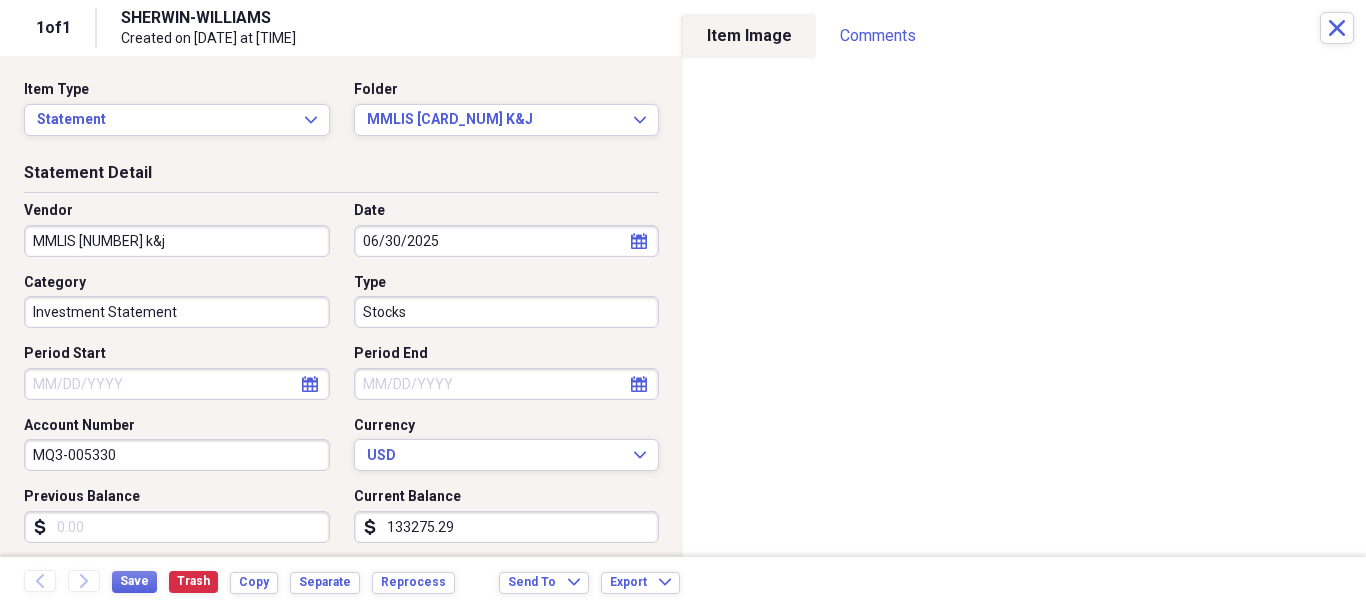 select on "7" 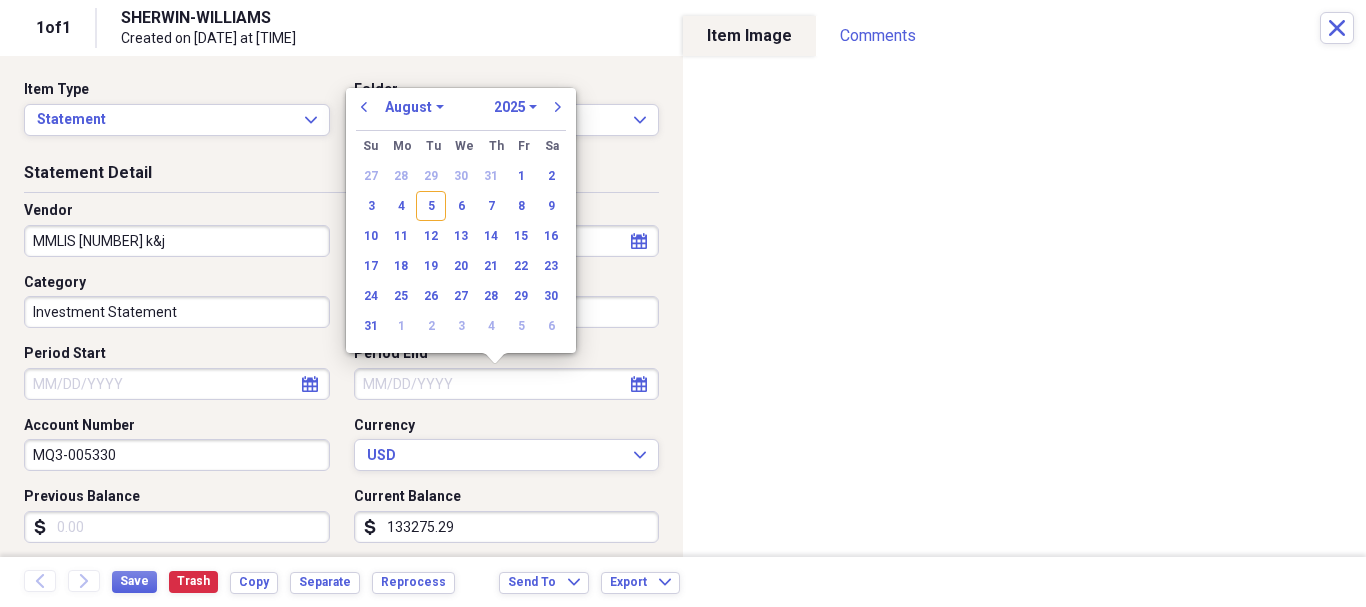 click on "Period End" at bounding box center [507, 384] 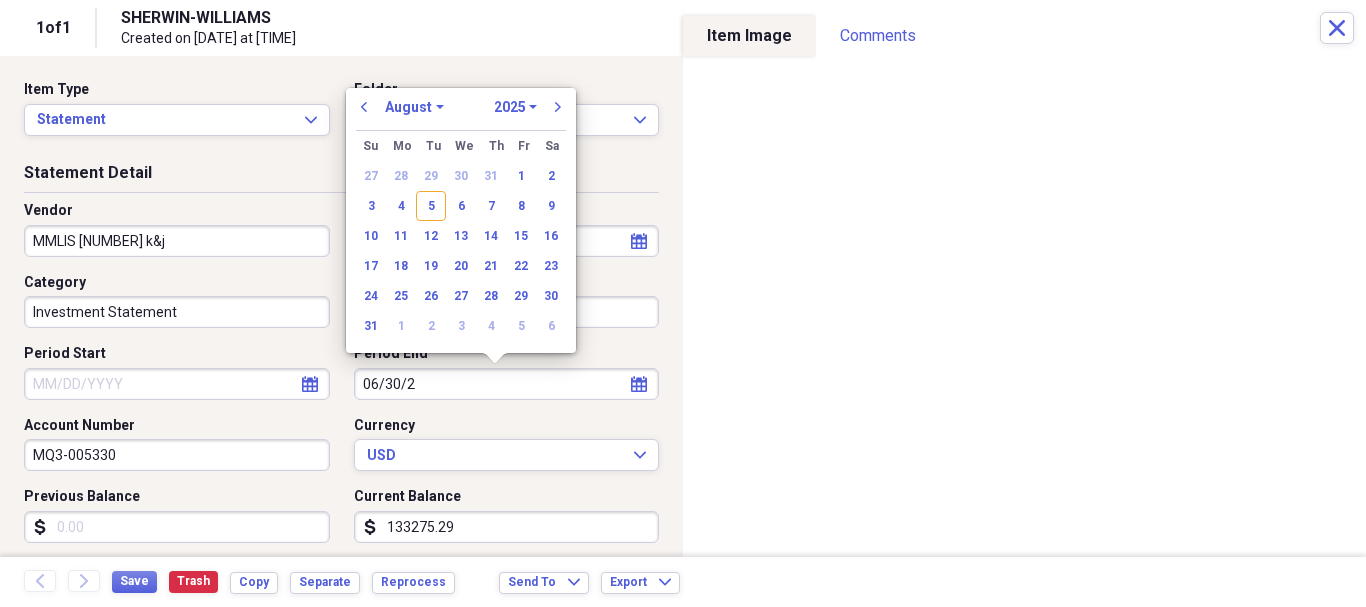 type on "06/30/20" 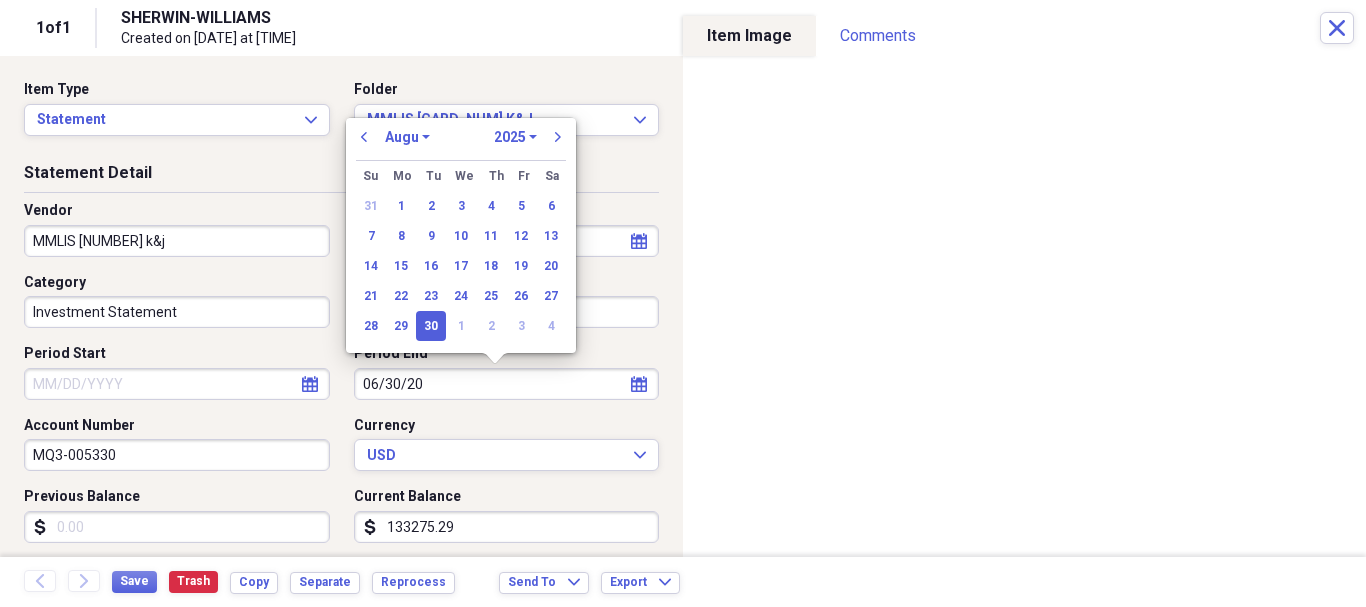 select on "5" 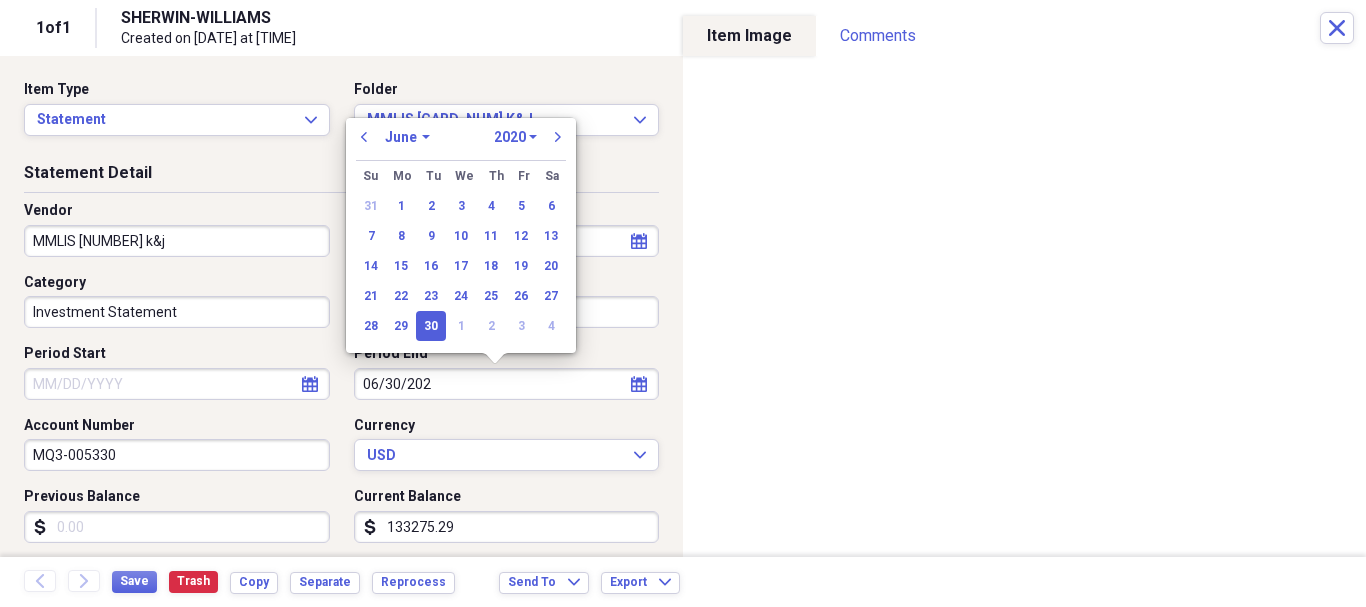 type on "06/30/2025" 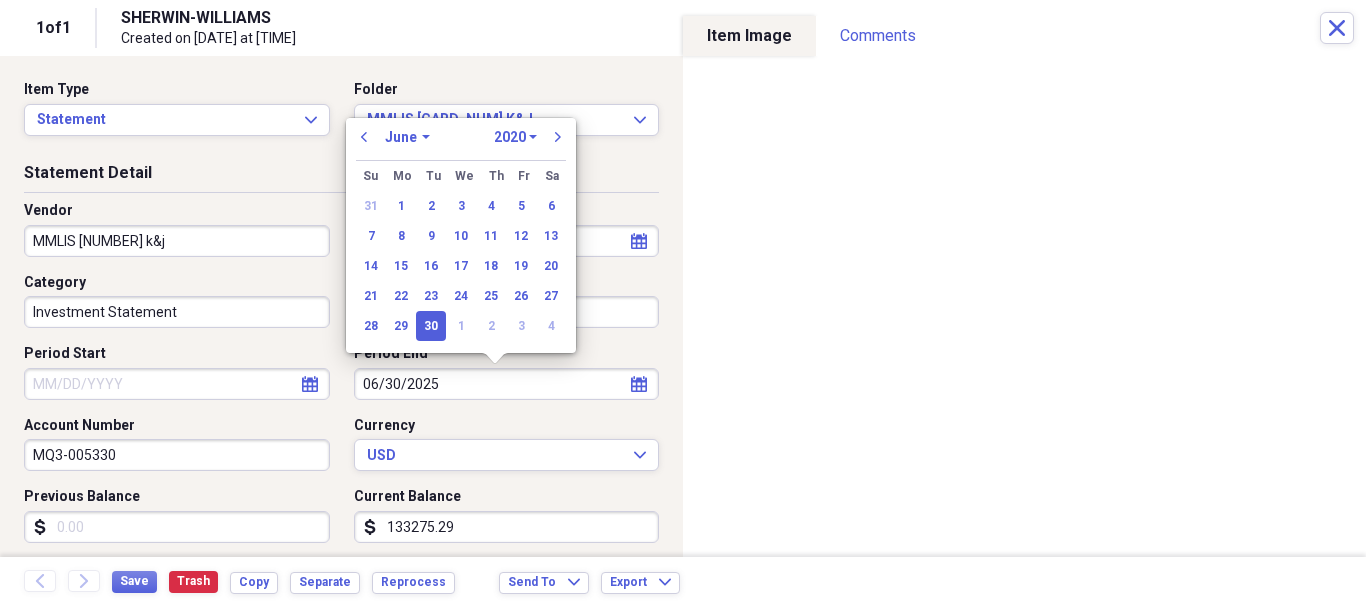 select on "2025" 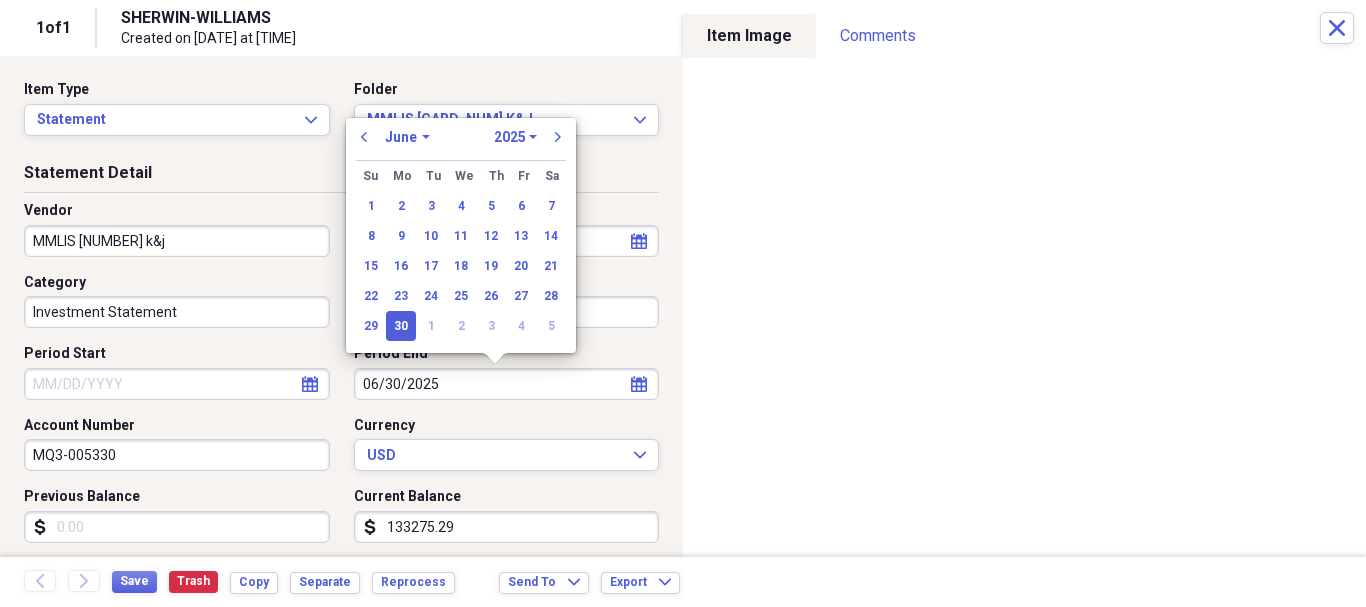 type on "06/30/2025" 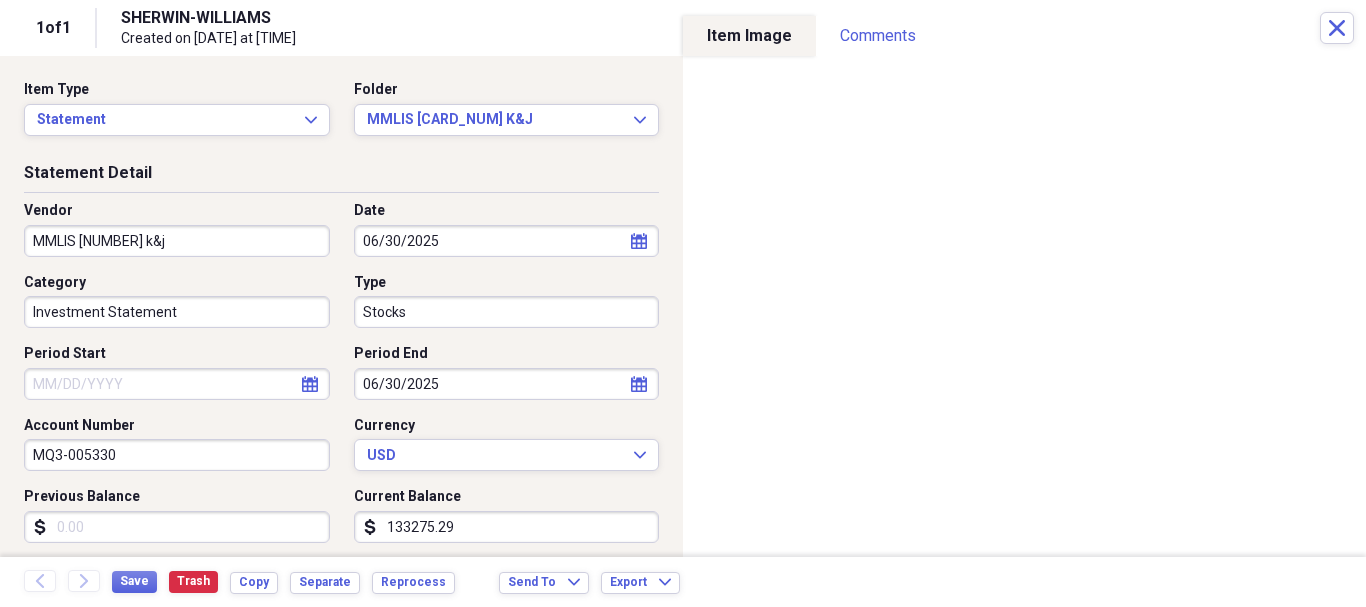 click on "Previous Balance" at bounding box center (177, 527) 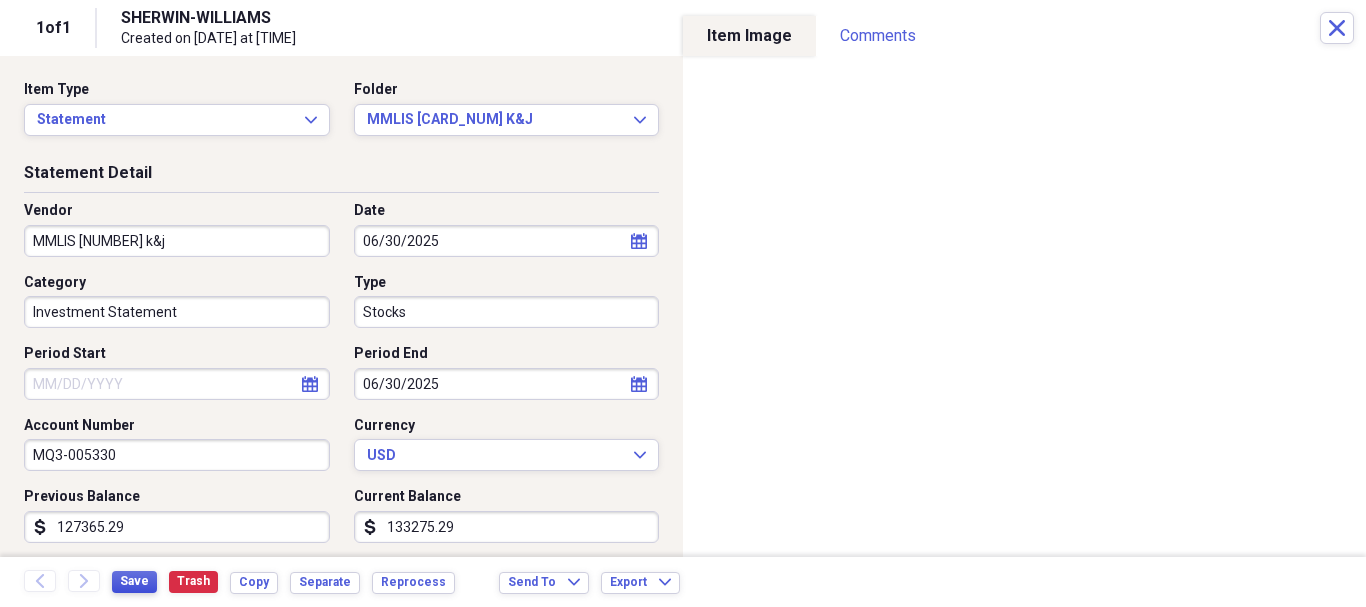 type on "127365.29" 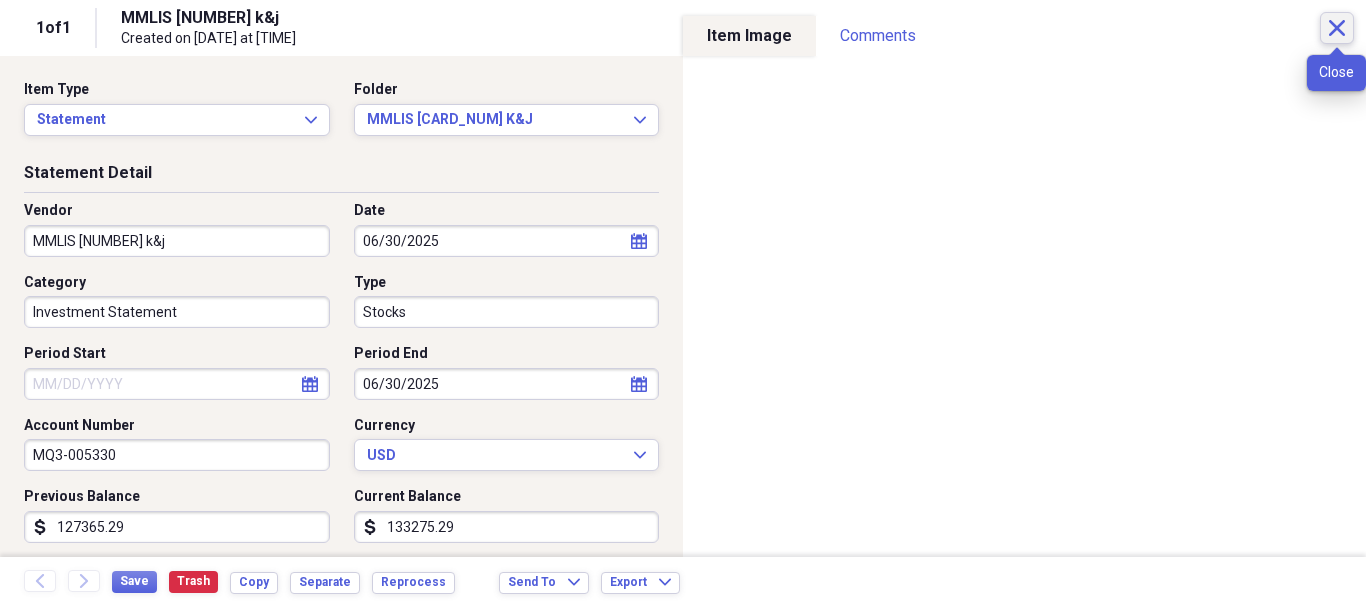 click on "Close" at bounding box center (1337, 28) 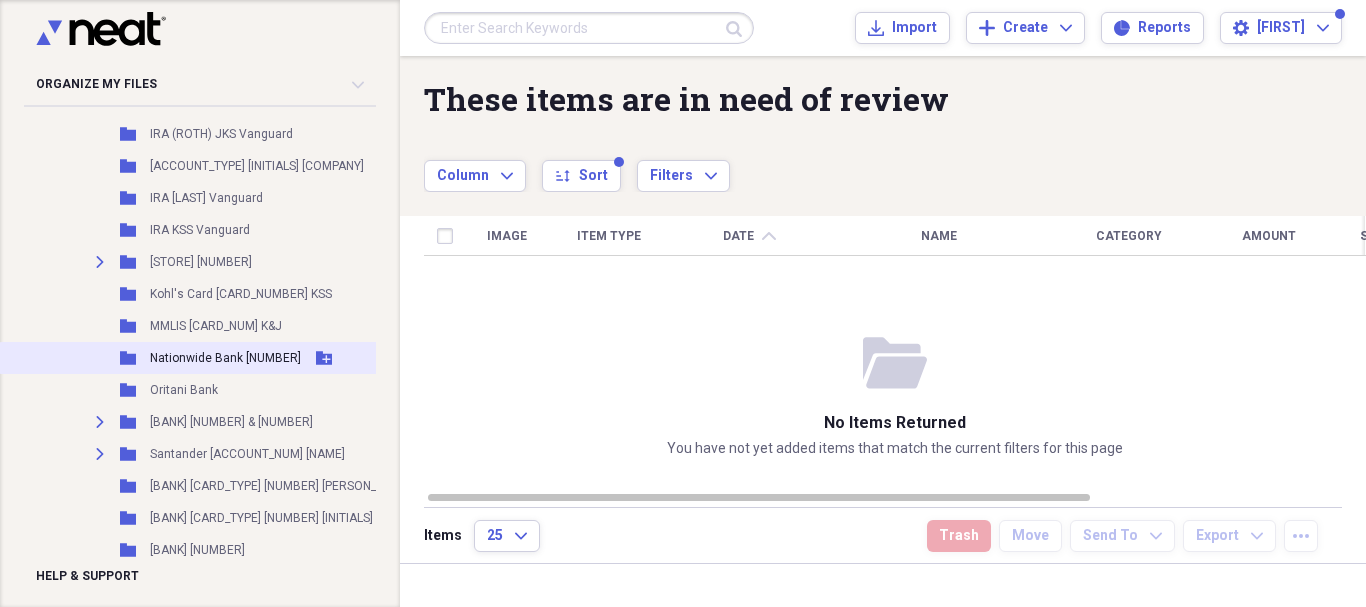scroll, scrollTop: 5200, scrollLeft: 0, axis: vertical 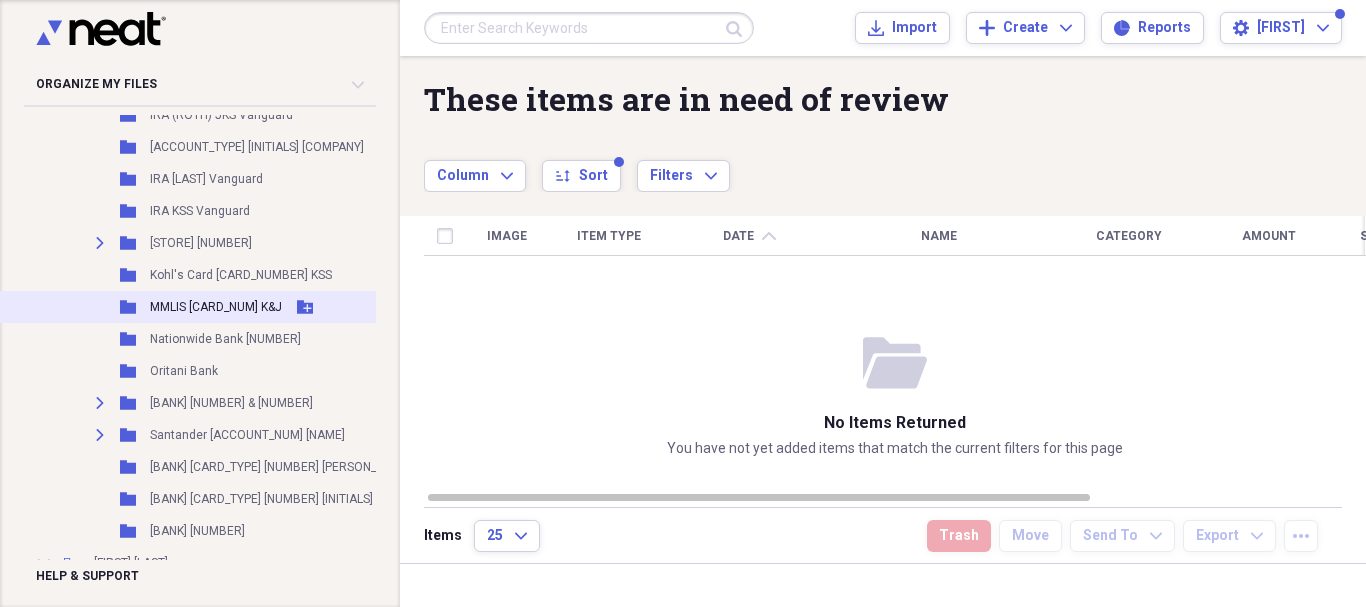 click on "MMLIS [CARD_NUM] K&J" at bounding box center [216, 307] 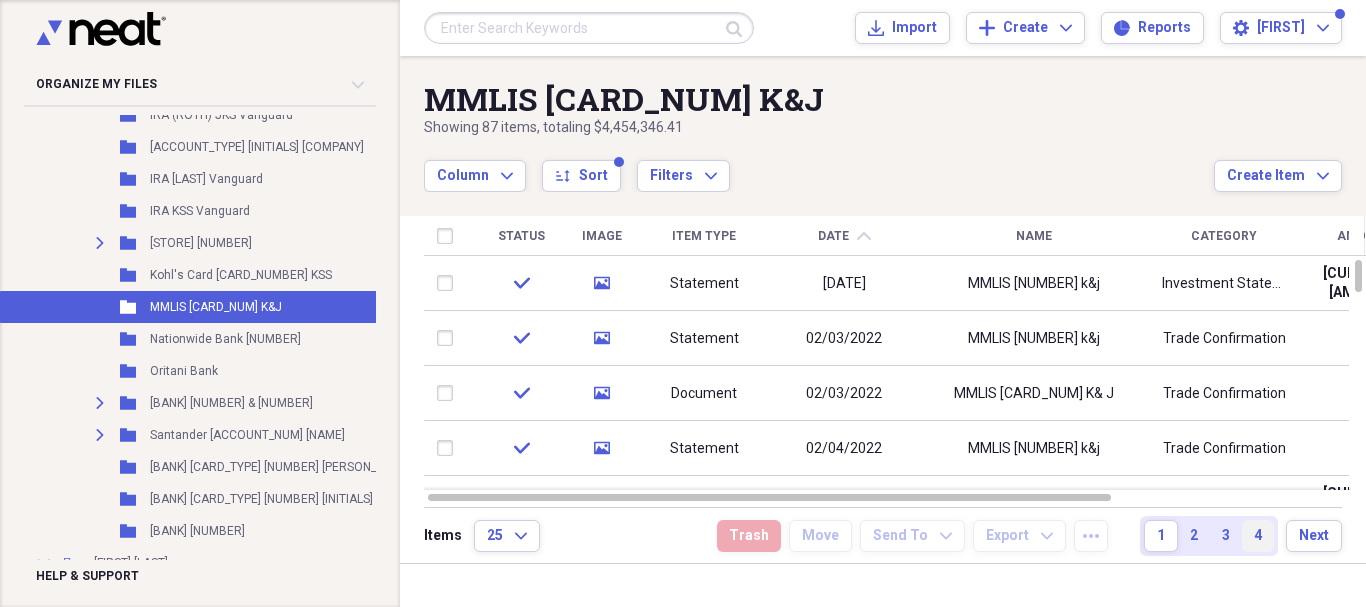 click on "4" at bounding box center (1258, 536) 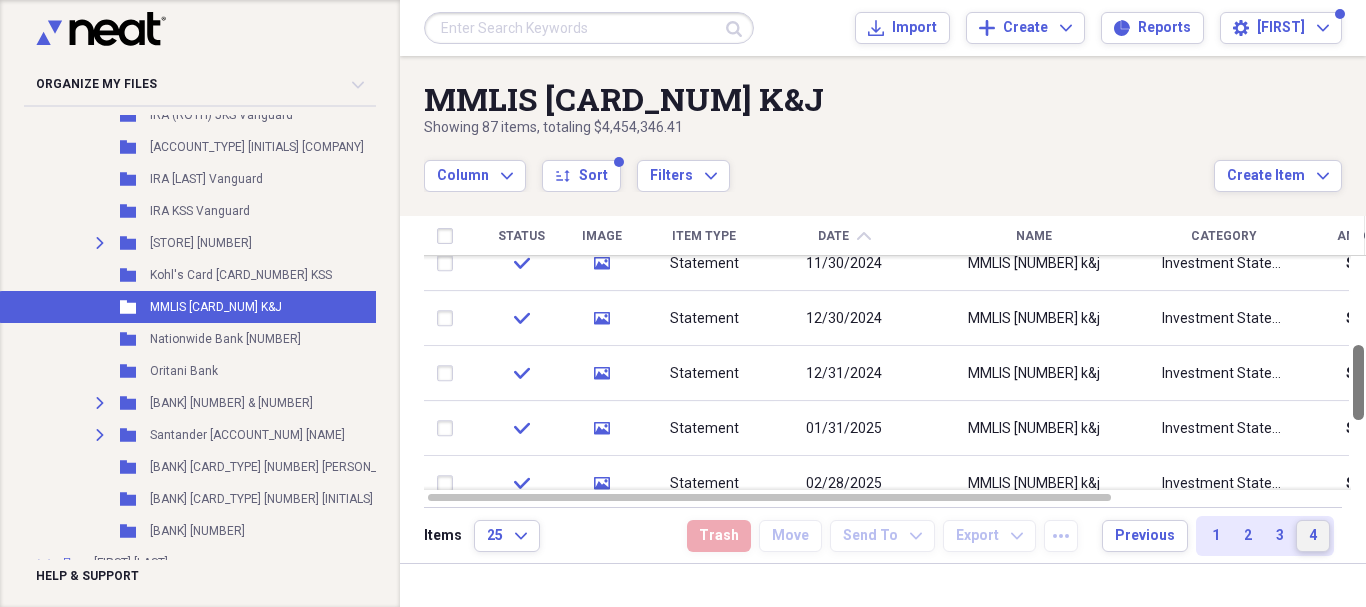 drag, startPoint x: 1360, startPoint y: 296, endPoint x: 1365, endPoint y: 381, distance: 85.146935 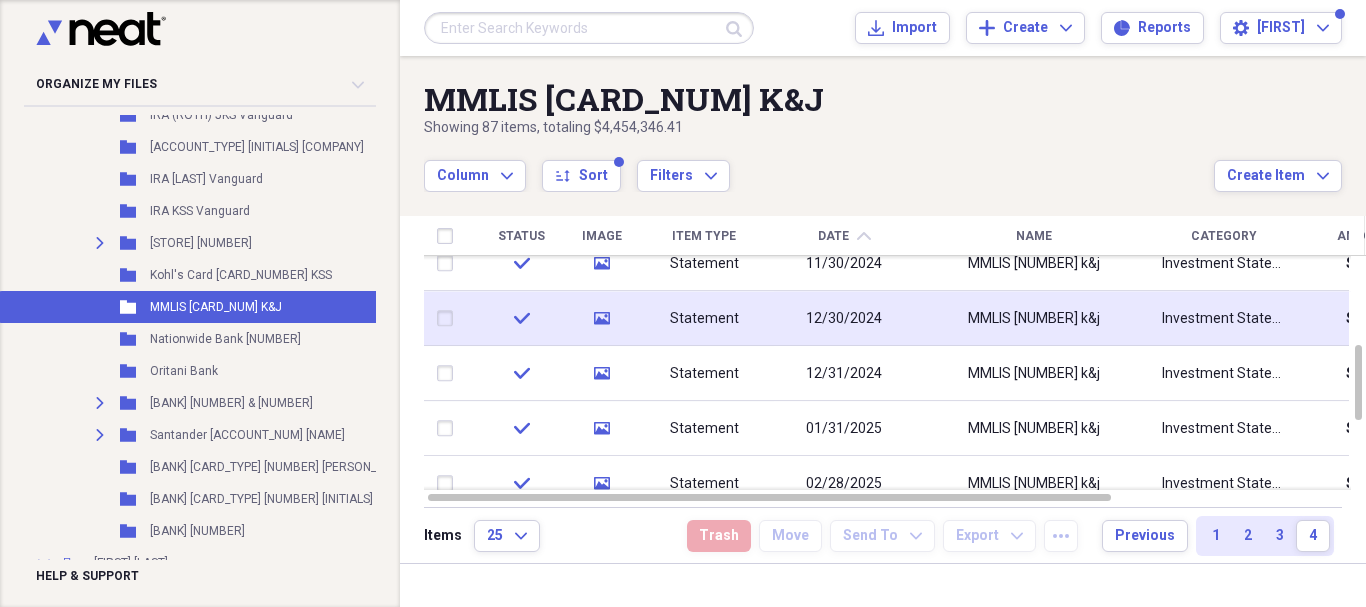 click on "MMLIS [NUMBER] k&j" at bounding box center [1034, 318] 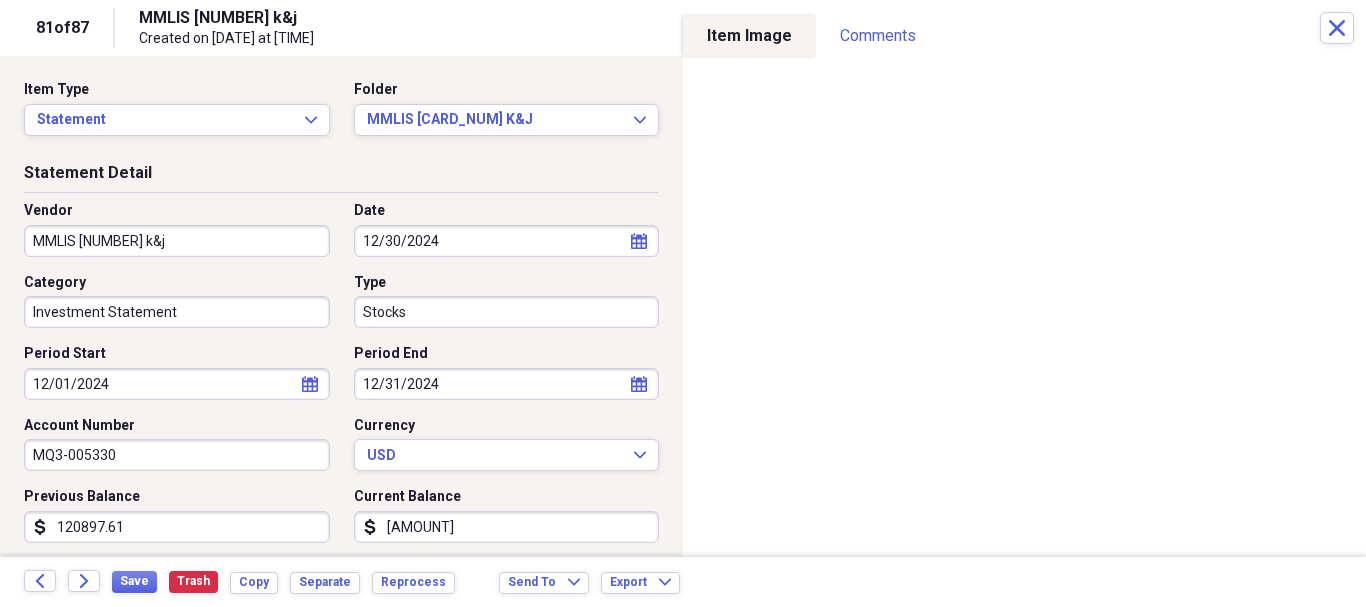 select on "11" 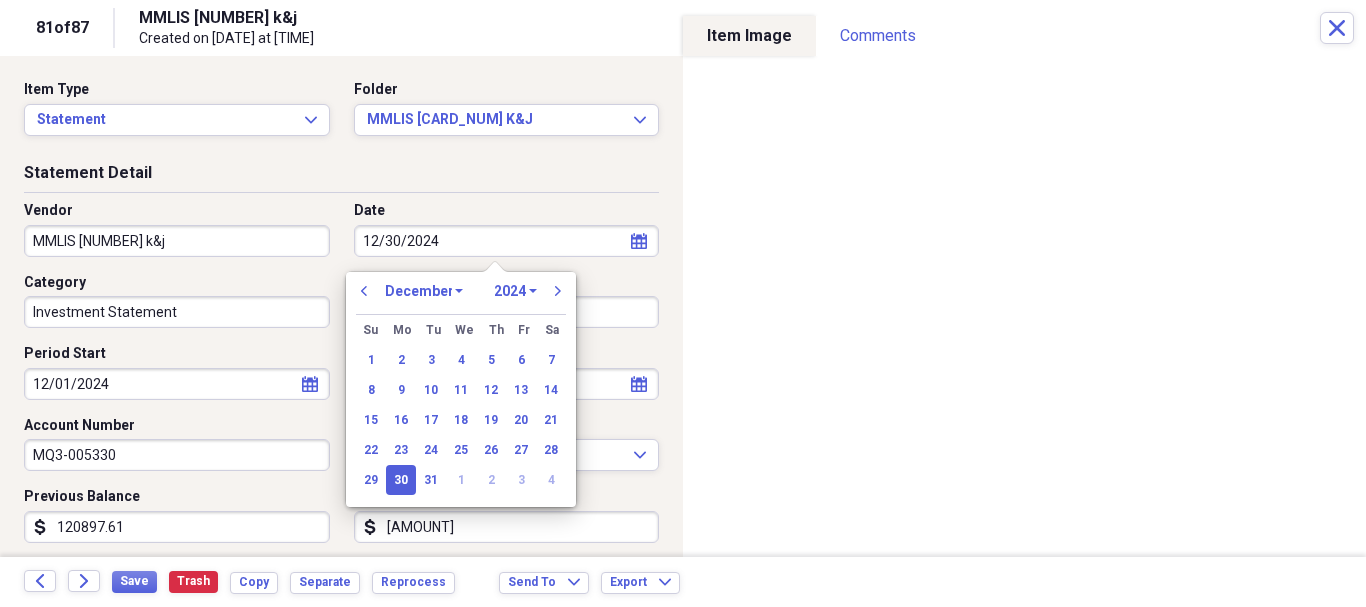 click on "12/30/2024" at bounding box center [507, 241] 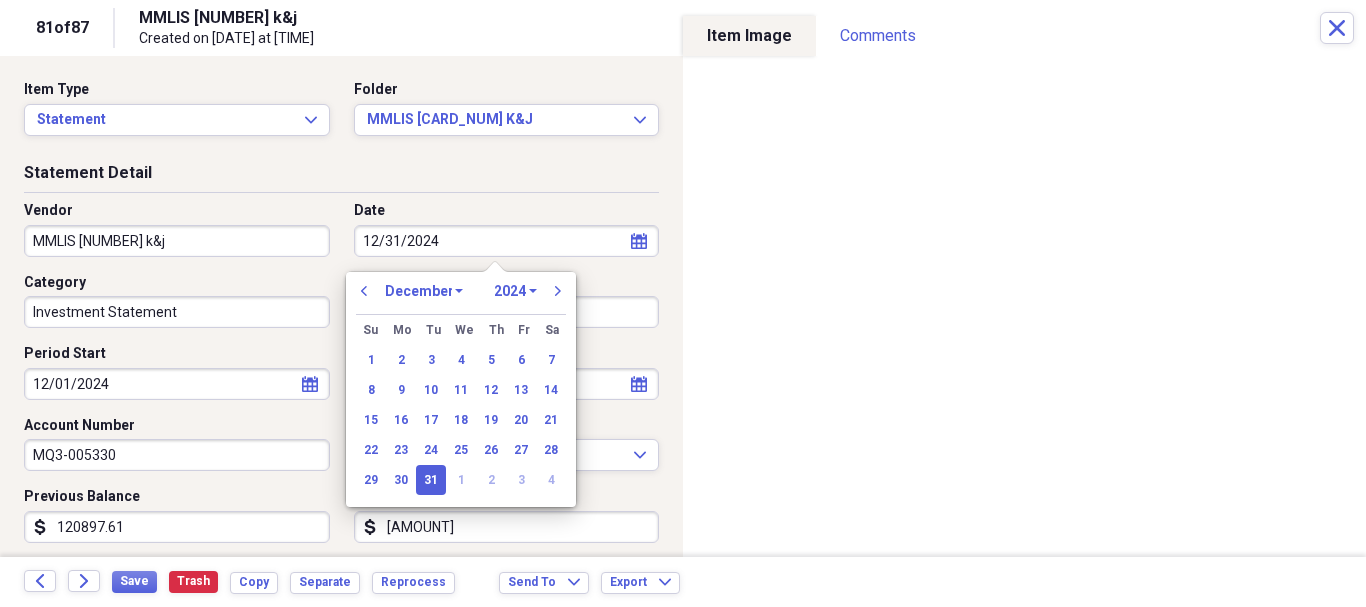 type on "12/31/2024" 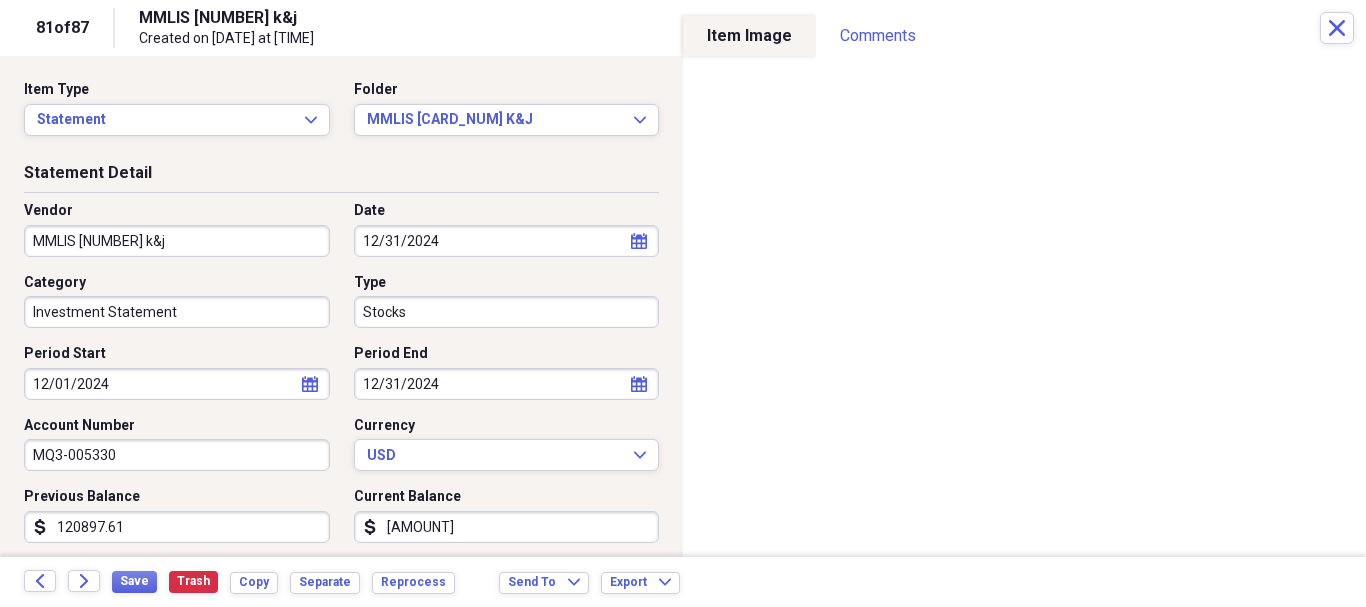 click on "Currency" at bounding box center [507, 426] 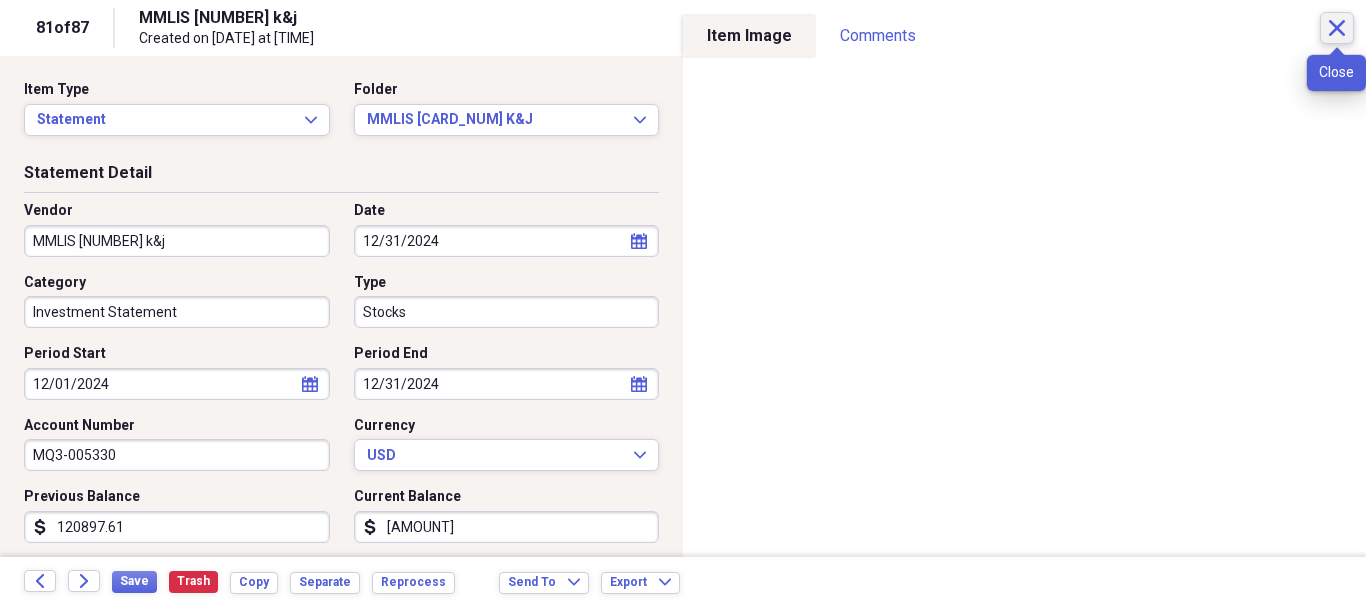 click 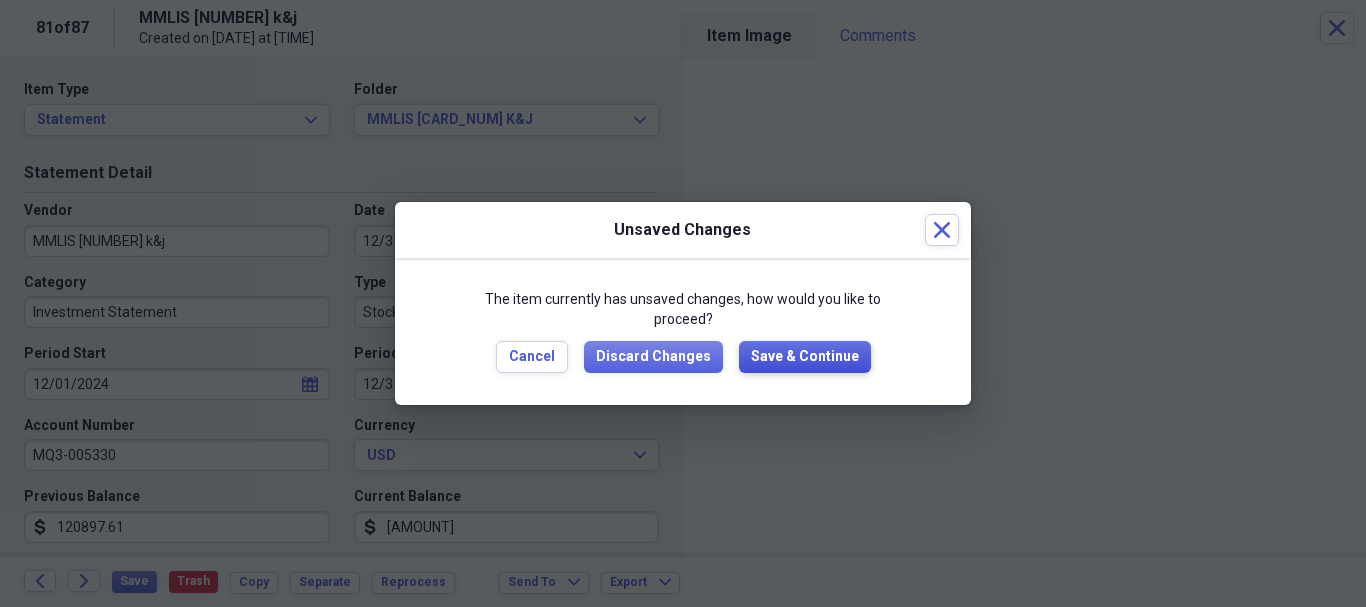 click on "Save & Continue" at bounding box center [805, 357] 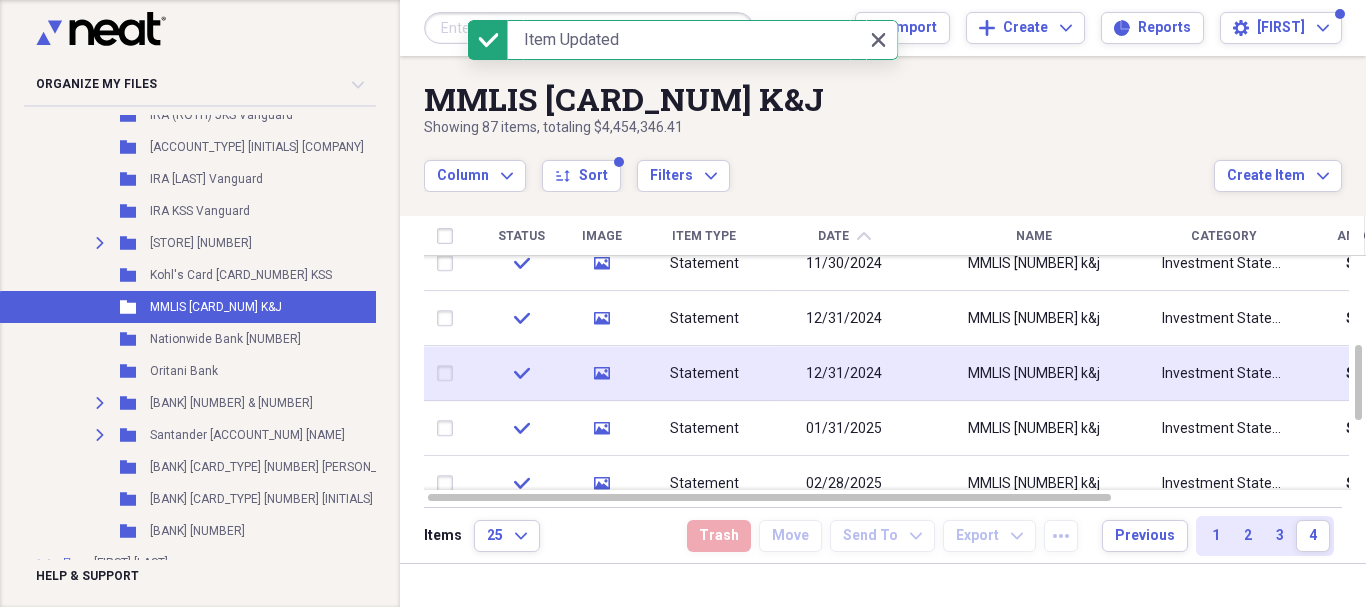 click on "12/31/2024" at bounding box center (844, 373) 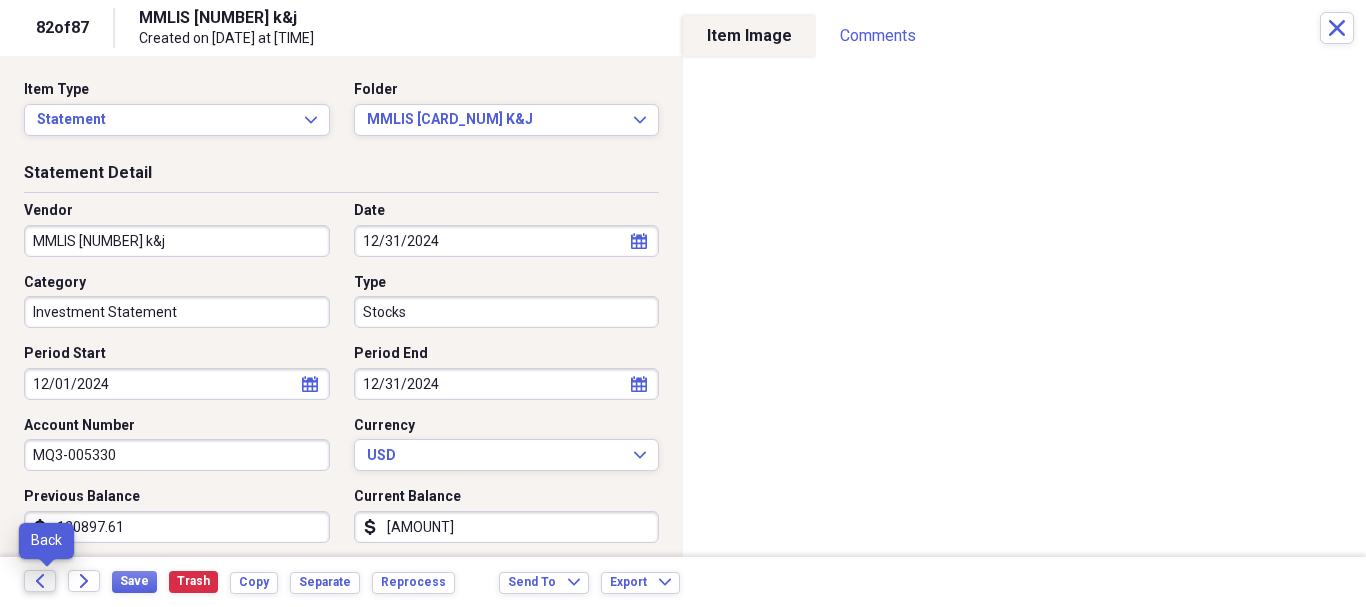 click on "Back" 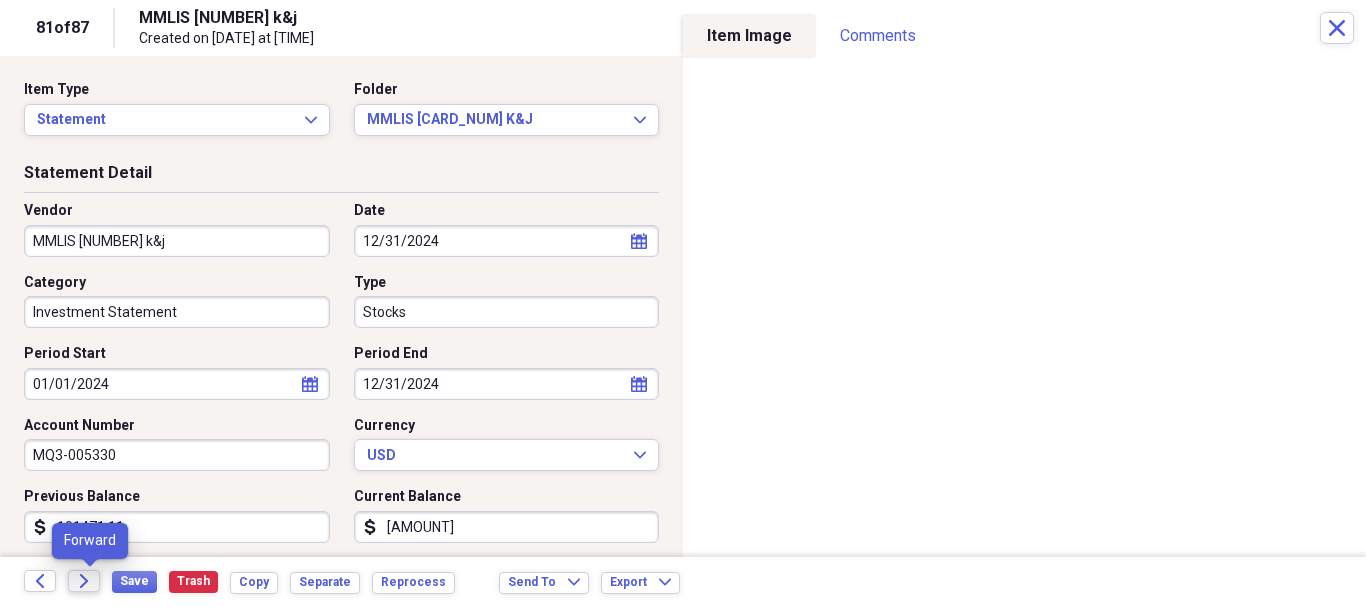 click on "Forward" at bounding box center (84, 581) 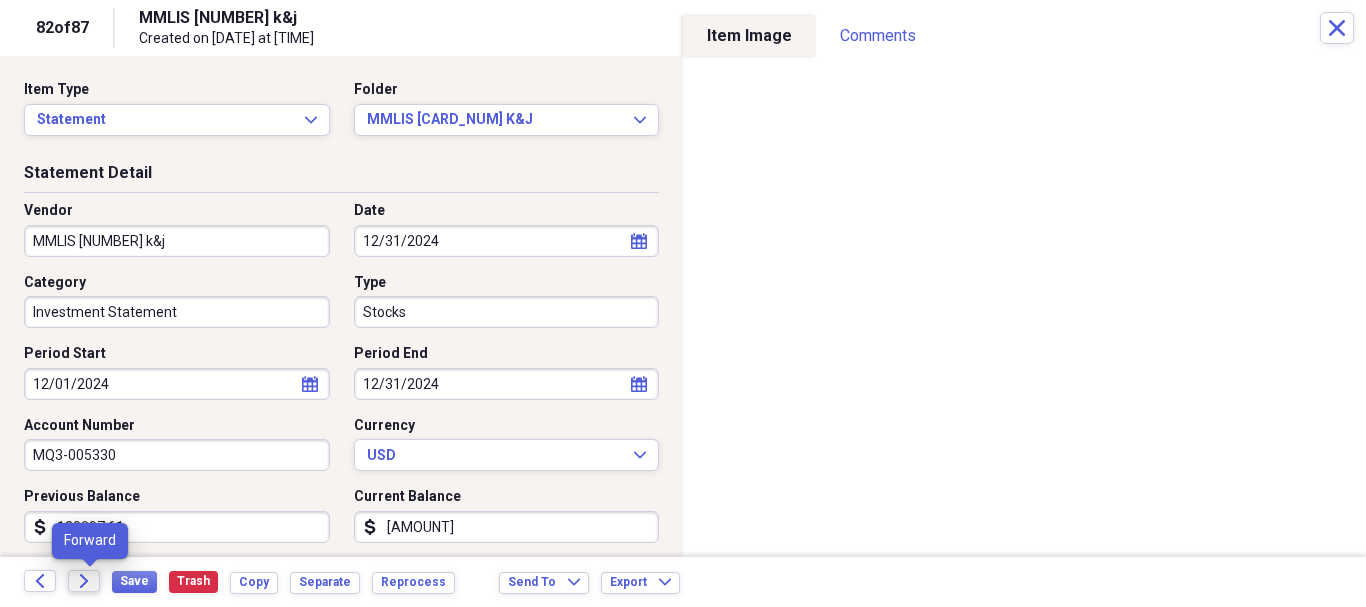 click 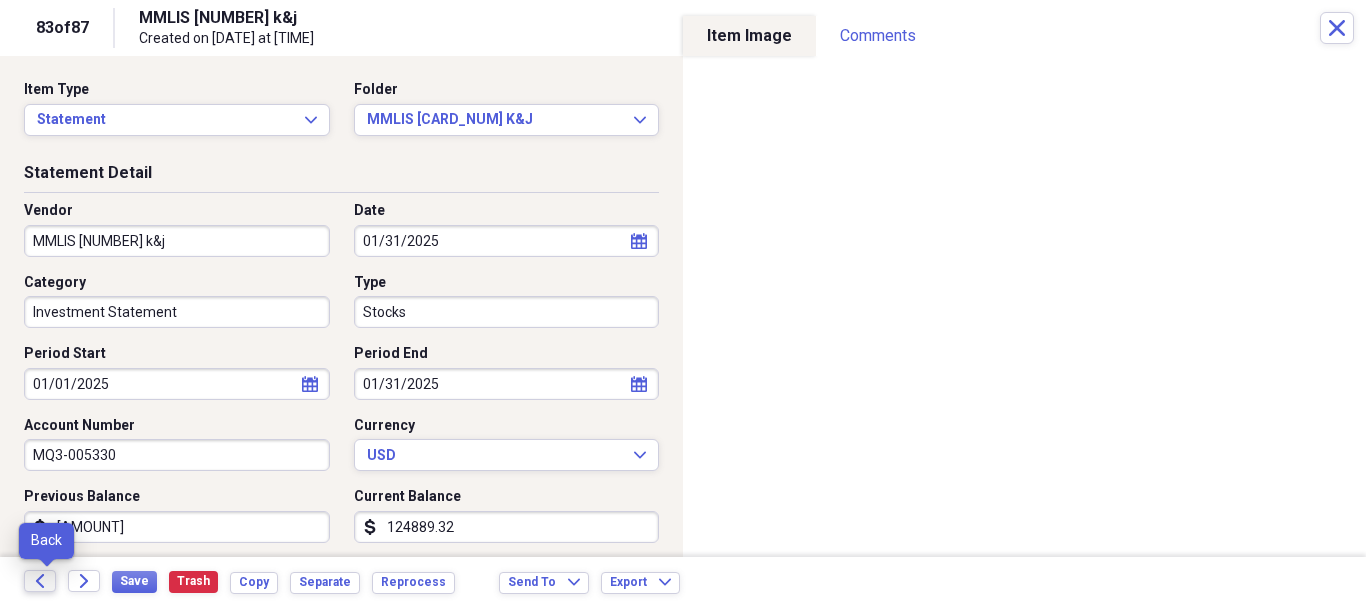 click on "Back" at bounding box center (40, 581) 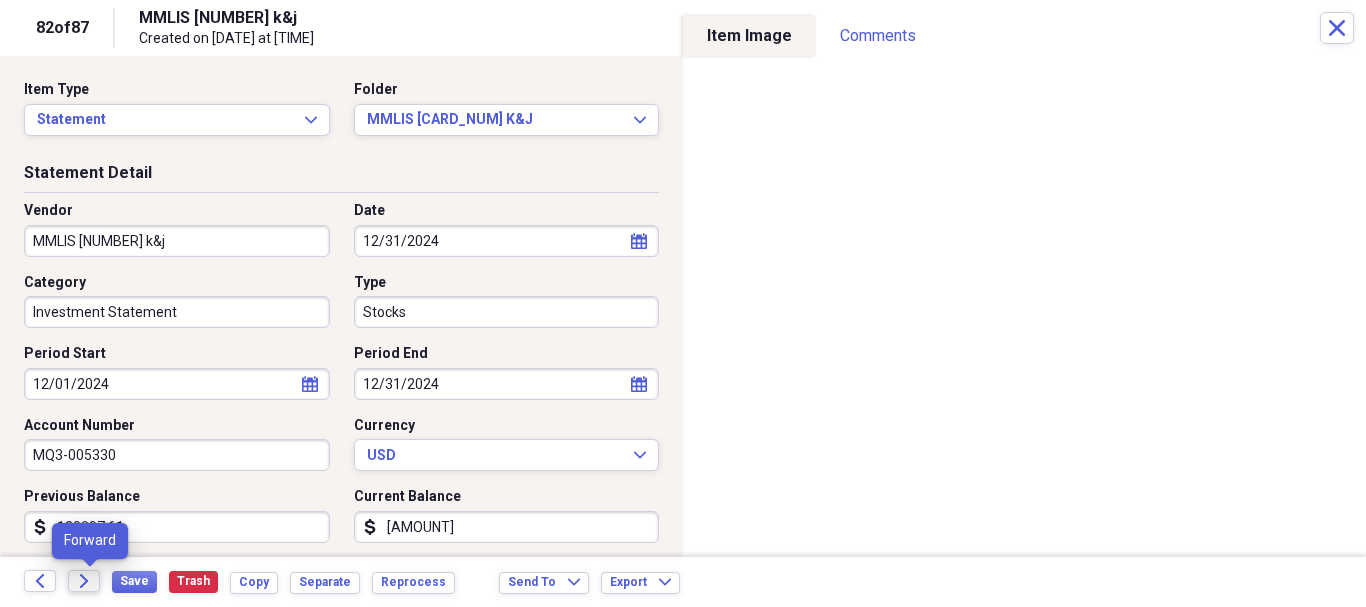 click 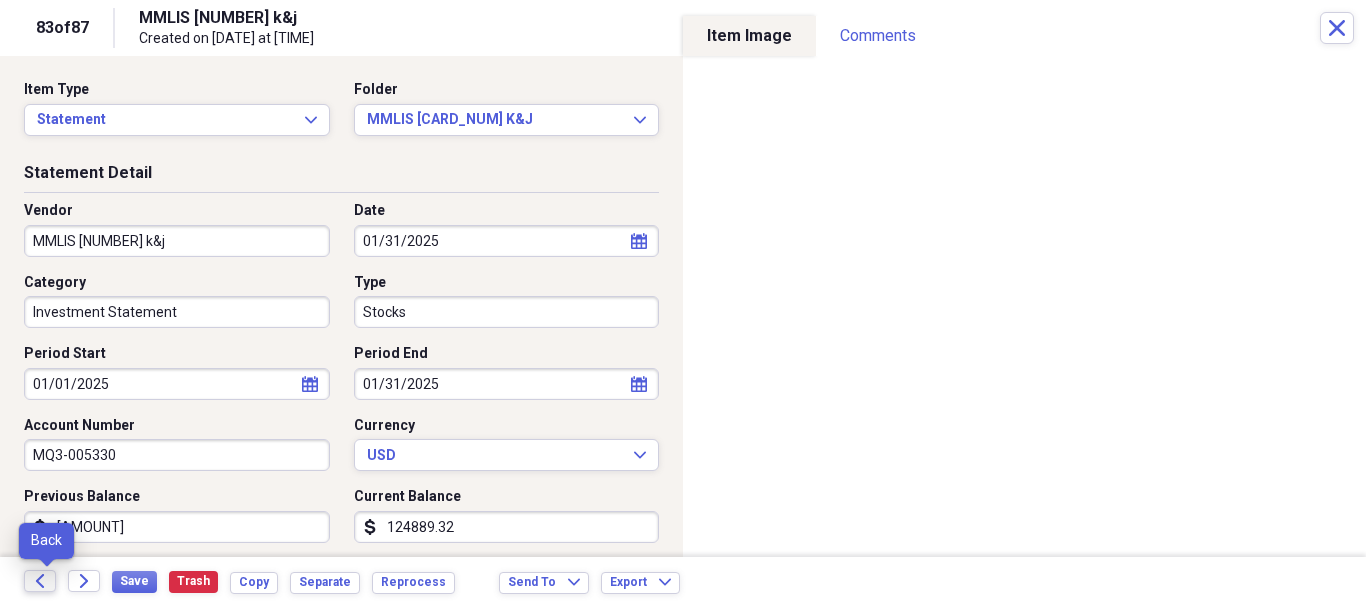 click 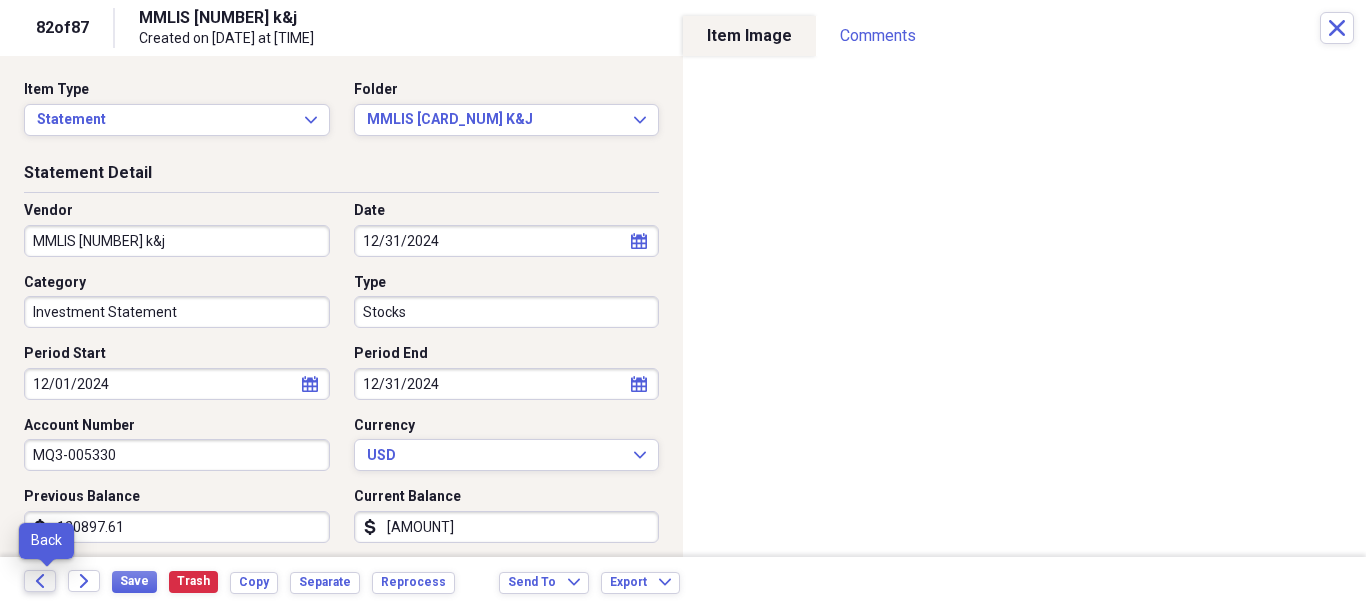 click on "Back" 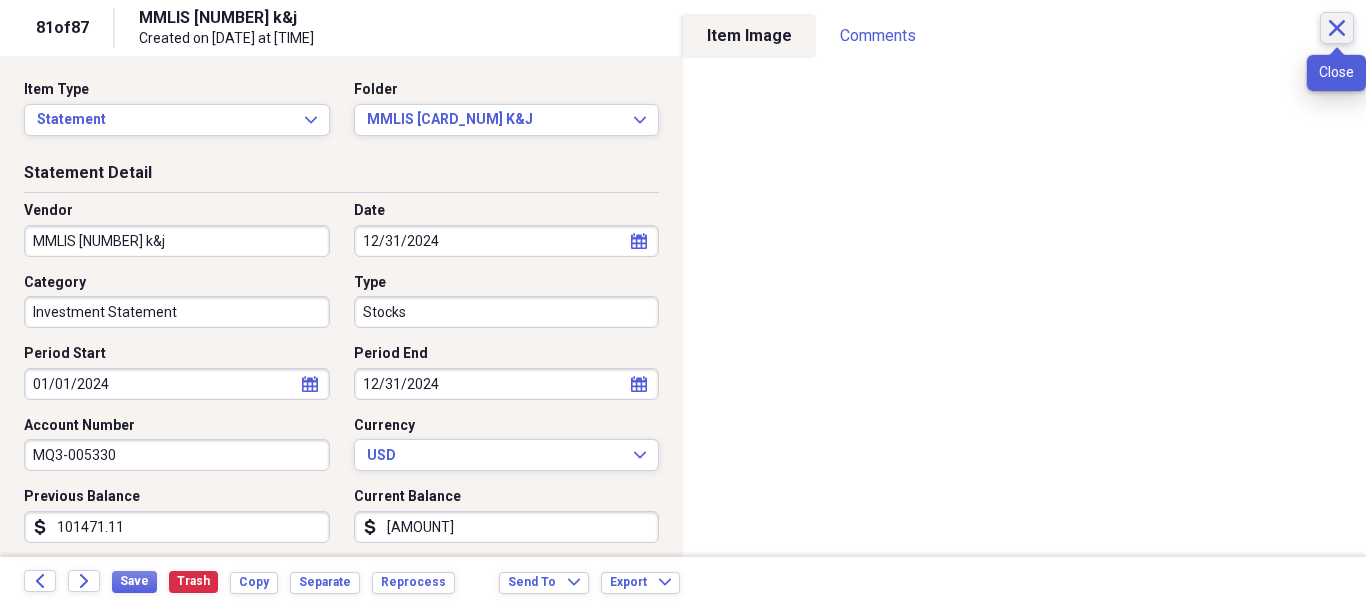 click on "Close" 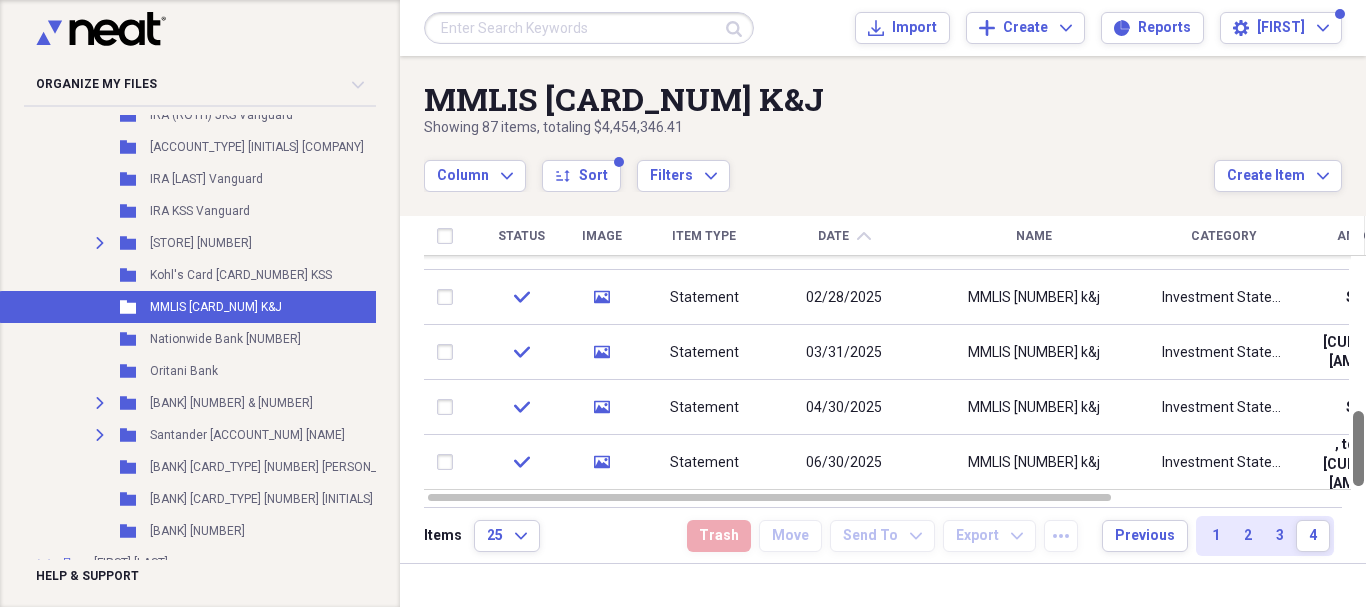 drag, startPoint x: 1358, startPoint y: 380, endPoint x: 1365, endPoint y: 461, distance: 81.3019 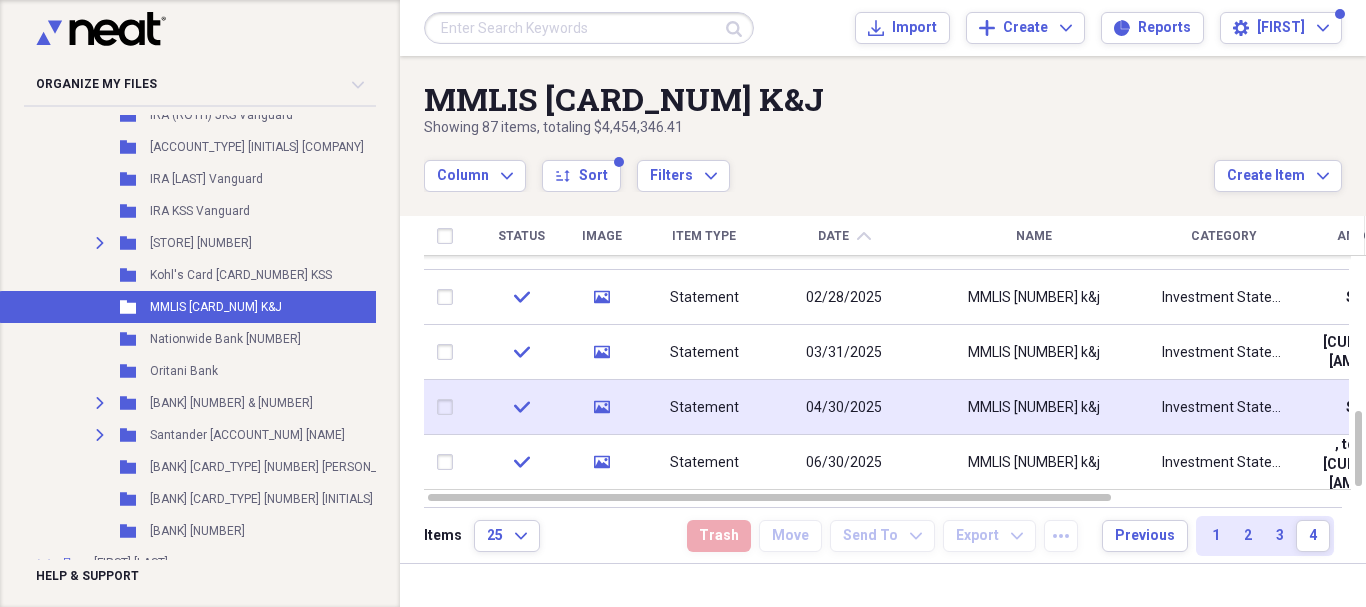 click on "MMLIS [NUMBER] k&j" at bounding box center (1034, 407) 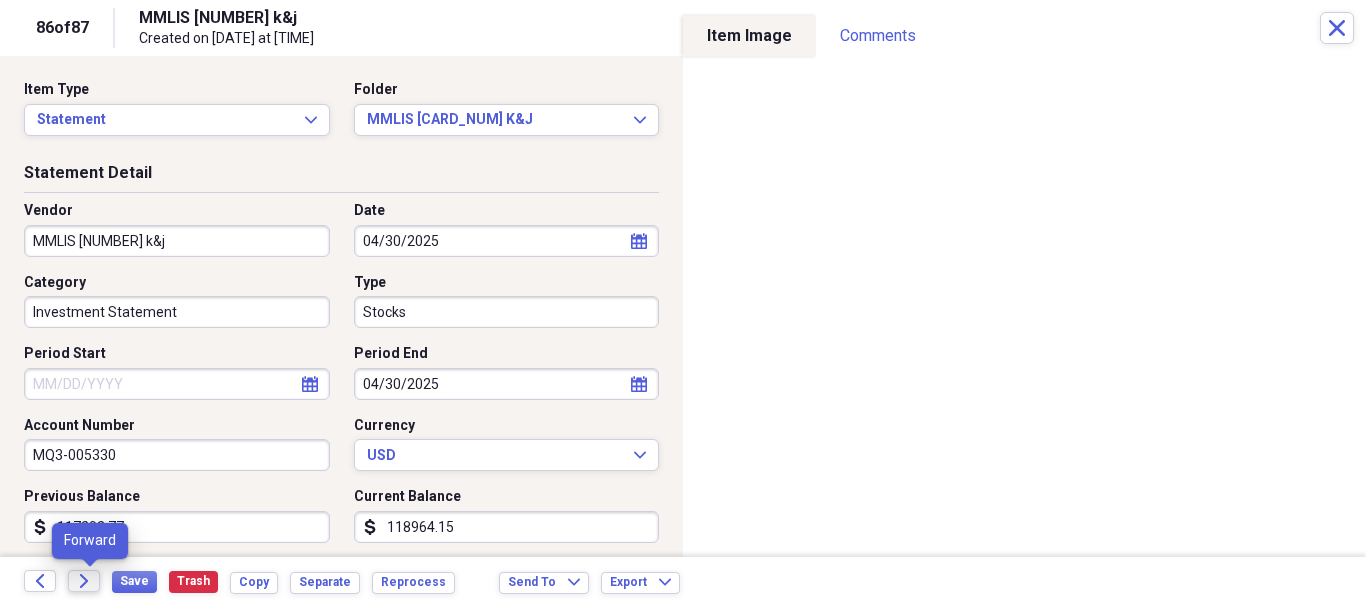 click 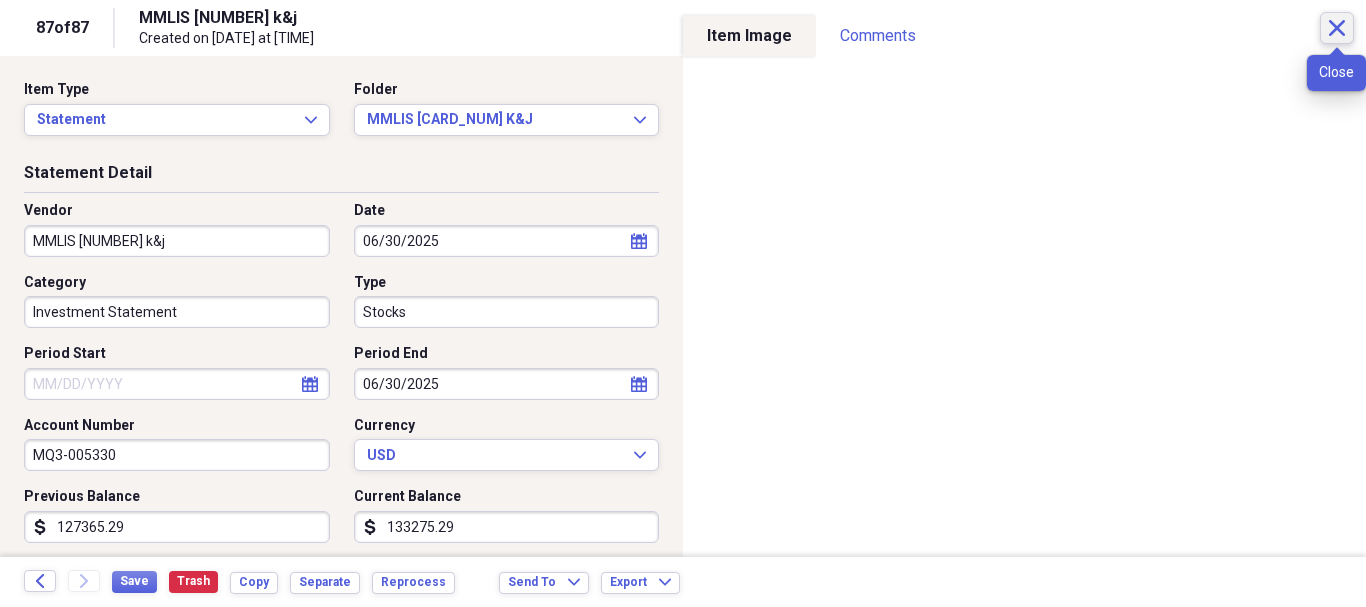 click 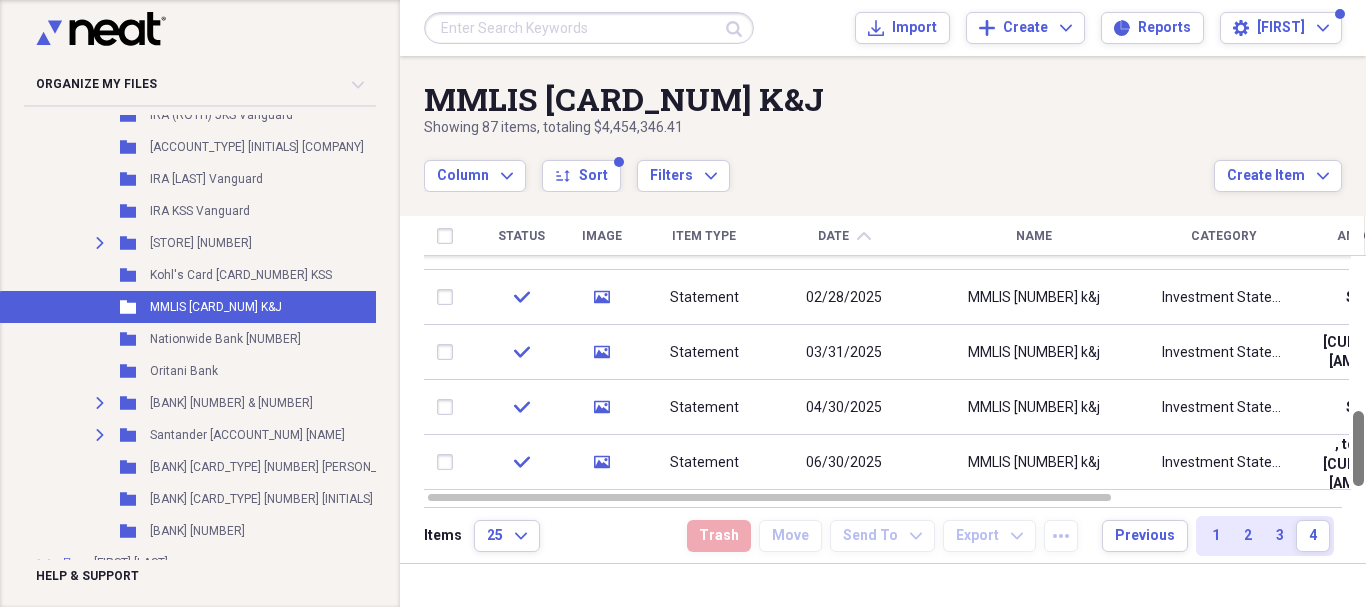drag, startPoint x: 1361, startPoint y: 453, endPoint x: 1353, endPoint y: 517, distance: 64.49806 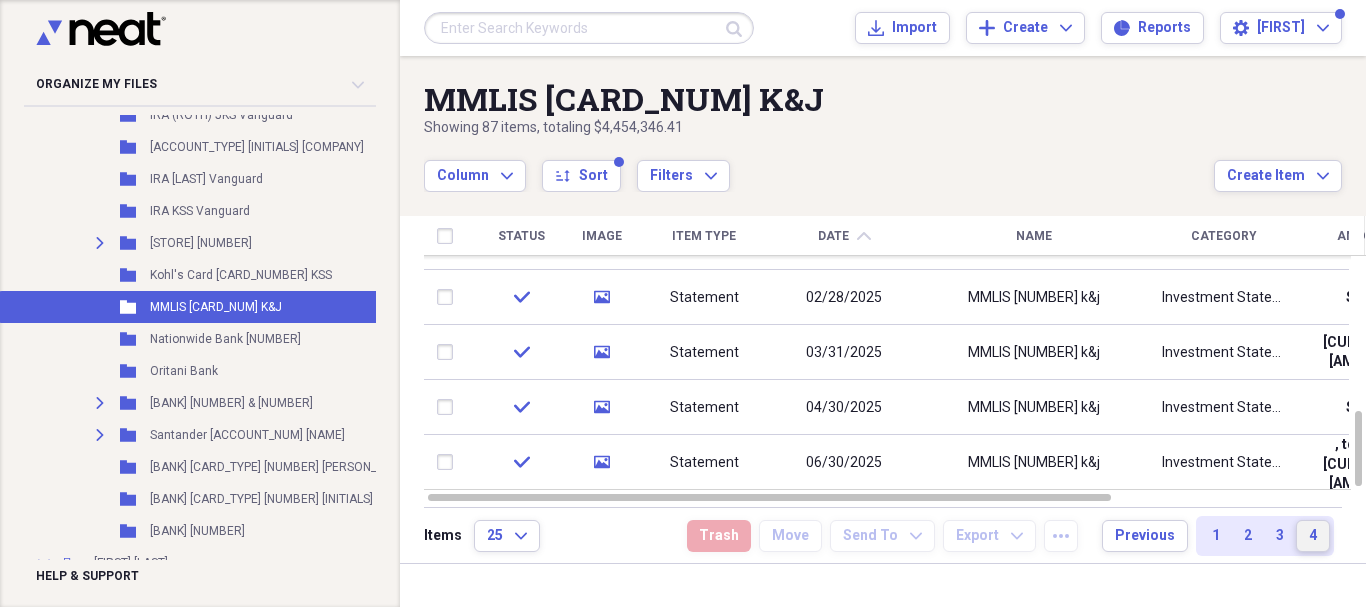 click on "4" at bounding box center (1313, 536) 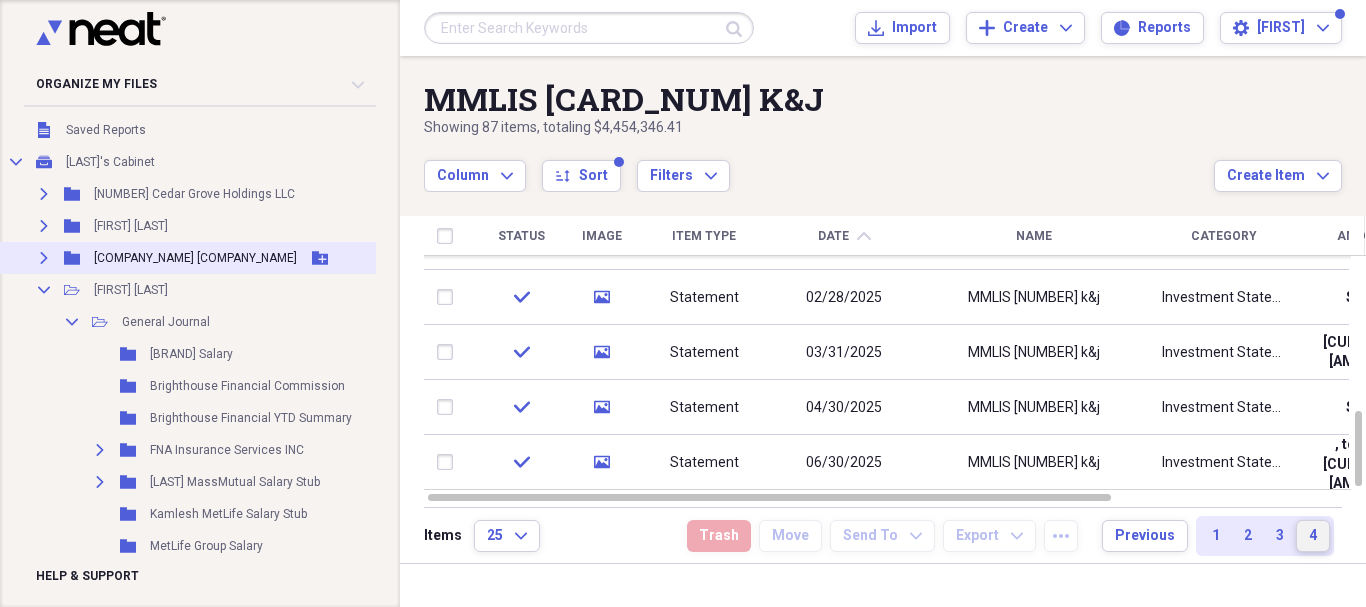 scroll, scrollTop: 0, scrollLeft: 0, axis: both 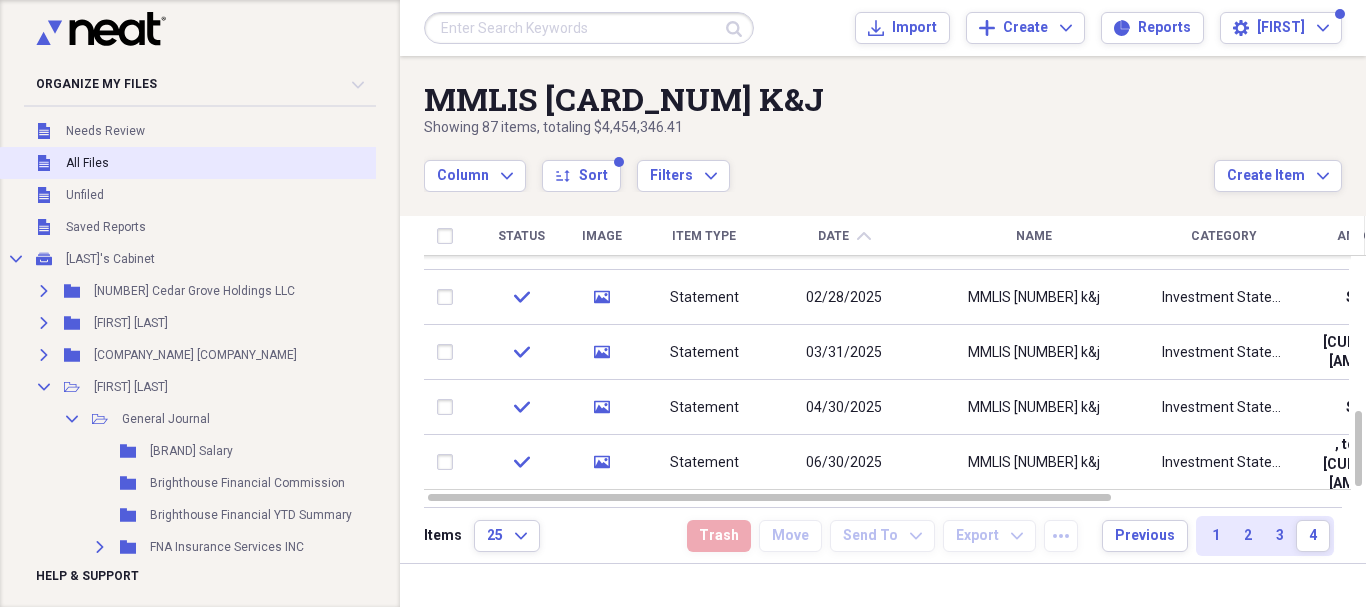 click on "Unfiled All Files" at bounding box center (270, 163) 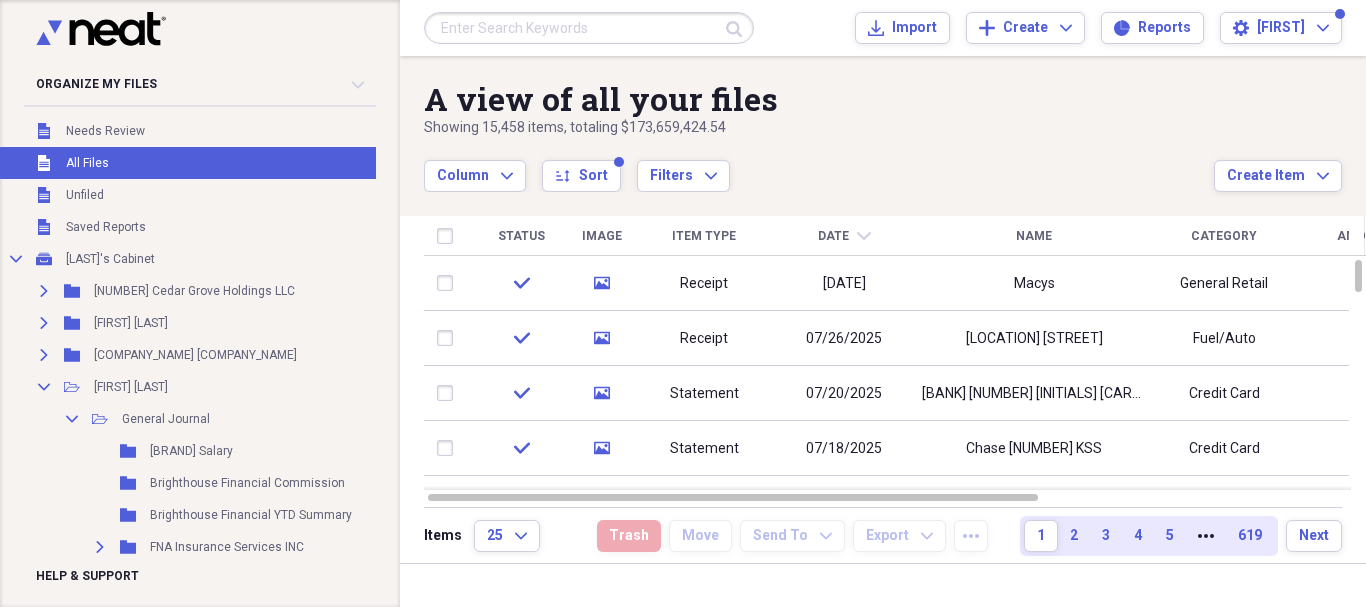 click at bounding box center [589, 28] 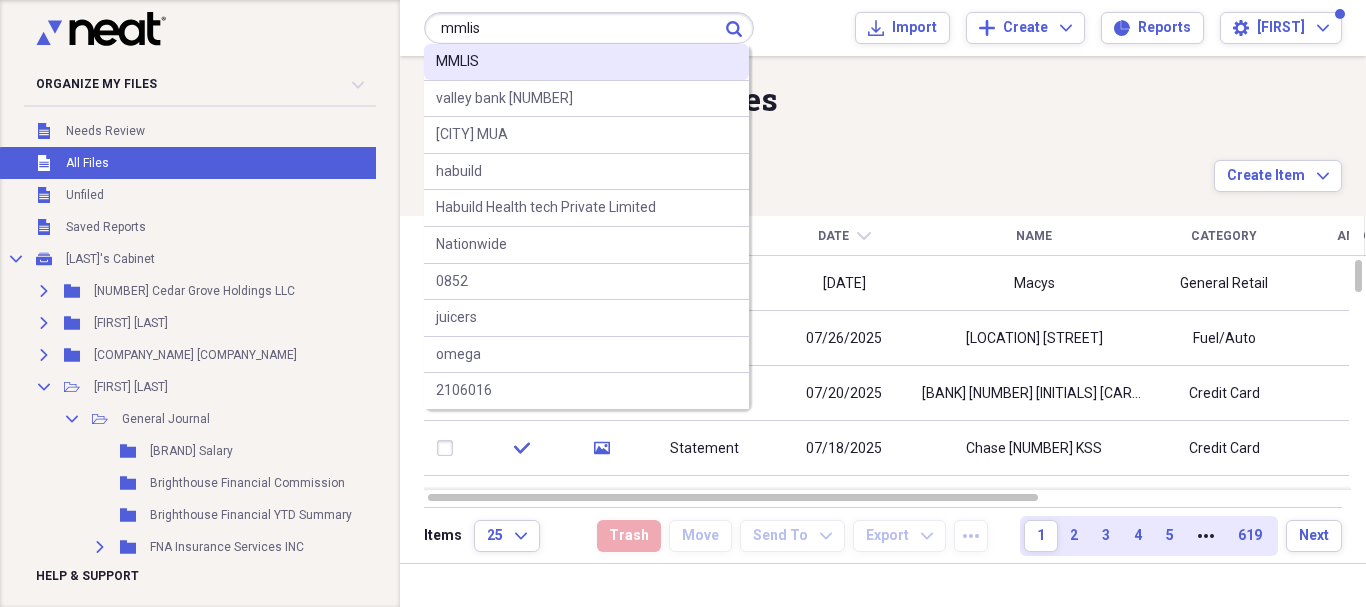 type on "mmlis" 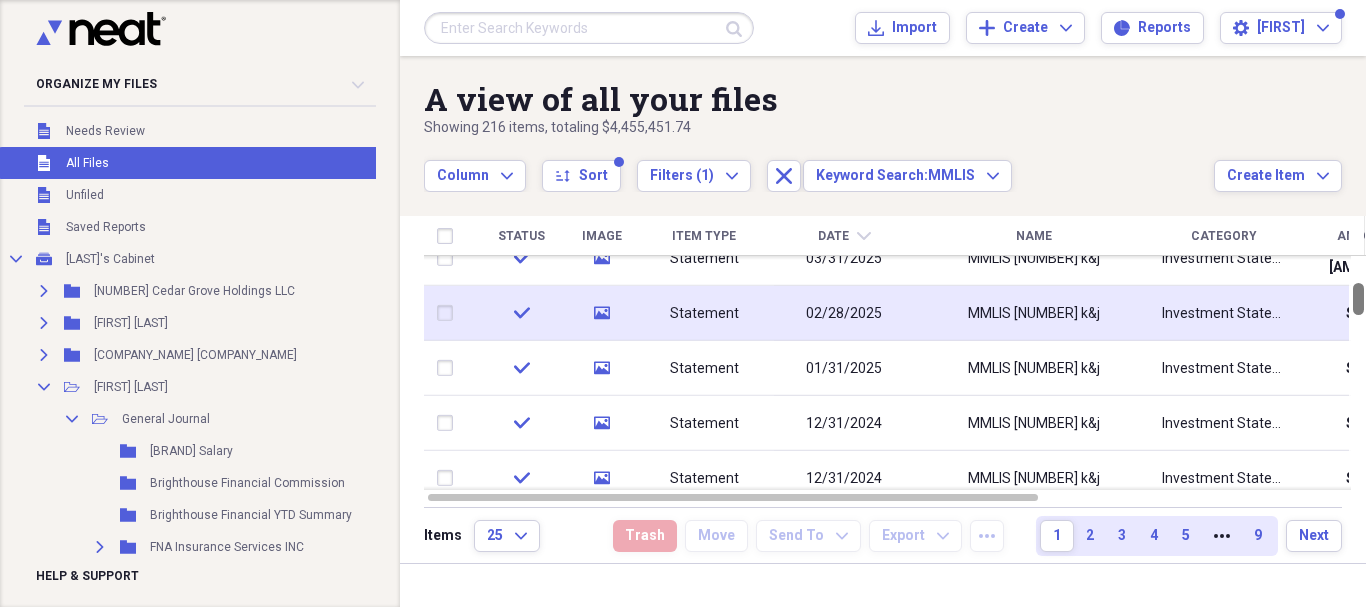 drag, startPoint x: 1358, startPoint y: 276, endPoint x: 1332, endPoint y: 327, distance: 57.245087 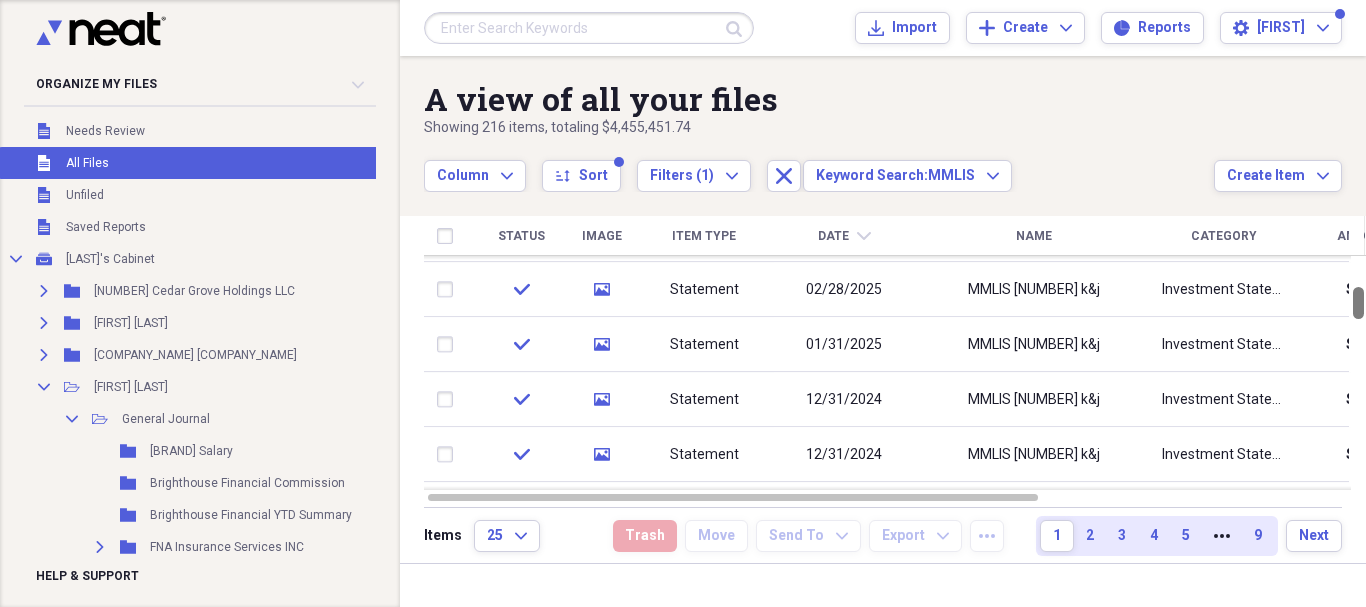 click at bounding box center [1358, 303] 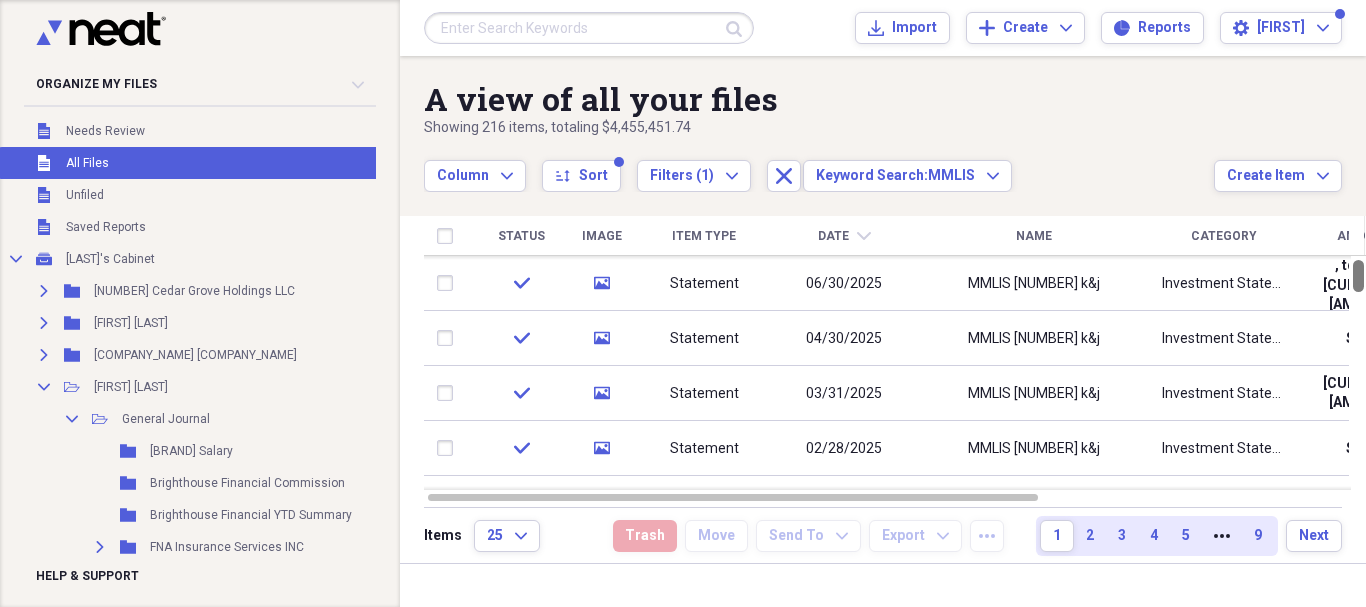 drag, startPoint x: 1356, startPoint y: 301, endPoint x: 1356, endPoint y: 271, distance: 30 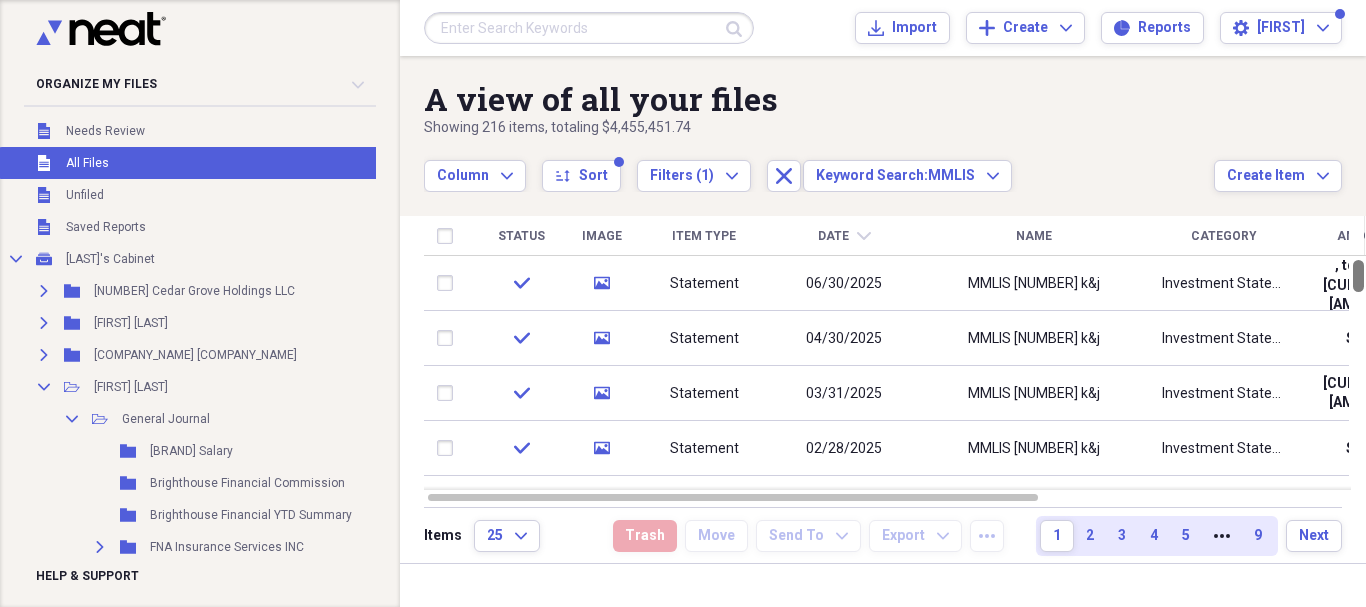 drag, startPoint x: 1357, startPoint y: 267, endPoint x: 1357, endPoint y: 228, distance: 39 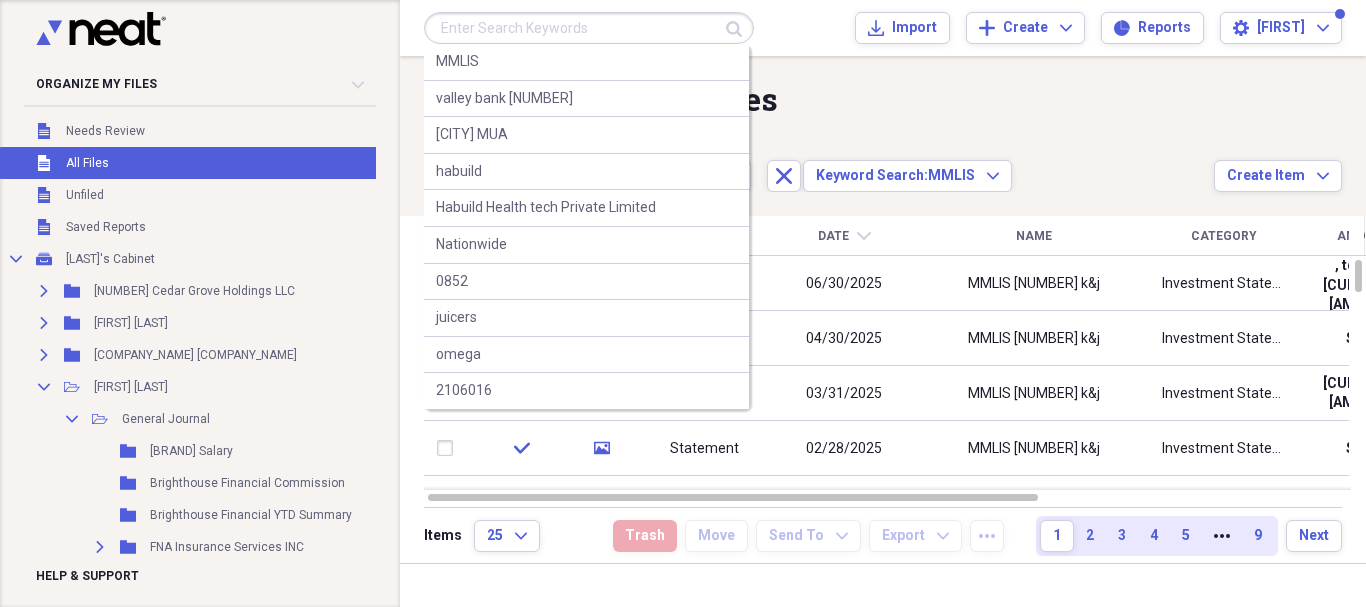 click at bounding box center (589, 28) 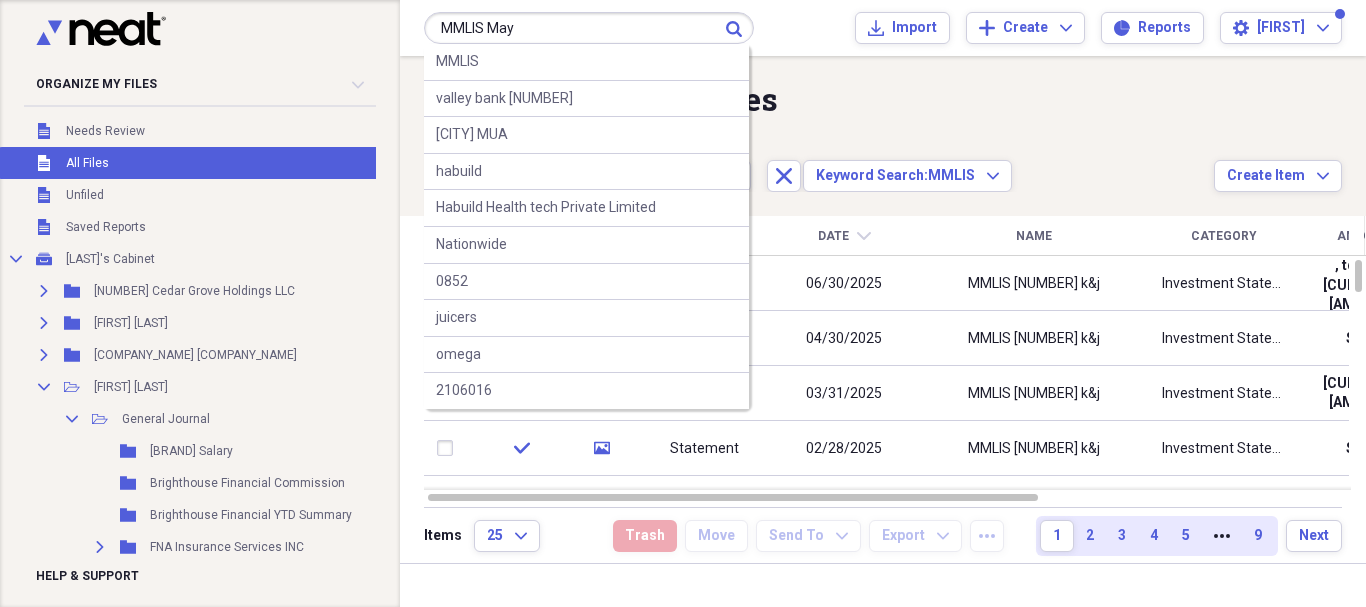 type on "MMLIS May" 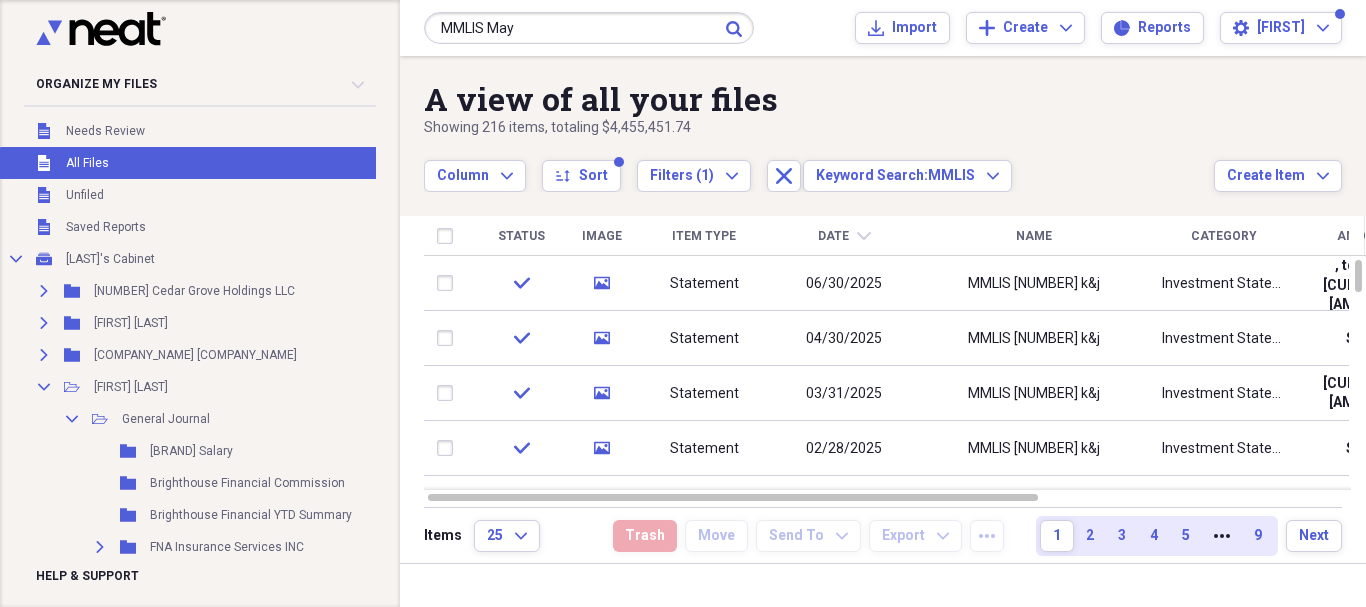 click on "Submit" 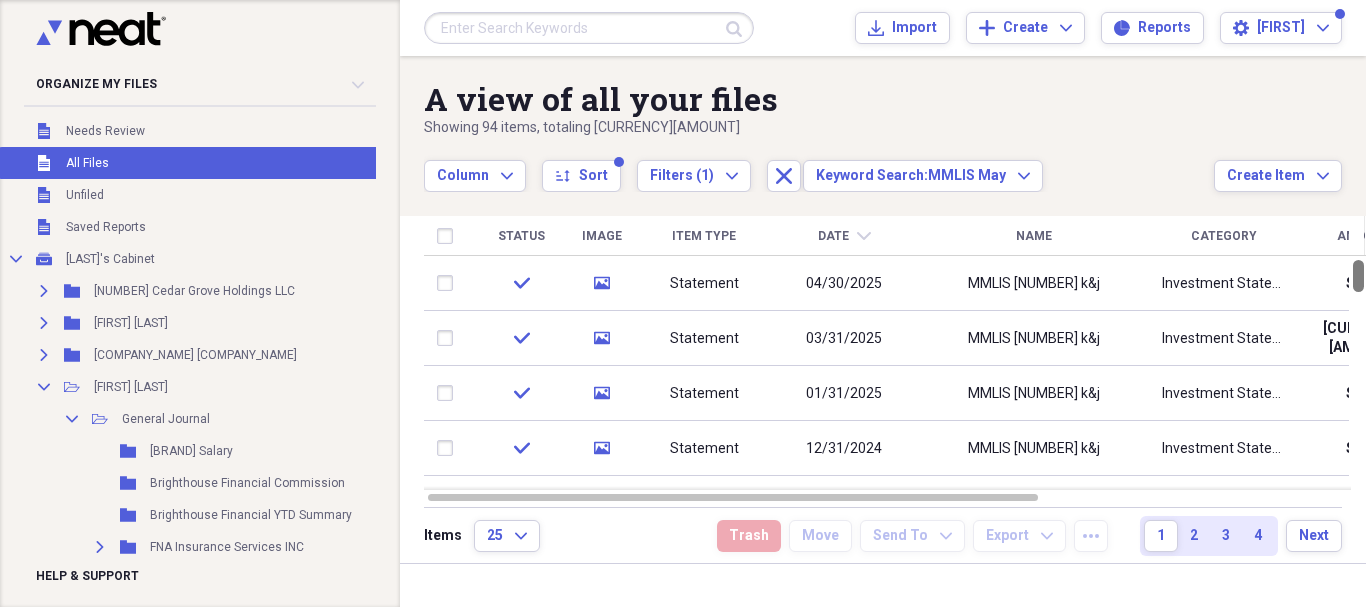 drag, startPoint x: 1365, startPoint y: 273, endPoint x: 1364, endPoint y: 244, distance: 29.017237 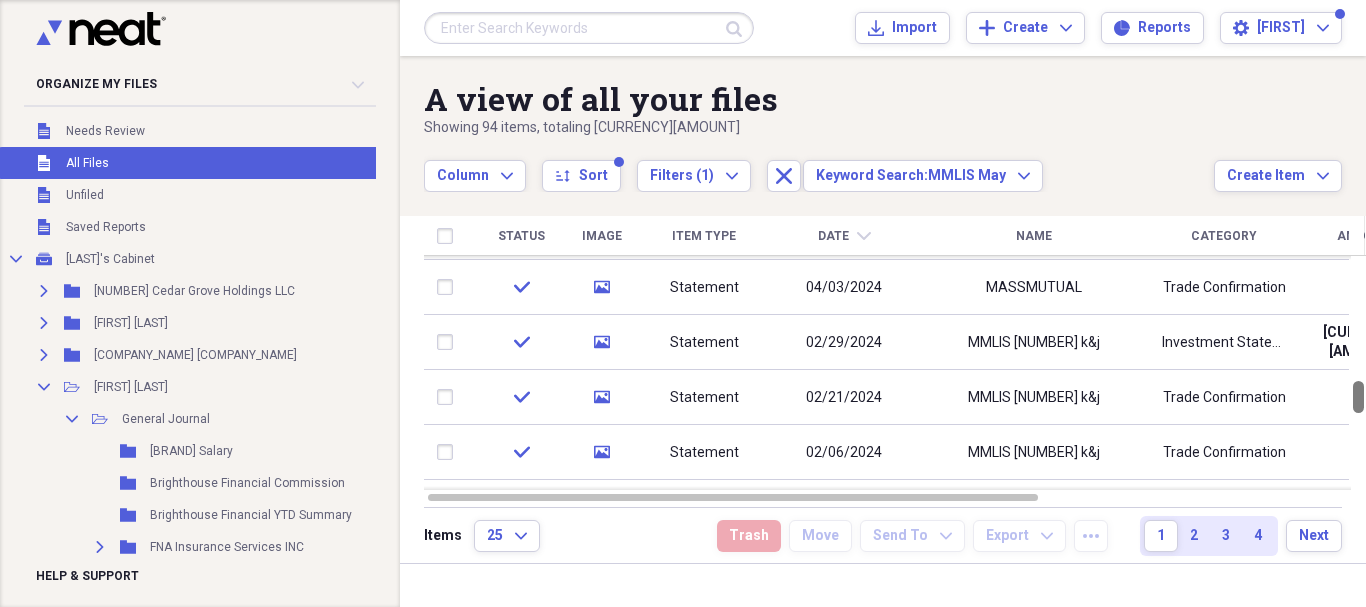 drag, startPoint x: 1355, startPoint y: 271, endPoint x: 1365, endPoint y: 393, distance: 122.40915 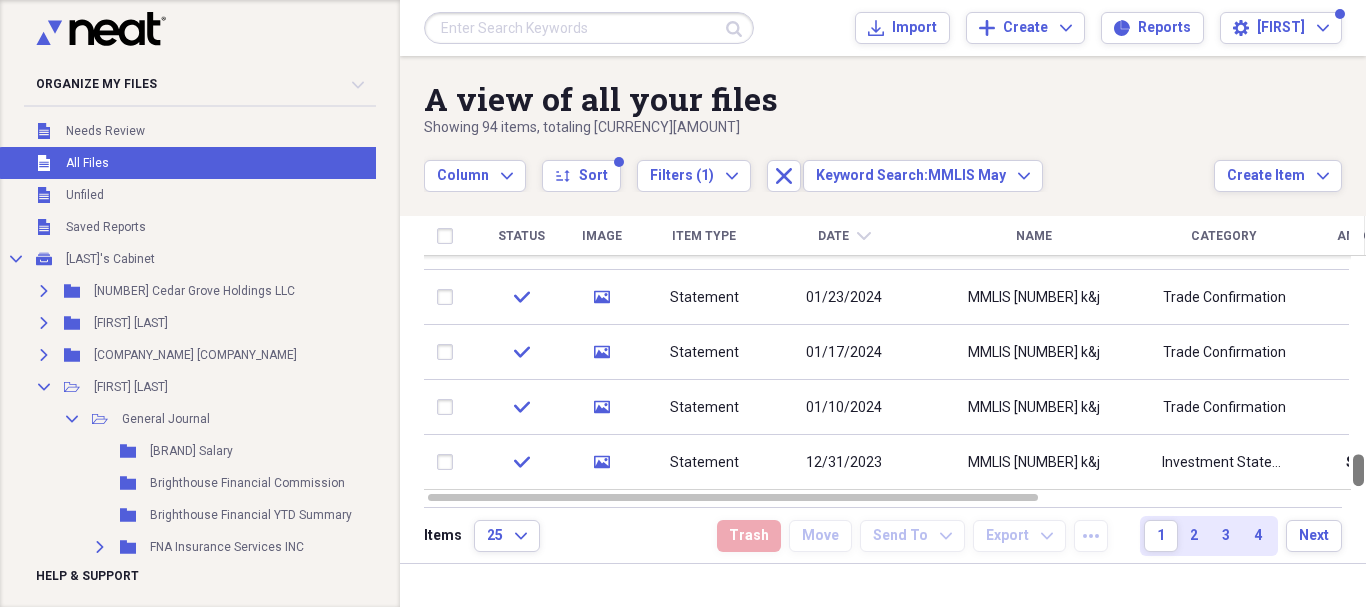 drag, startPoint x: 1359, startPoint y: 396, endPoint x: 1365, endPoint y: 474, distance: 78.23043 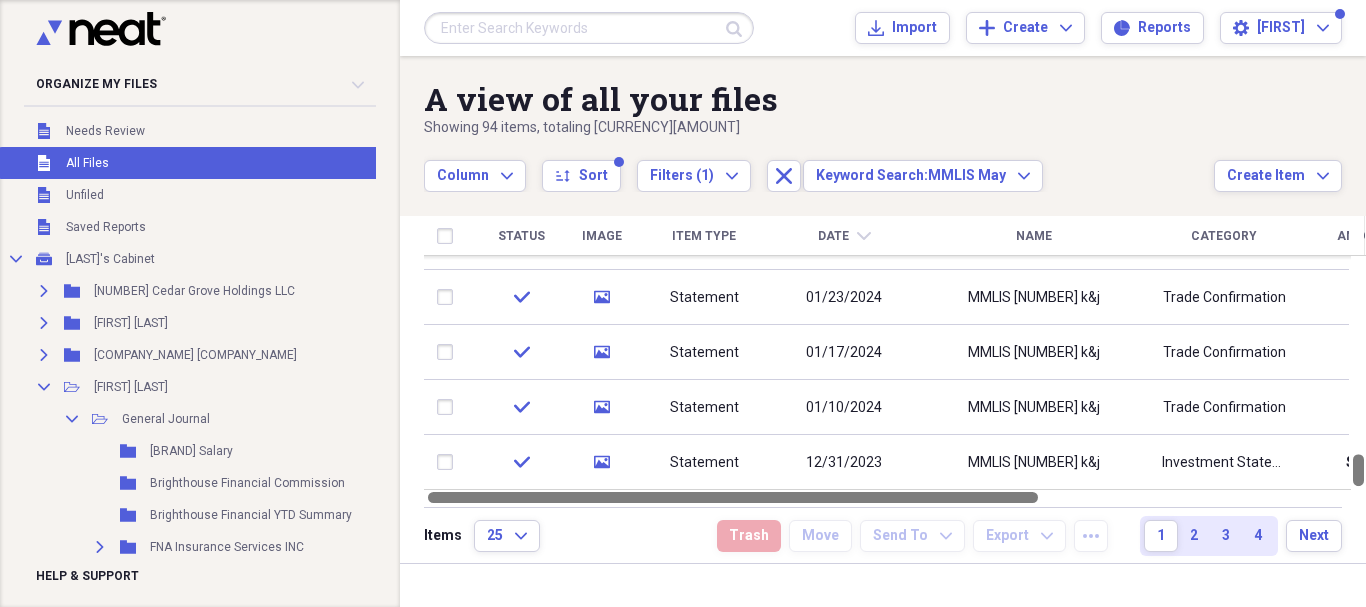 drag, startPoint x: 1357, startPoint y: 460, endPoint x: 1329, endPoint y: 494, distance: 44.04543 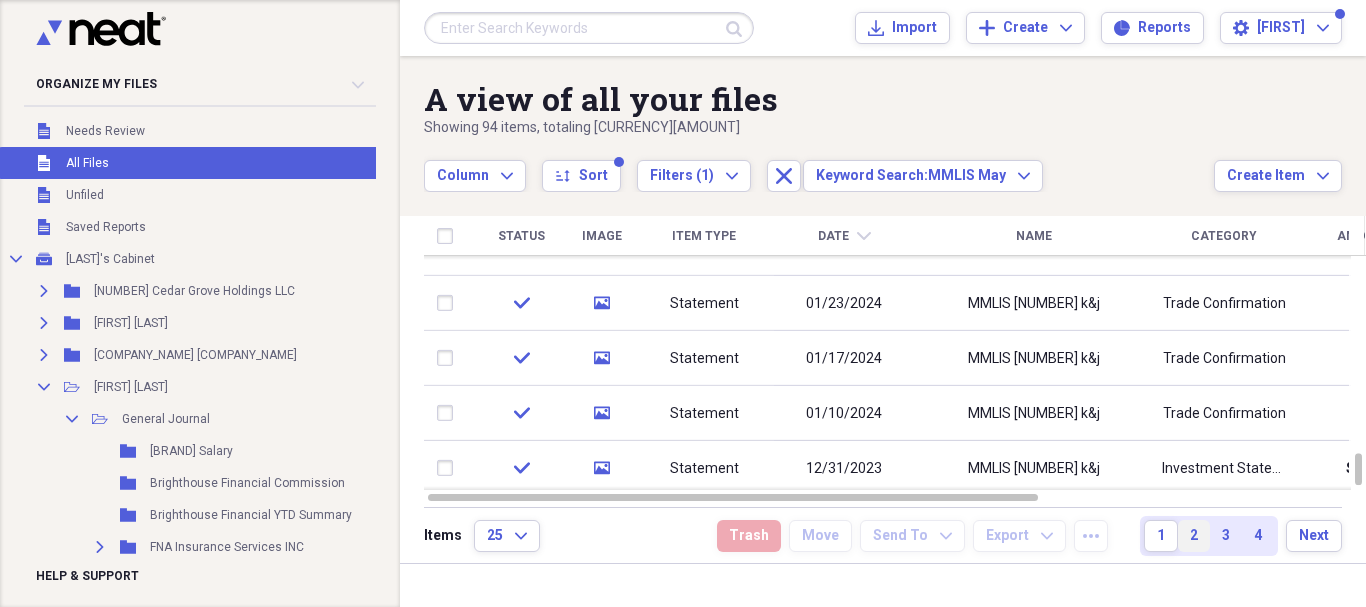click on "2" at bounding box center (1194, 536) 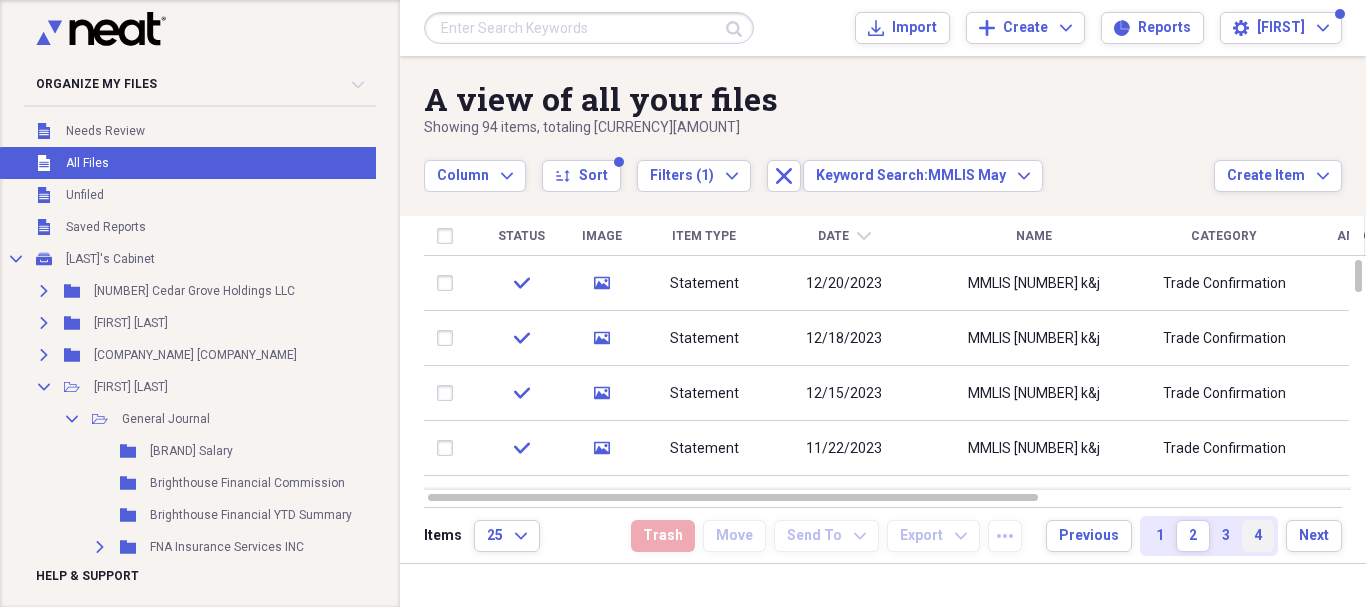 drag, startPoint x: 1262, startPoint y: 539, endPoint x: 1263, endPoint y: 510, distance: 29.017237 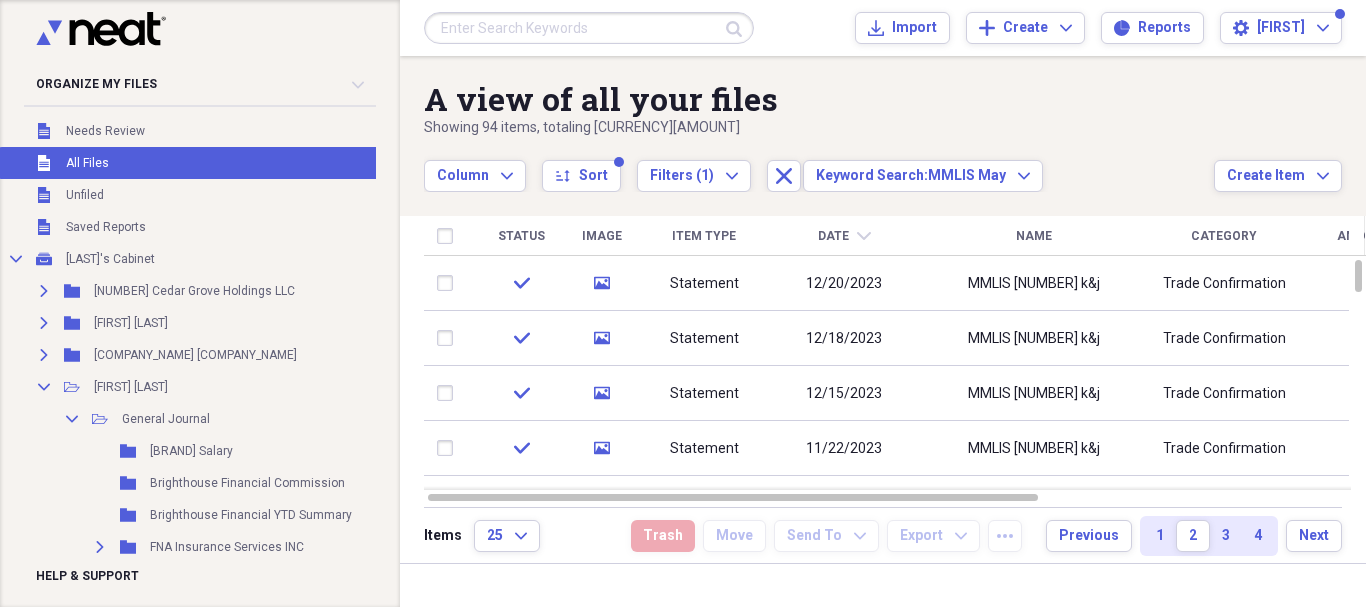 click on "4" at bounding box center (1258, 536) 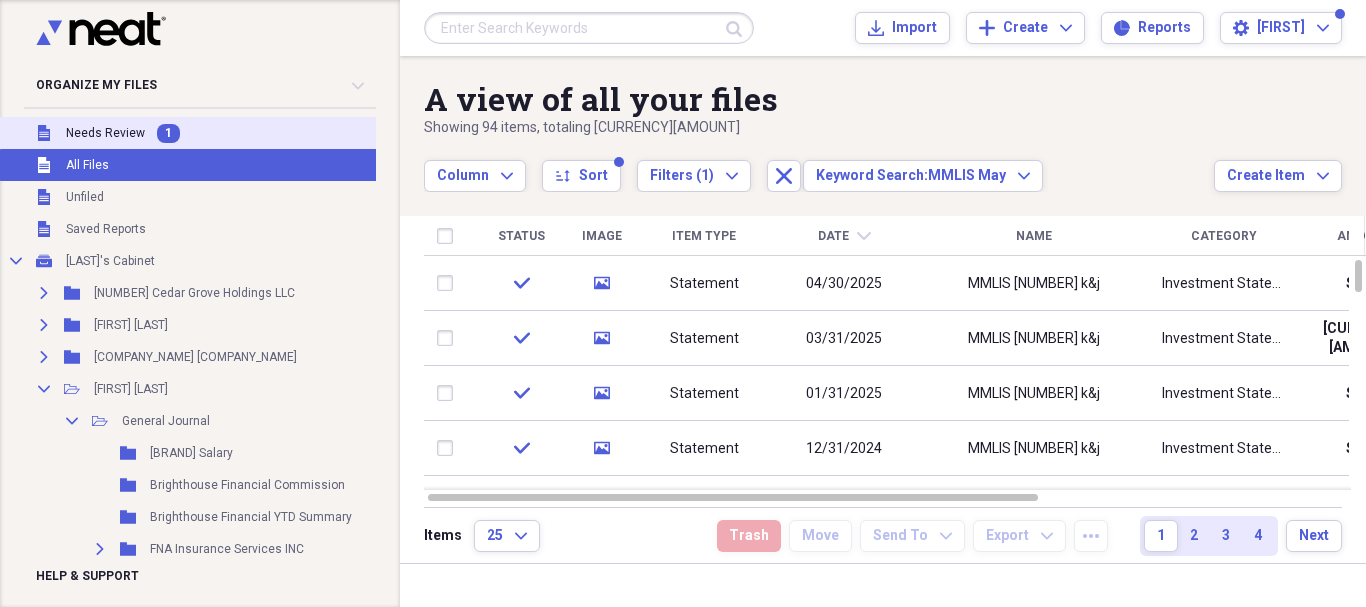 click on "Unfiled Needs Review 1" at bounding box center (270, 133) 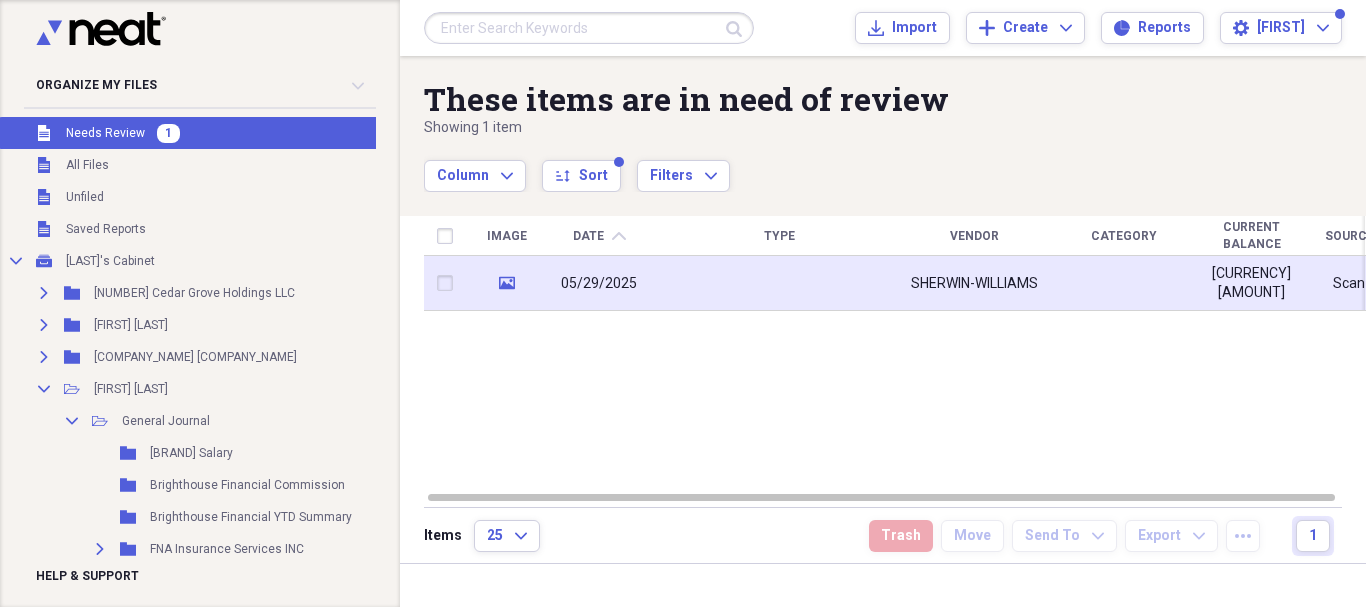 click at bounding box center (779, 283) 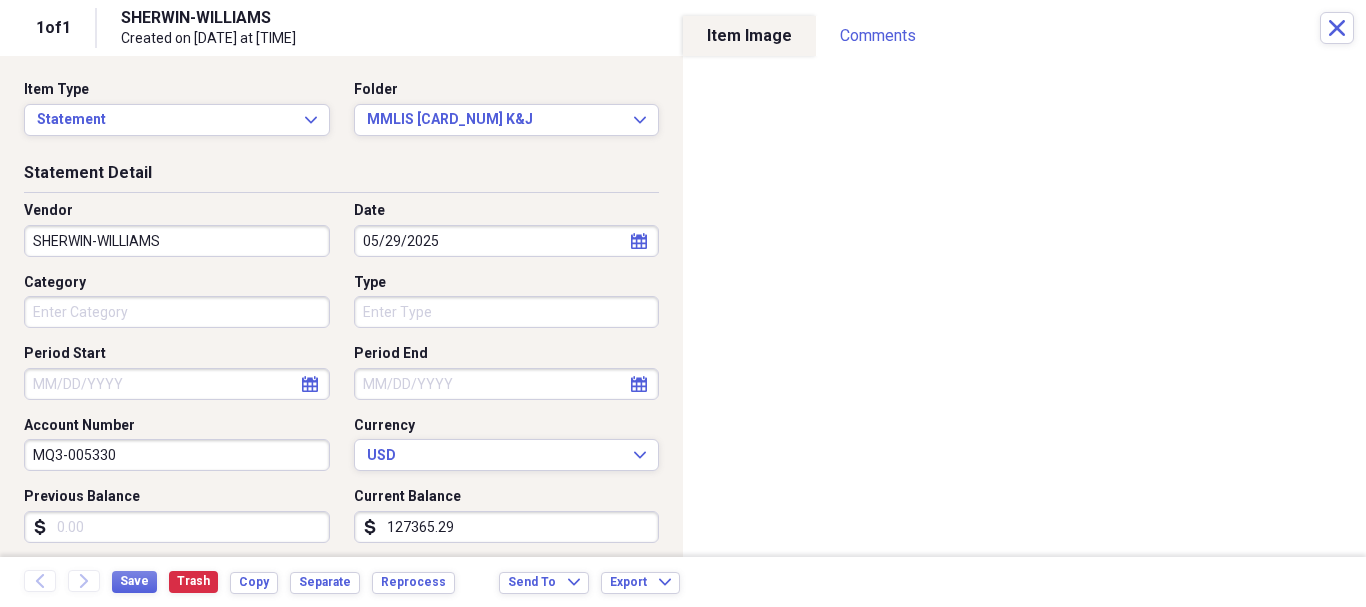 click on "SHERWIN-WILLIAMS" at bounding box center [177, 241] 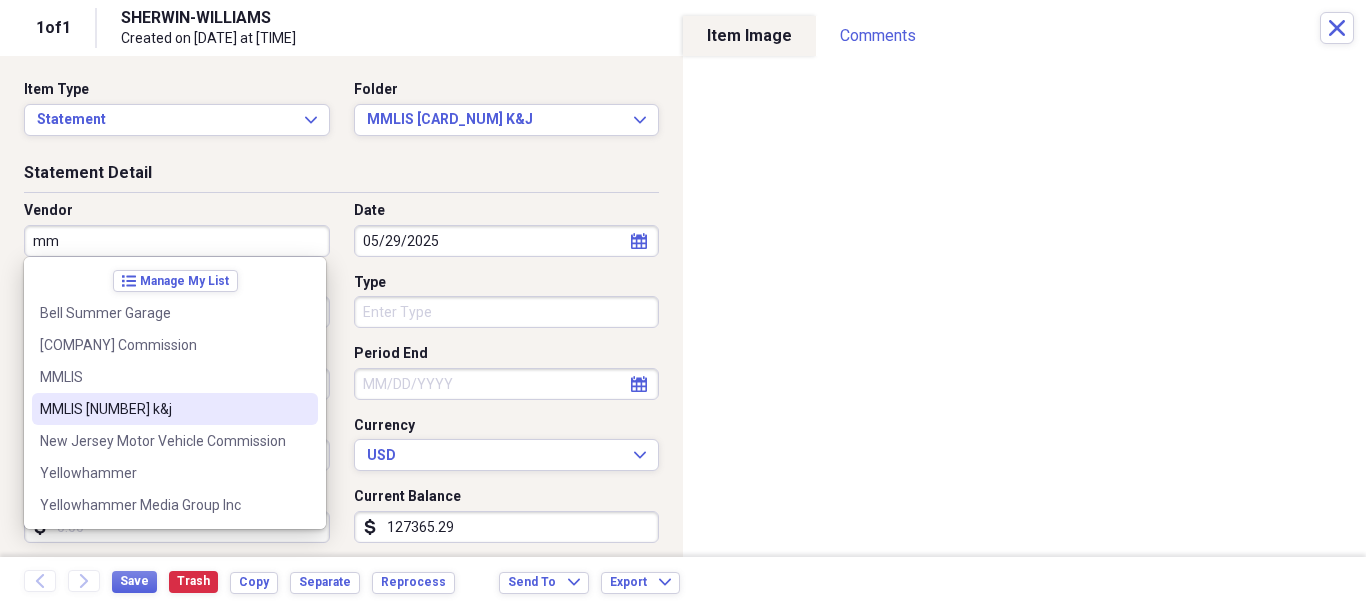 click on "MMLIS [NUMBER] k&j" at bounding box center (163, 409) 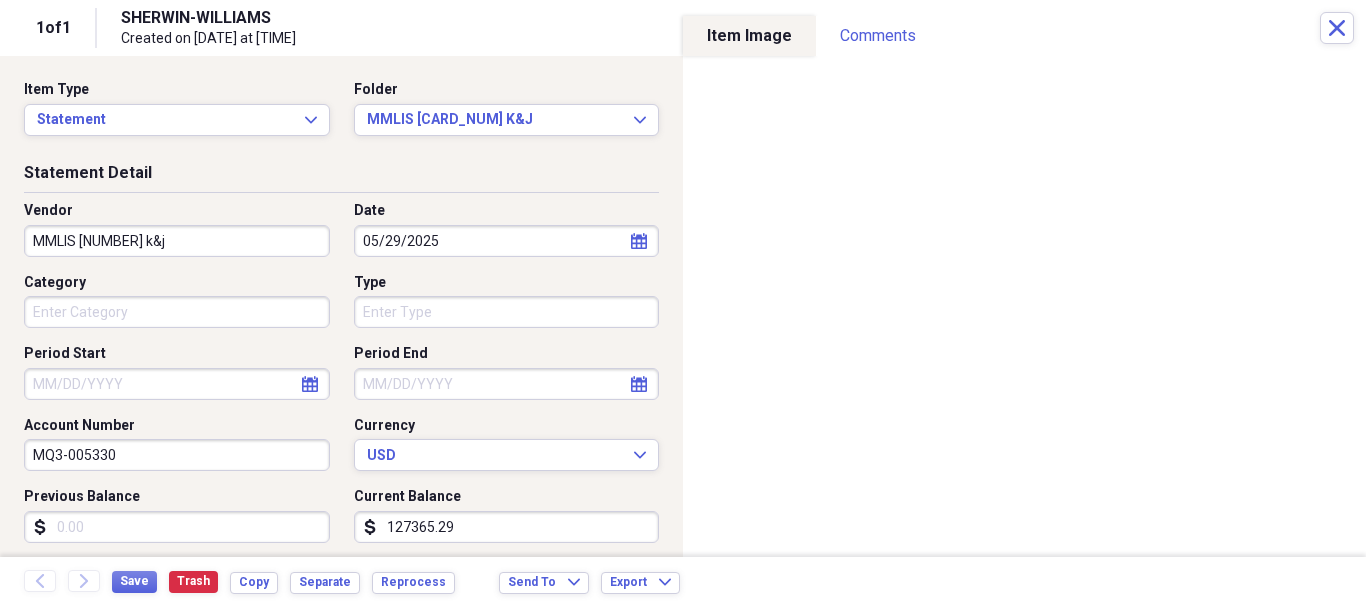 type on "Investment Statement" 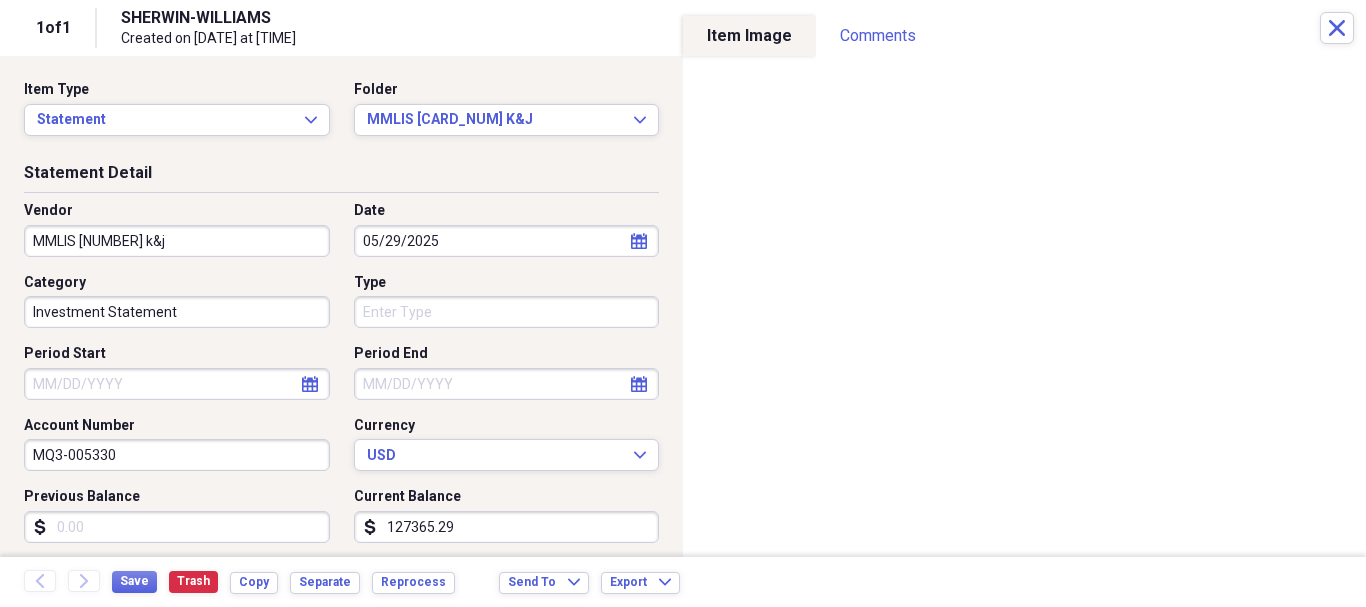 select on "4" 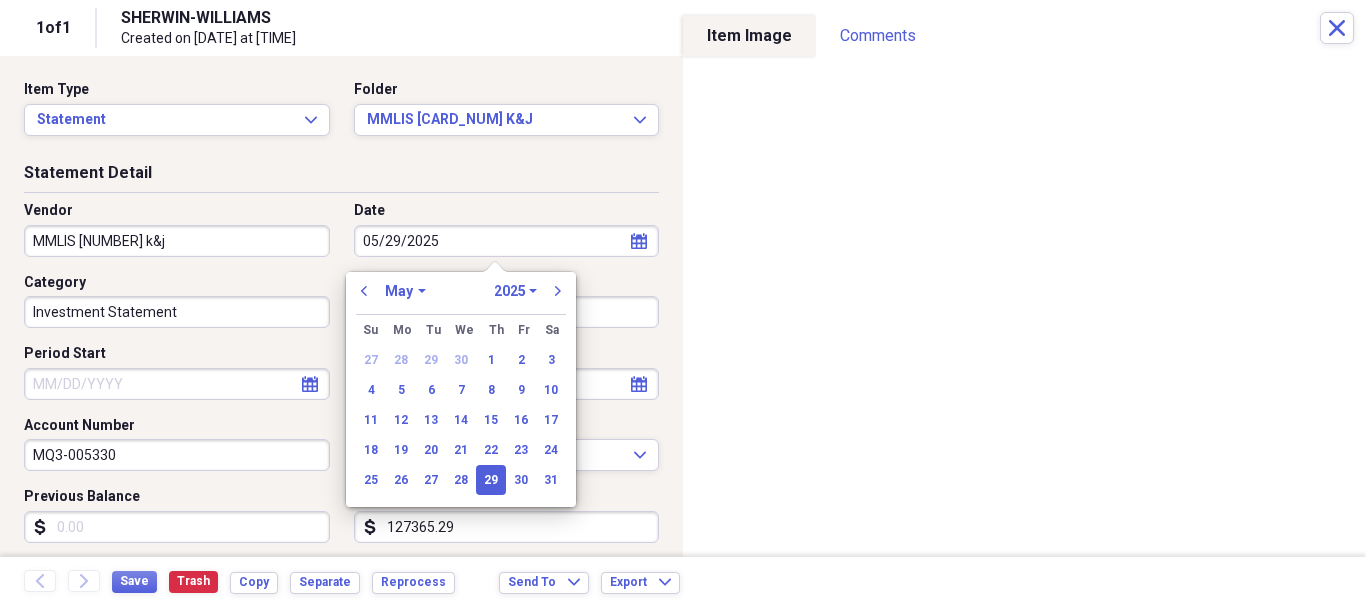 click on "05/29/2025" at bounding box center [507, 241] 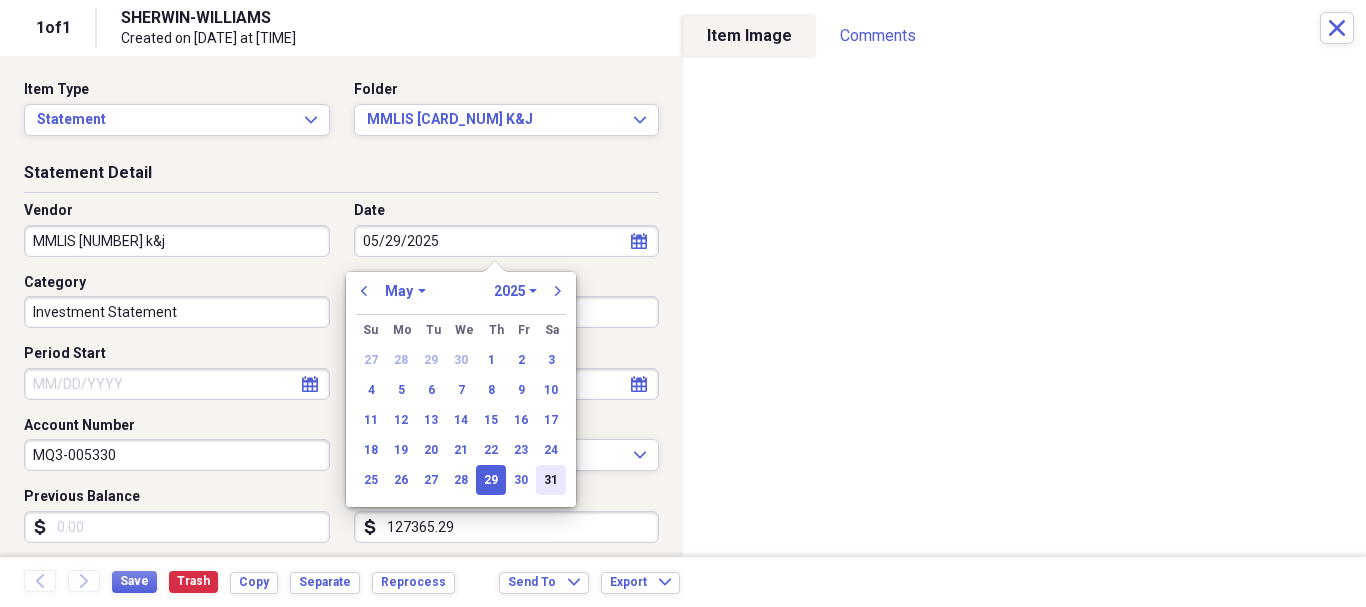 click on "31" at bounding box center (551, 480) 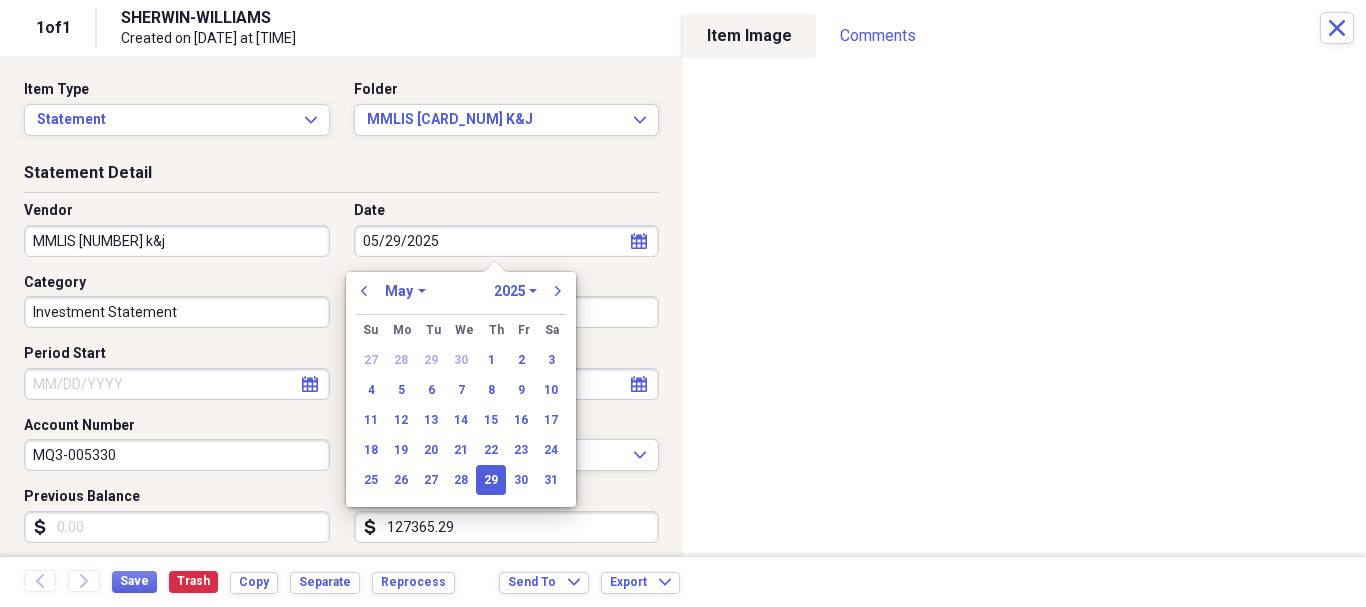 type on "05/31/2025" 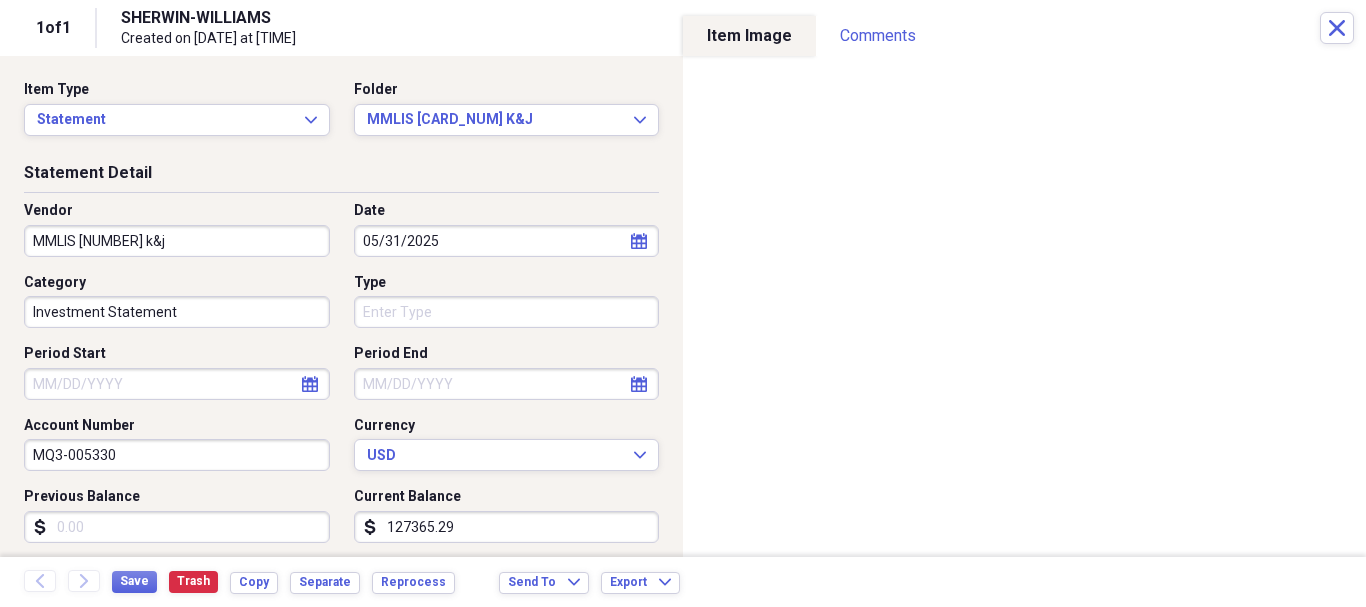 click on "1 Cedar Grove Holdings LLC Add Folder Expand Folder [LAST] [LAST] Add Folder Expand Folder Bright Smile Family Dentistry PC Add Folder Collapse Open Folder [LAST] [LAST] Add Folder Collapse Open Folder General Journal Add Folder Folder Bright House Salary Add Folder Folder Brighthouse Financial Commission Add Folder Folder Brighthouse Financial YTD Summary Add Folder Expand Folder FNA Insurance Services INC Add Folder Expand Folder [LAST] MassMutual Salary Stub Add Folder Folder [LAST] MetLife Salary Stub Add Folder Folder MetLife Group Salary Add Folder Folder MML Investors Services Add Folder Folder Wageworks Add Folder Folder [LAST] Contacts Add Folder Collapse Open Folder [LAST] Documents Add Folder Collapse Open Folder Health Add Folder Folder Medical [LAST] Add Folder Folder Medical [LAST] Add Folder Collapse Open Folder Add Folder [NUMBER]" at bounding box center (683, 303) 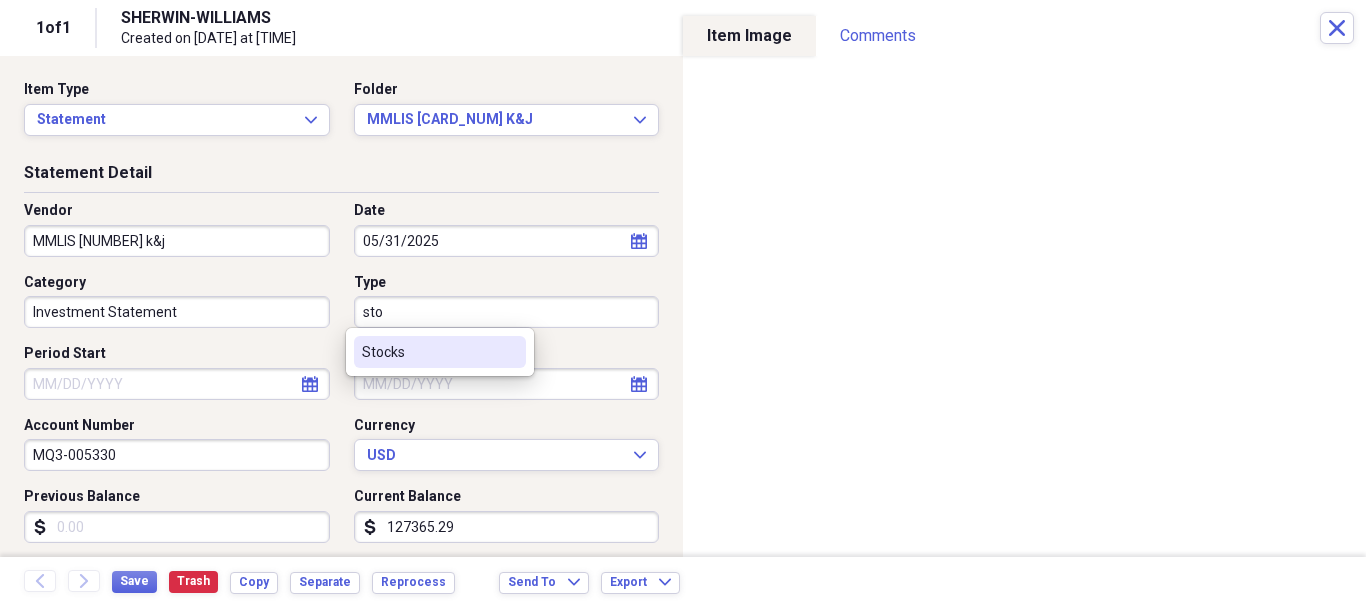 click on "Stocks" at bounding box center (440, 352) 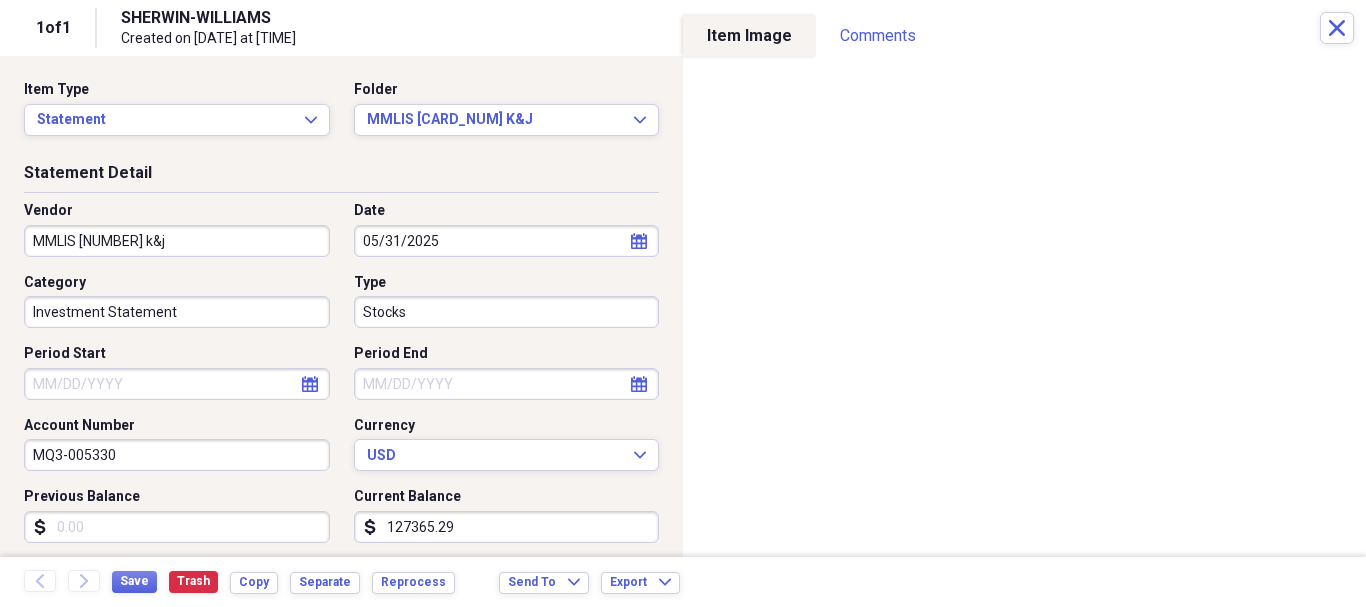 select on "7" 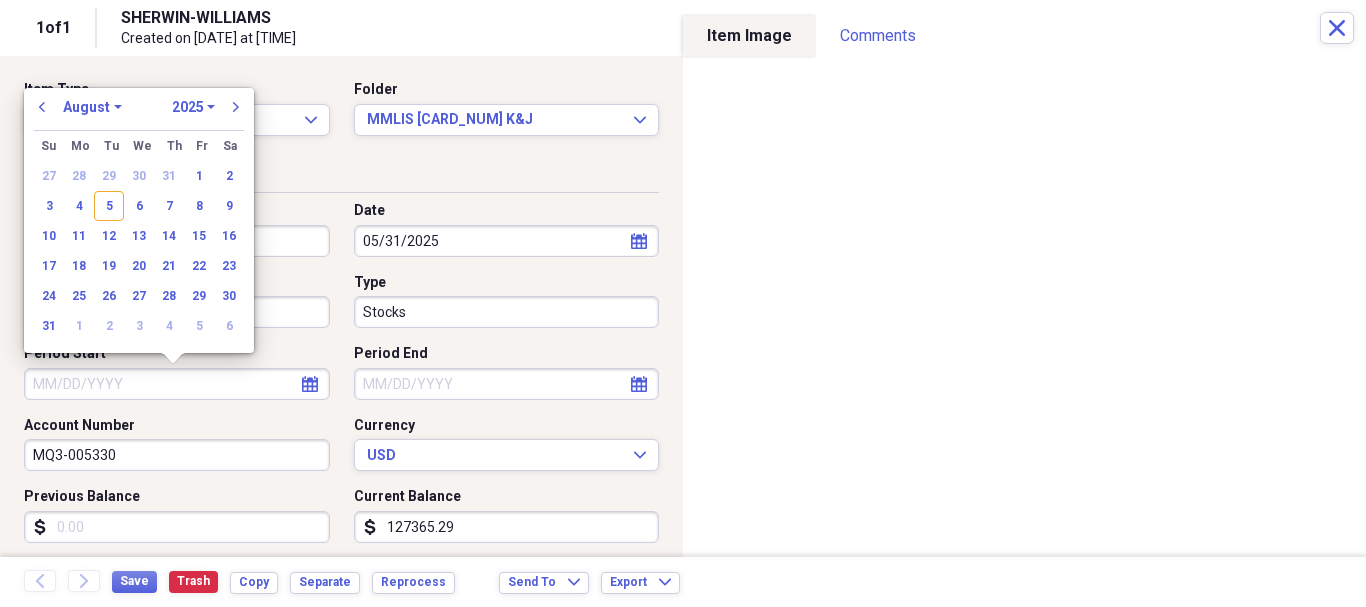 click on "Period Start" at bounding box center (177, 384) 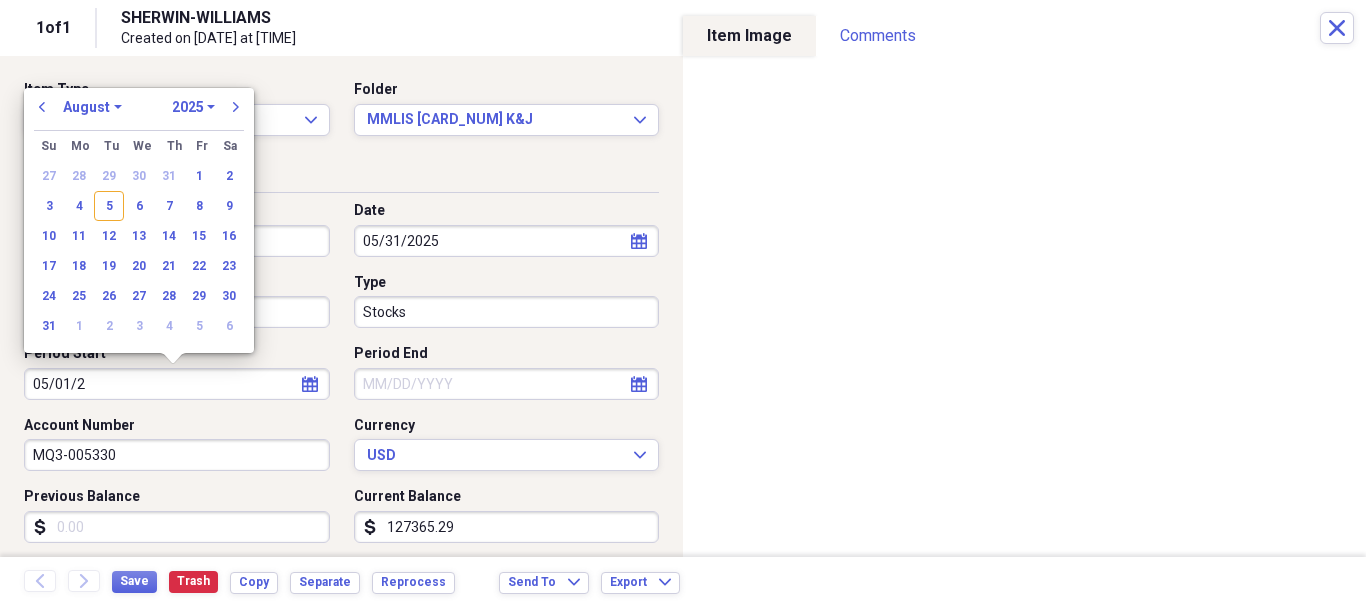 type on "05/01/20" 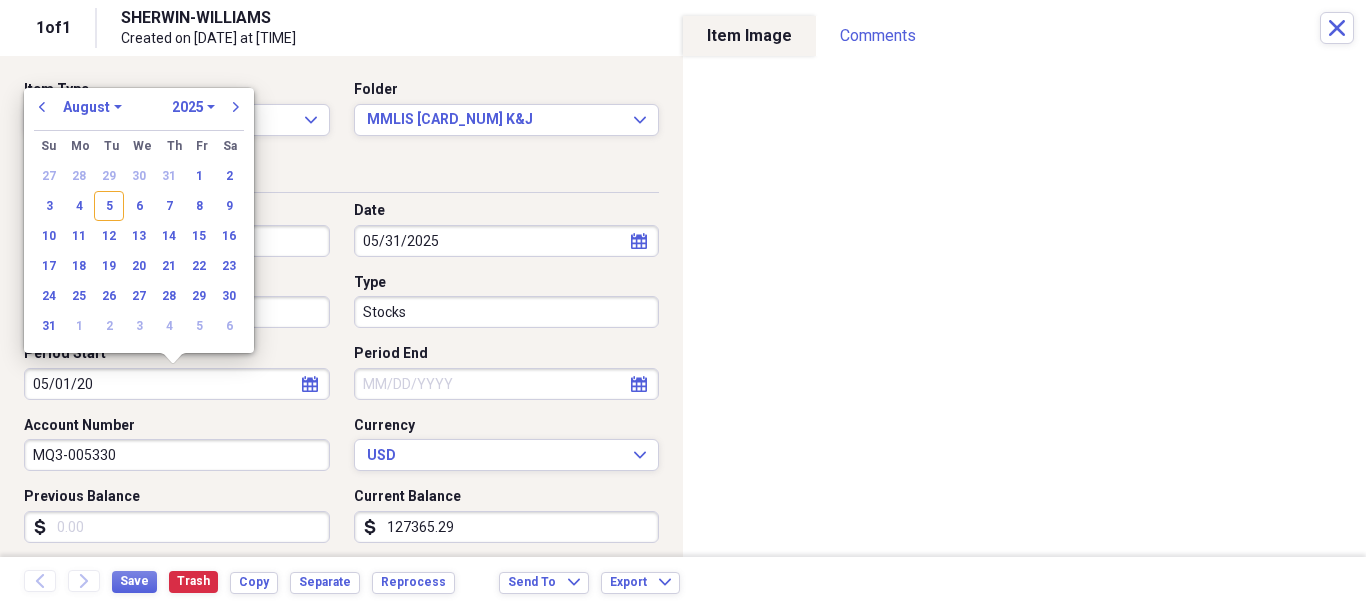 select on "4" 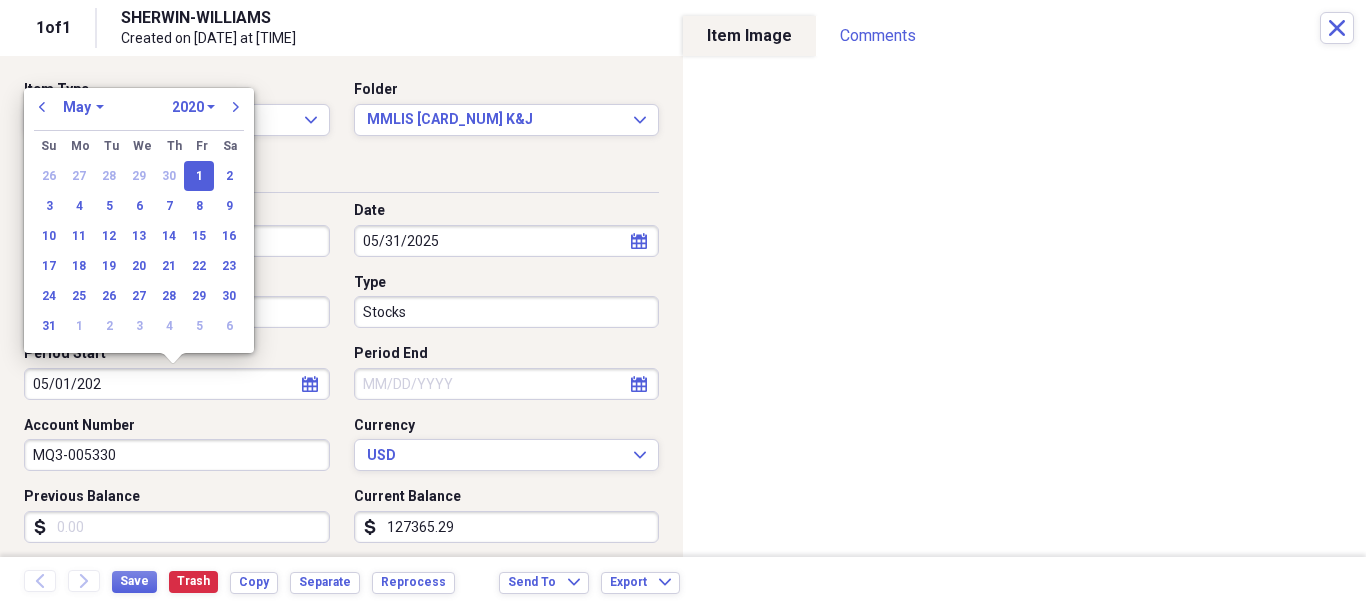 type on "05/01/2025" 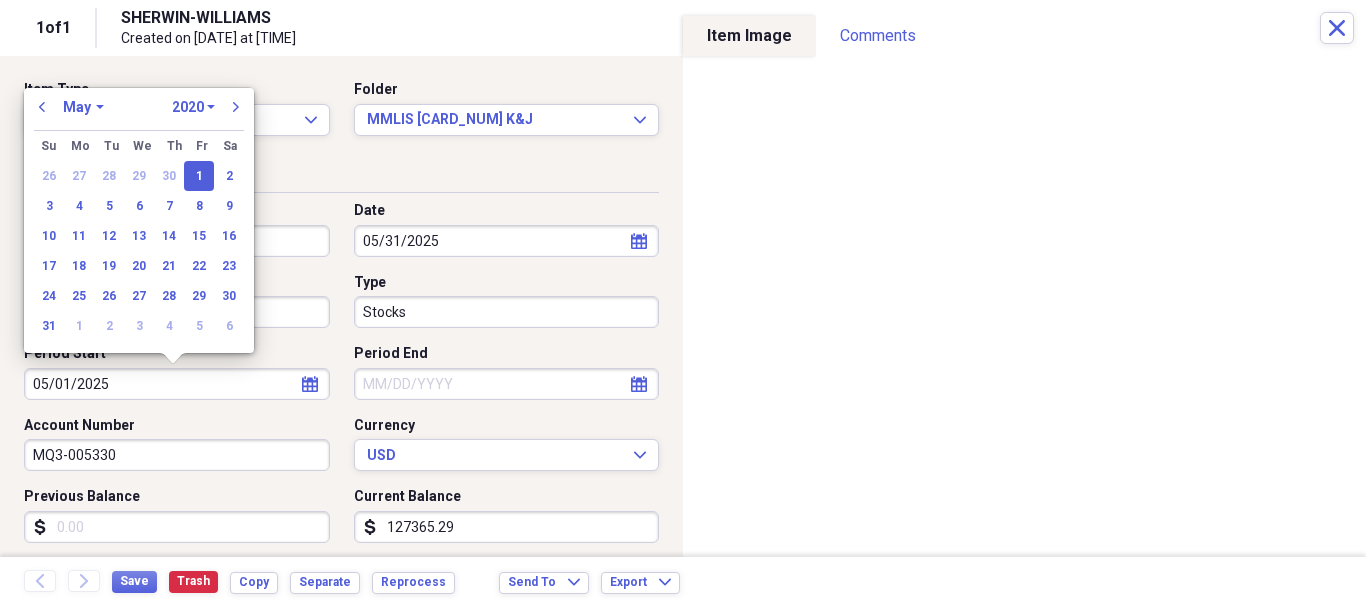 select on "2025" 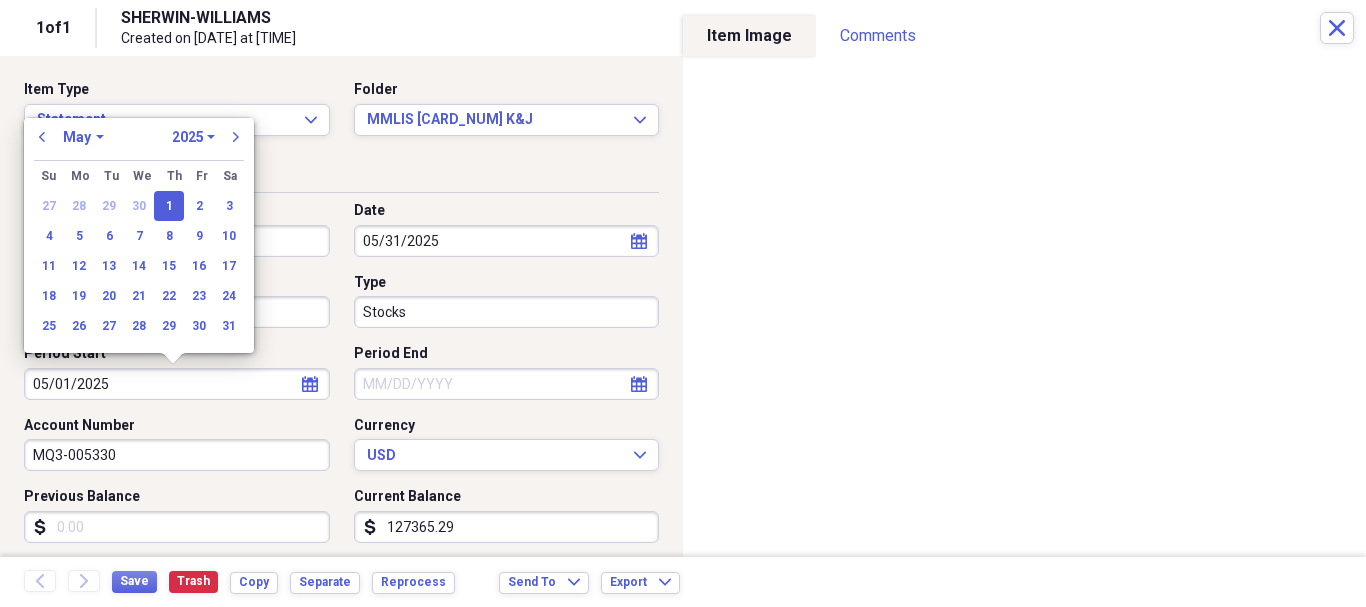 type on "05/01/2025" 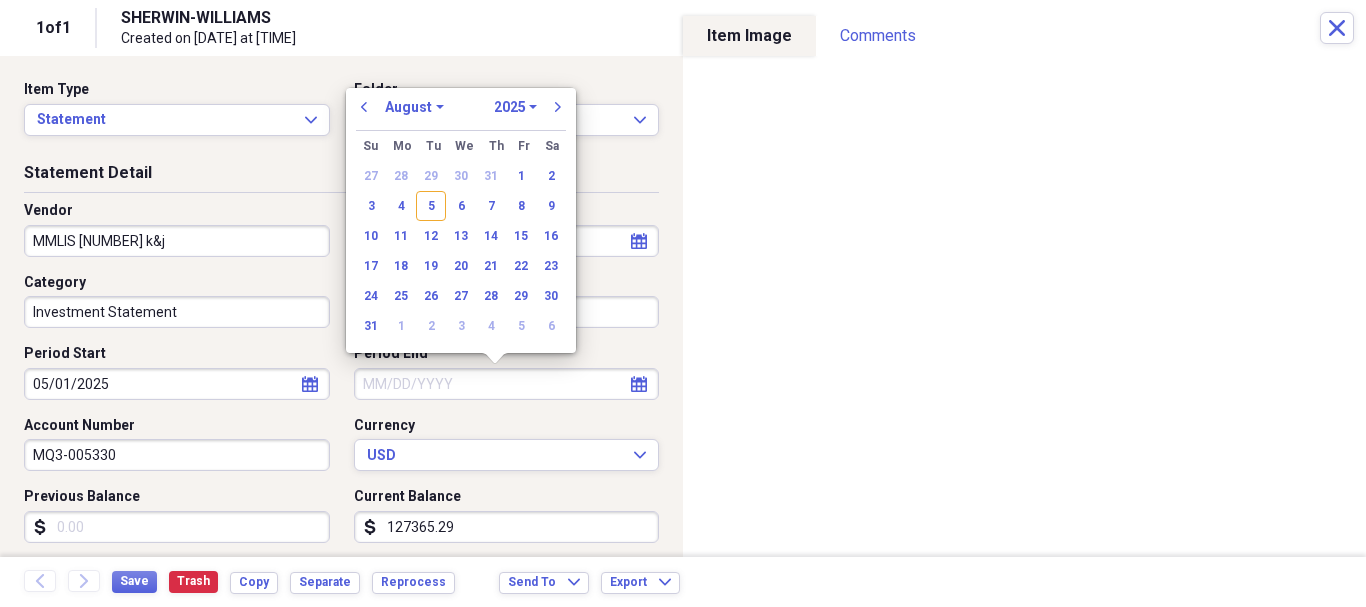 click on "Period End" at bounding box center [507, 384] 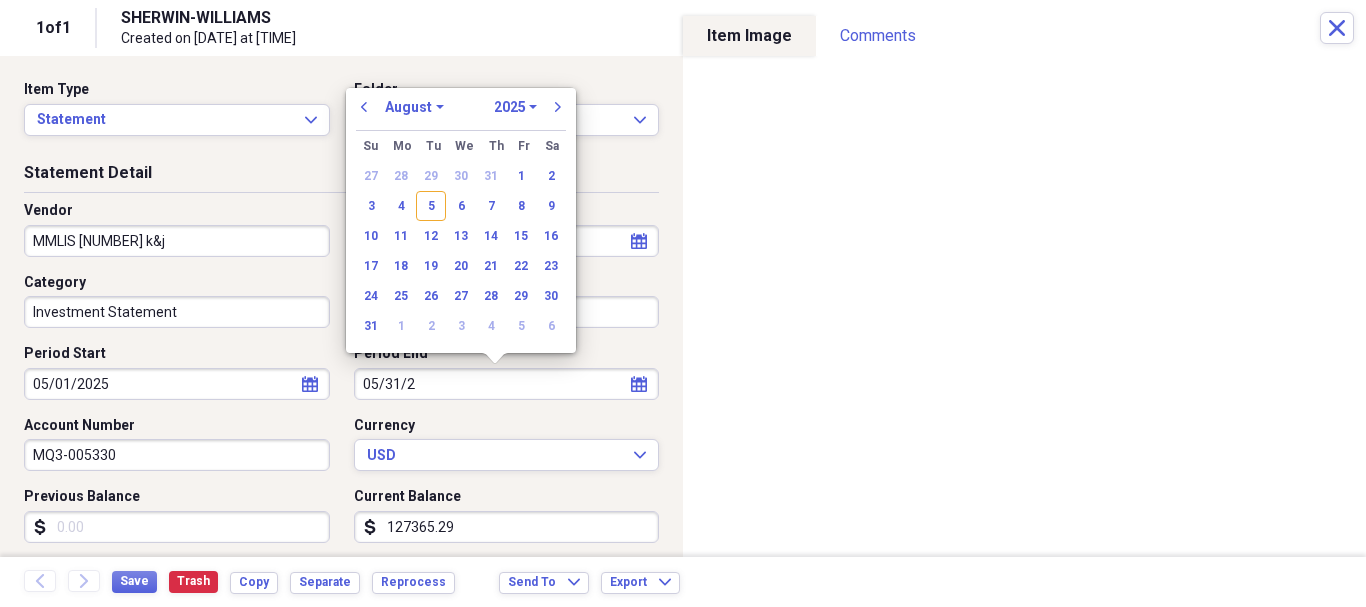 type on "[DATE]" 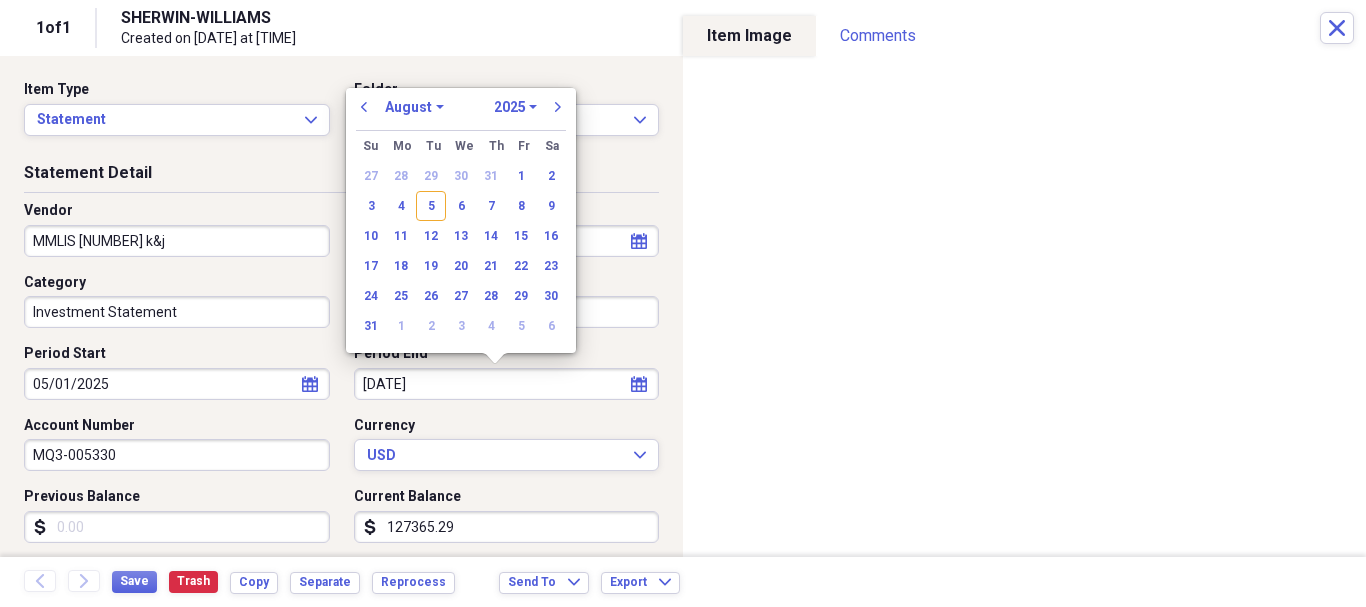 select on "4" 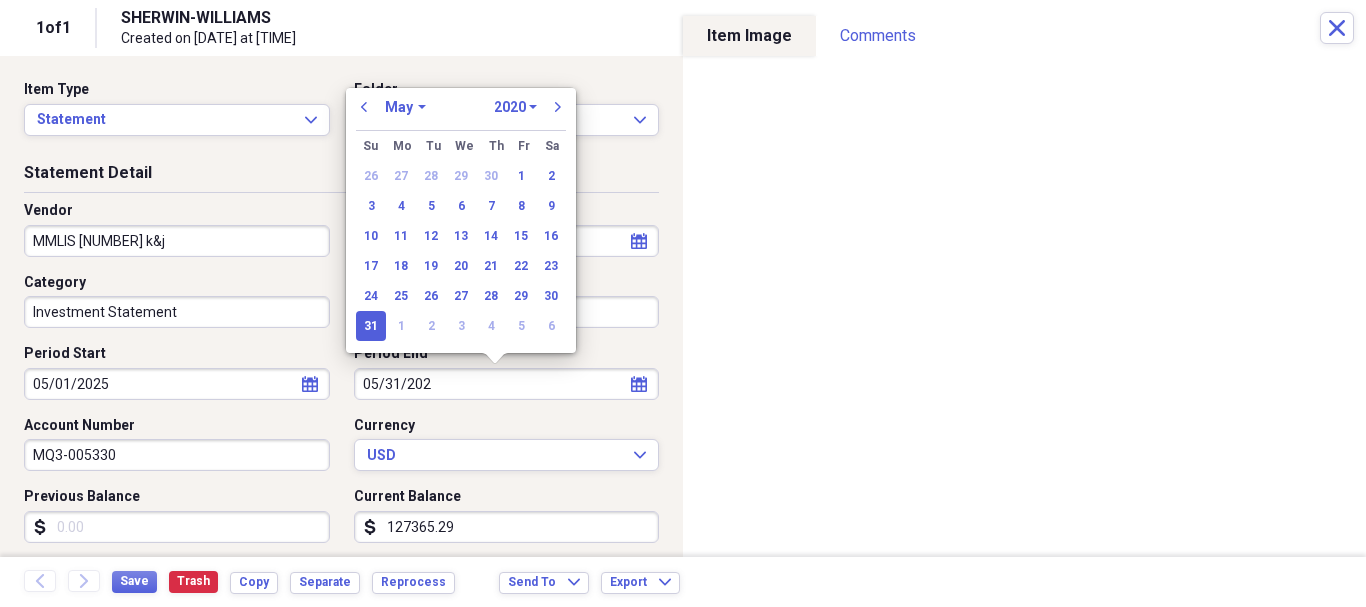 type on "05/31/2025" 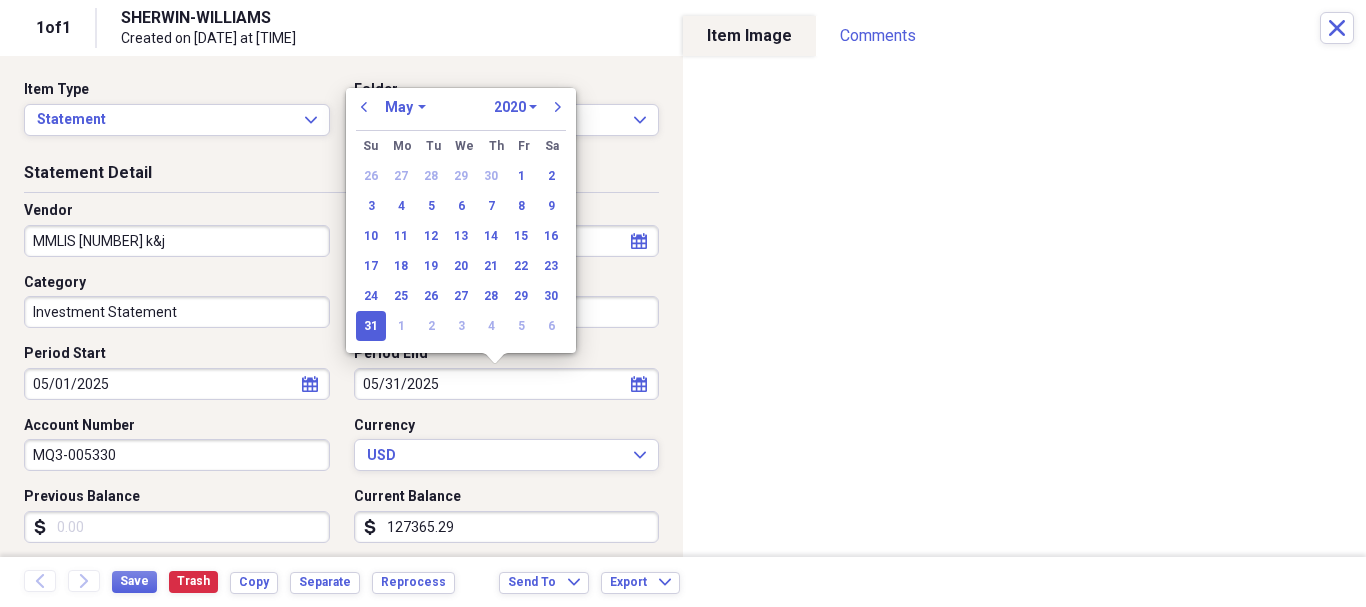 select on "2025" 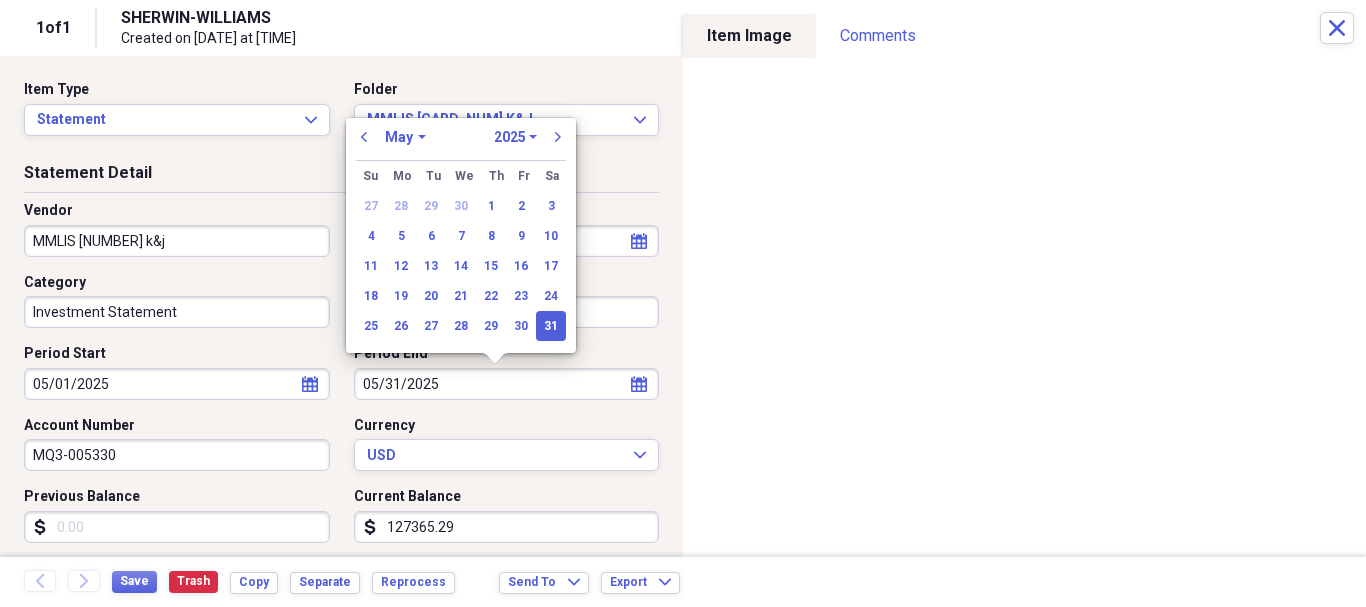 type on "05/31/2025" 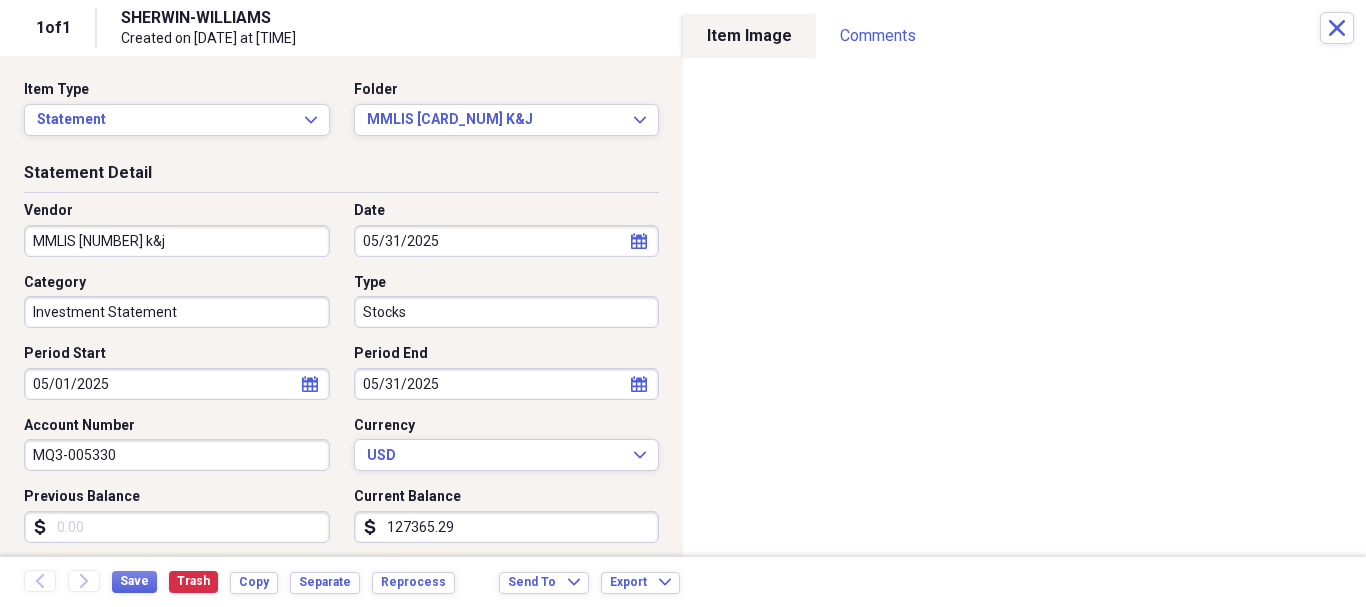 click on "Vendor MMLIS [ACCOUNT_NUM] Date [DATE] calendar Calendar Category Investment Statement Type Stocks Period Start [DATE] calendar Calendar Period End [DATE] calendar Calendar Account Number MQ3-005330 Currency USD Expand Previous Balance dollar-sign Current Balance dollar-sign [AMOUNT]" at bounding box center (341, 380) 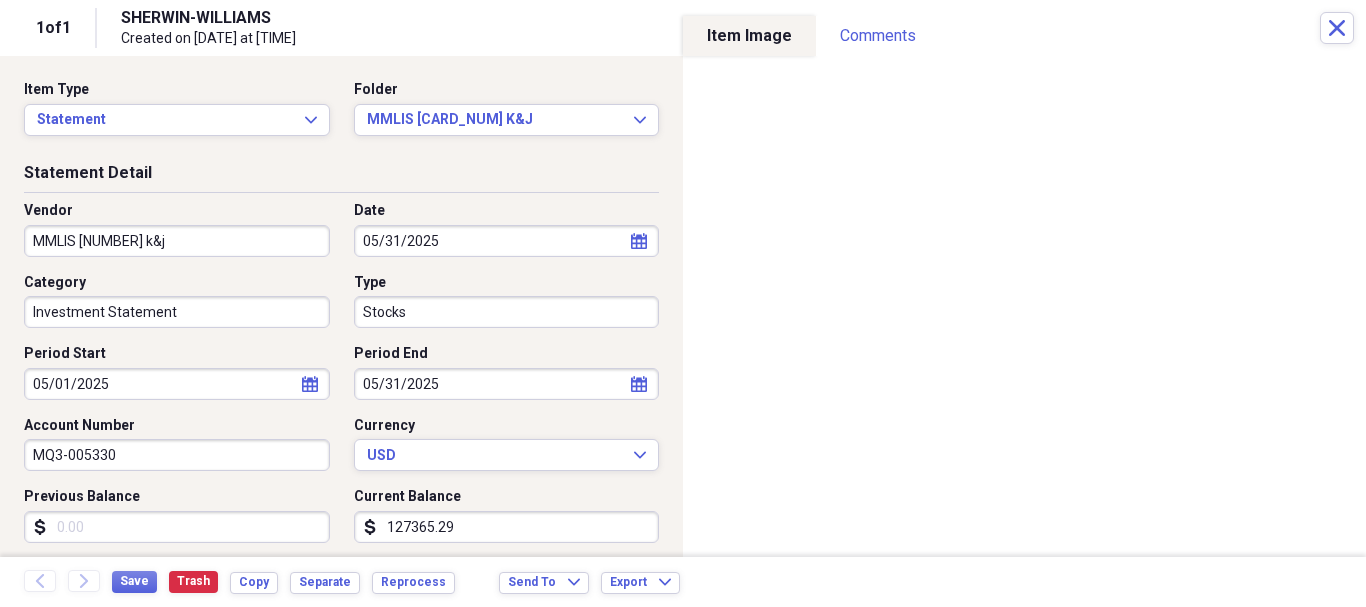 click on "Previous Balance" at bounding box center [177, 527] 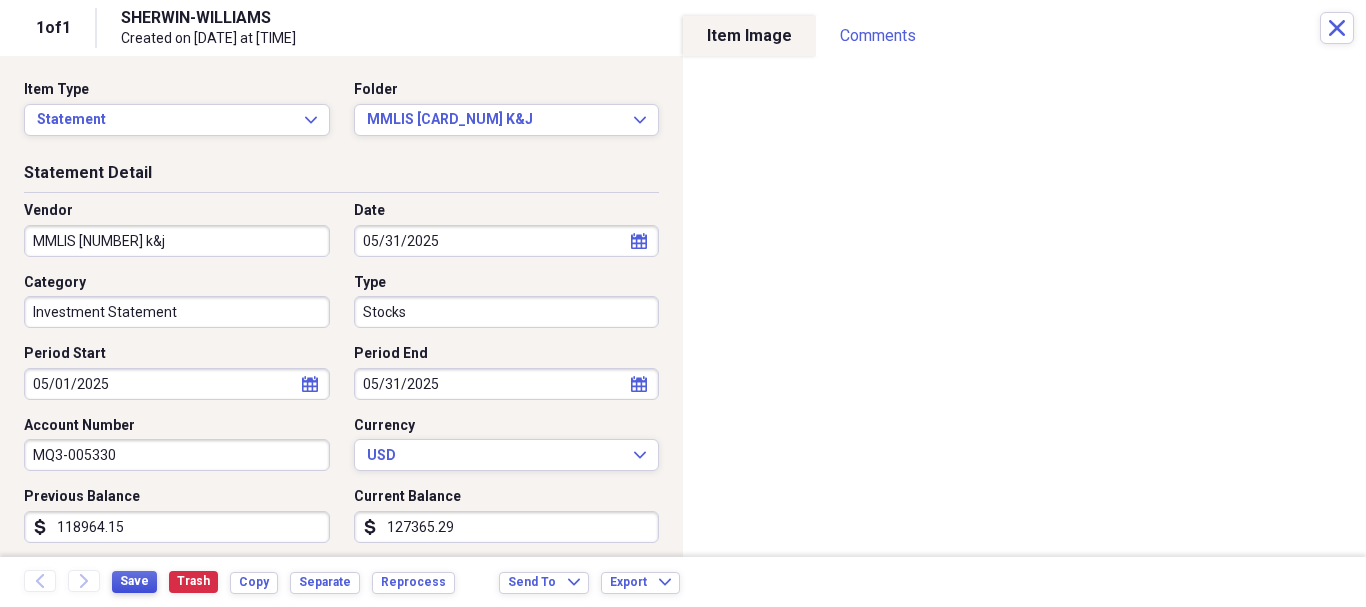 type on "118964.15" 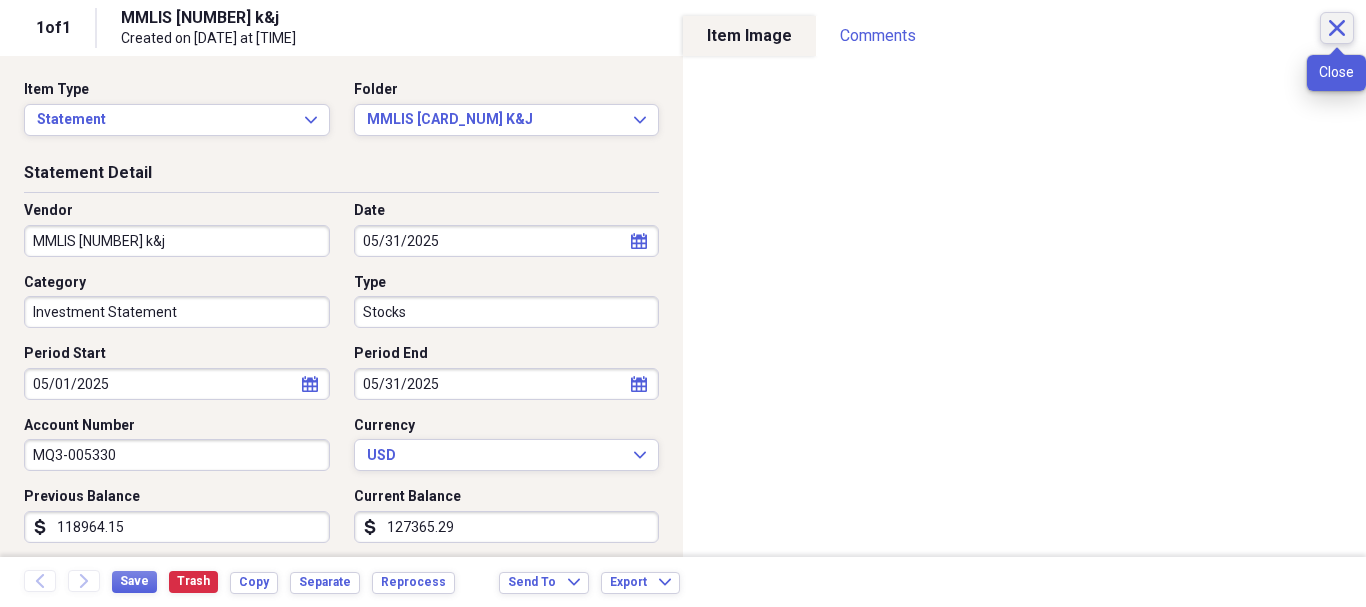 click on "Close" 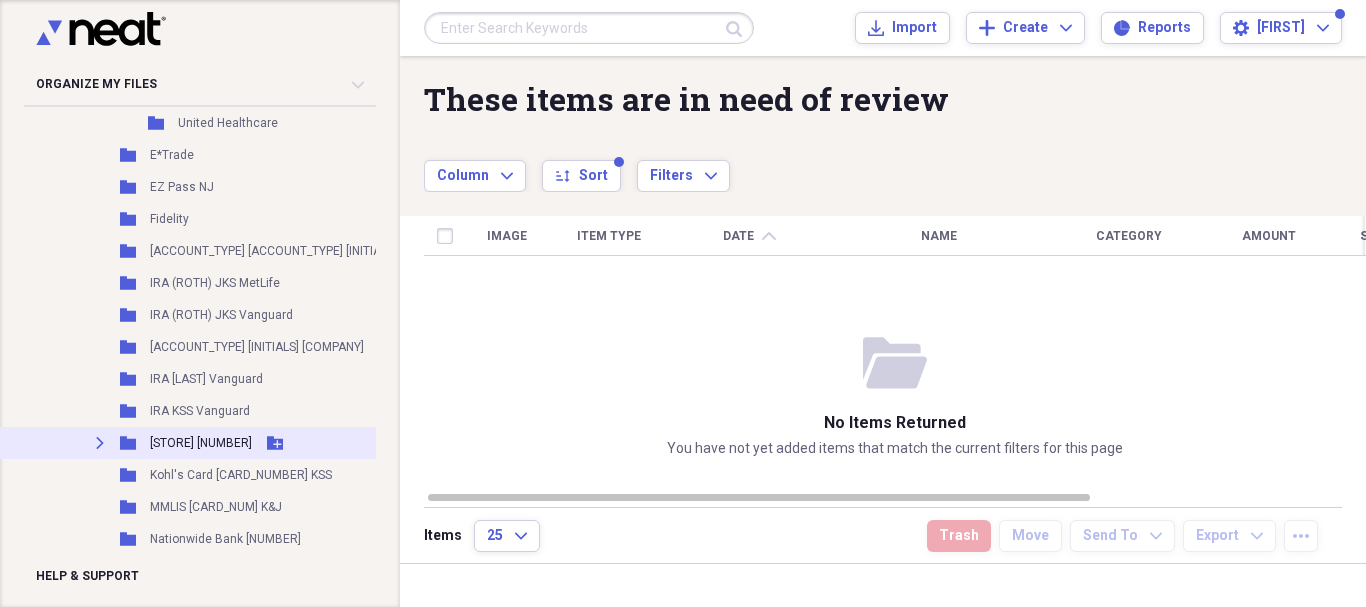 scroll, scrollTop: 5100, scrollLeft: 0, axis: vertical 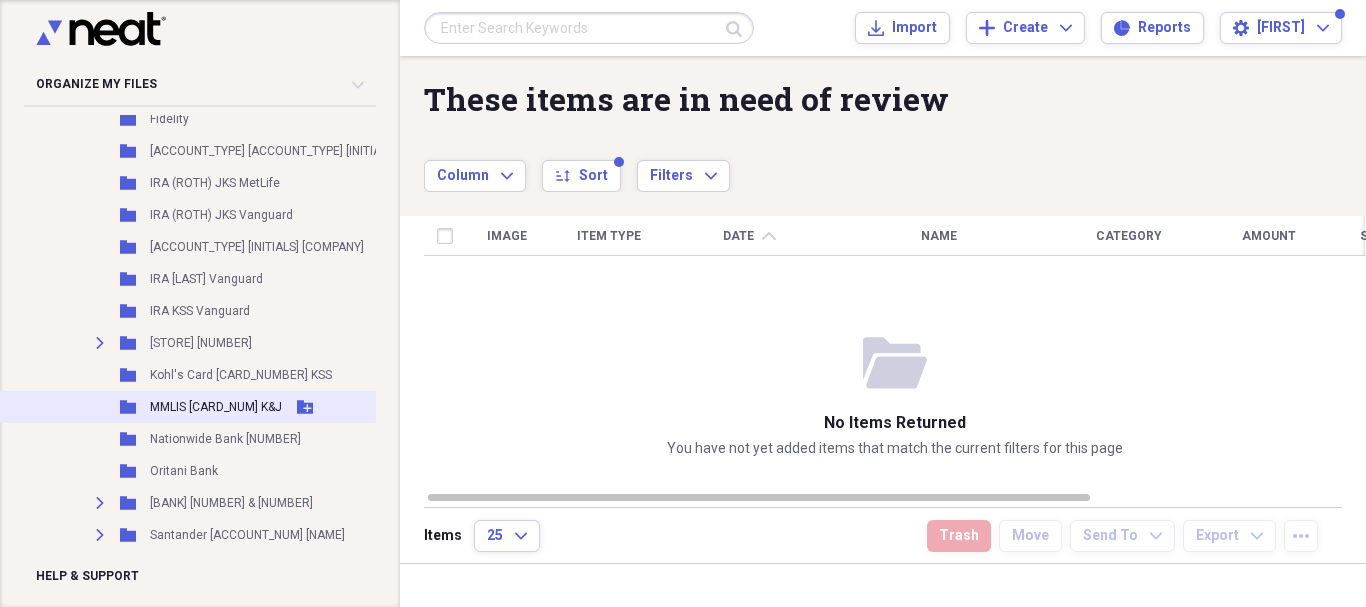 click on "MMLIS [CARD_NUM] K&J" at bounding box center (216, 407) 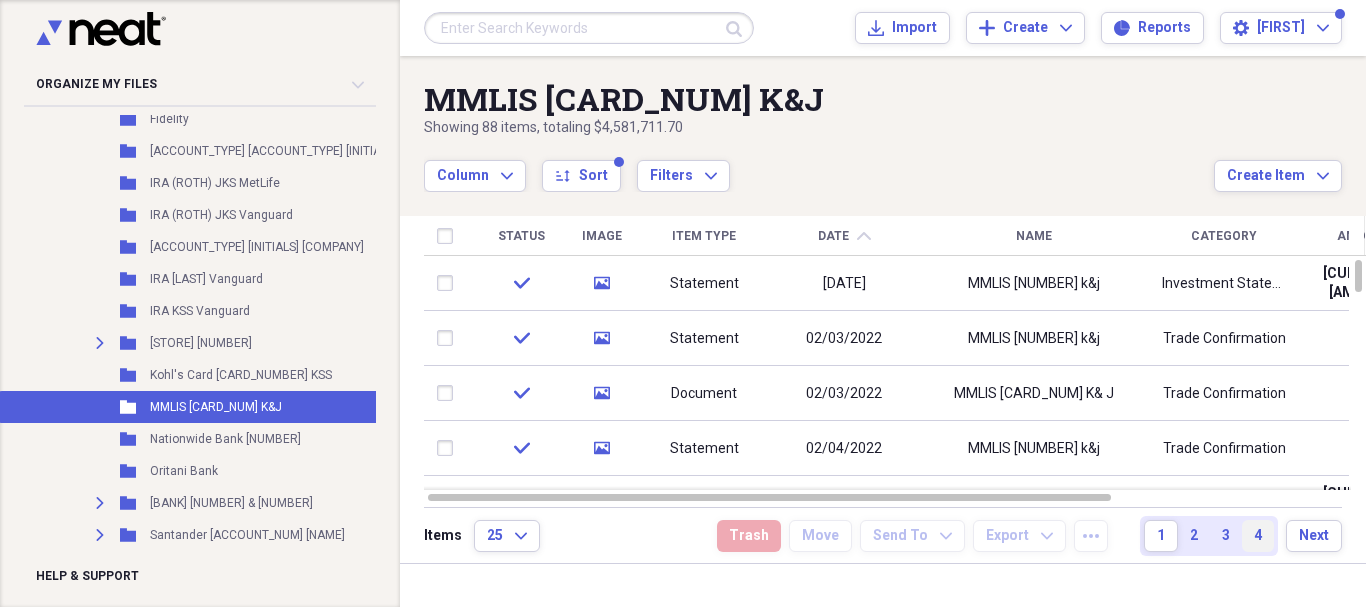 click on "4" at bounding box center (1258, 536) 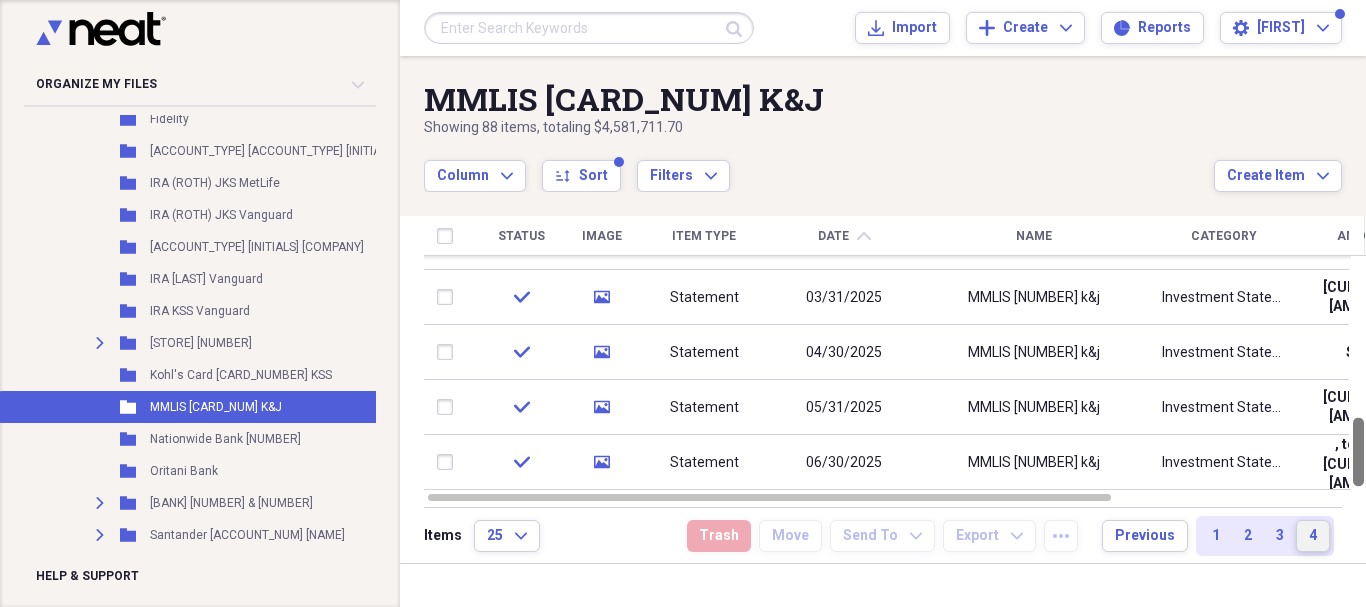 drag, startPoint x: 1359, startPoint y: 313, endPoint x: 1359, endPoint y: 510, distance: 197 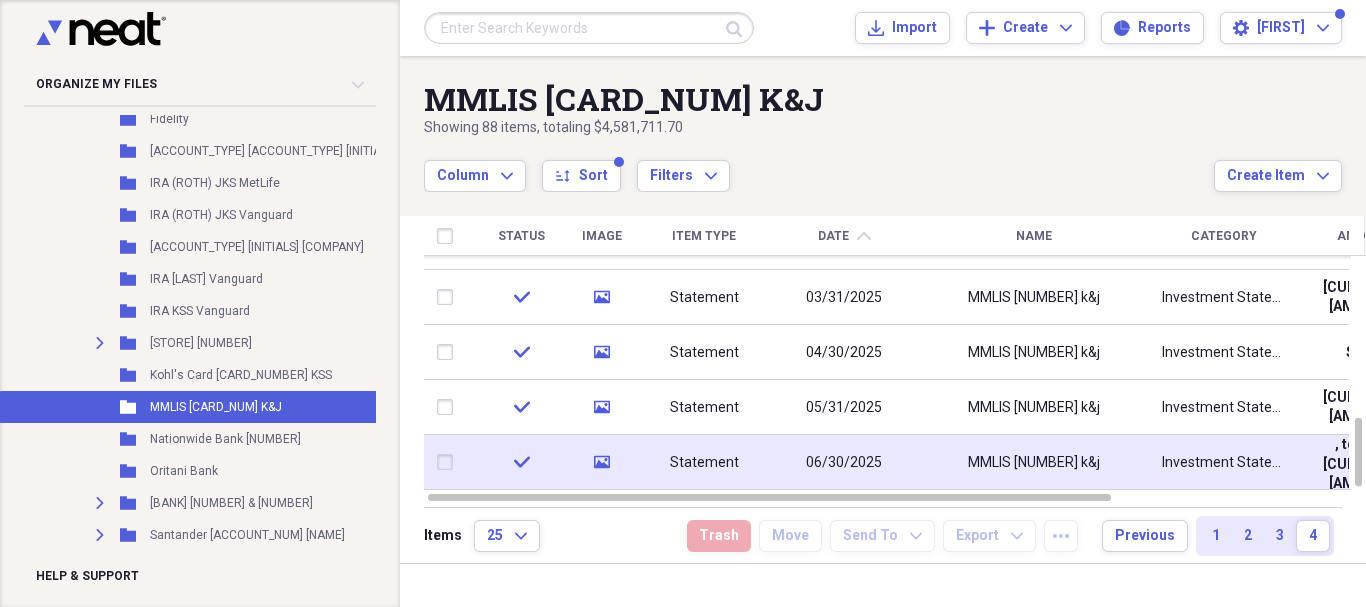 click on "06/30/2025" at bounding box center [844, 463] 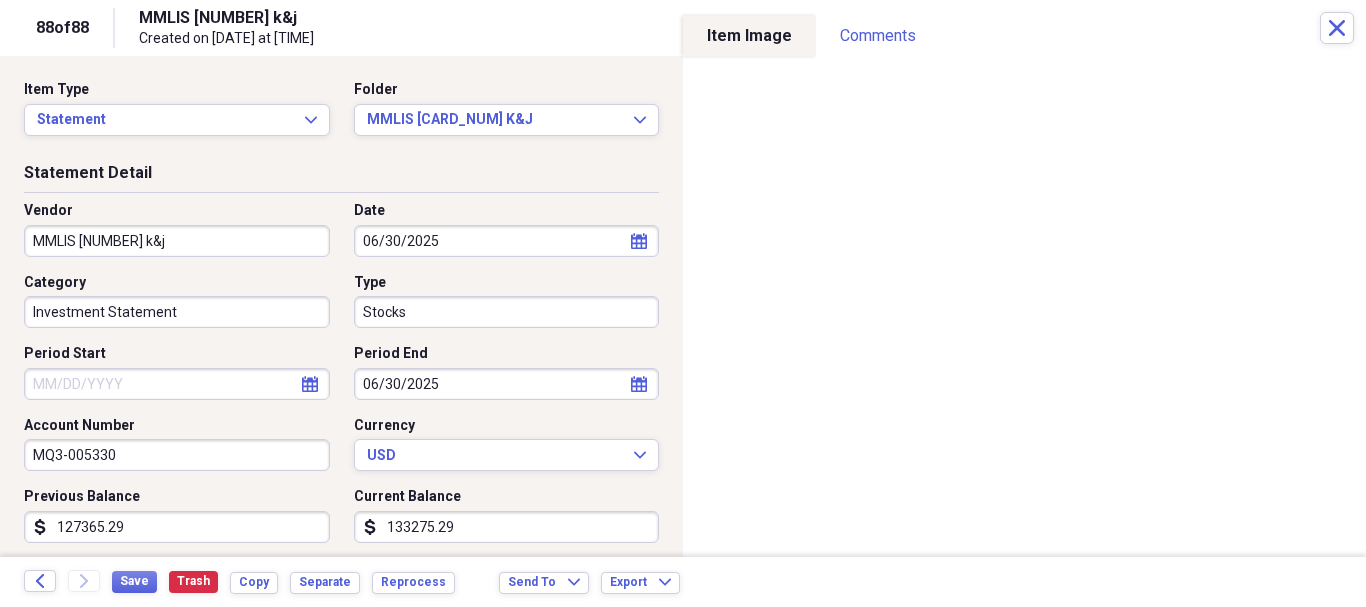 select on "7" 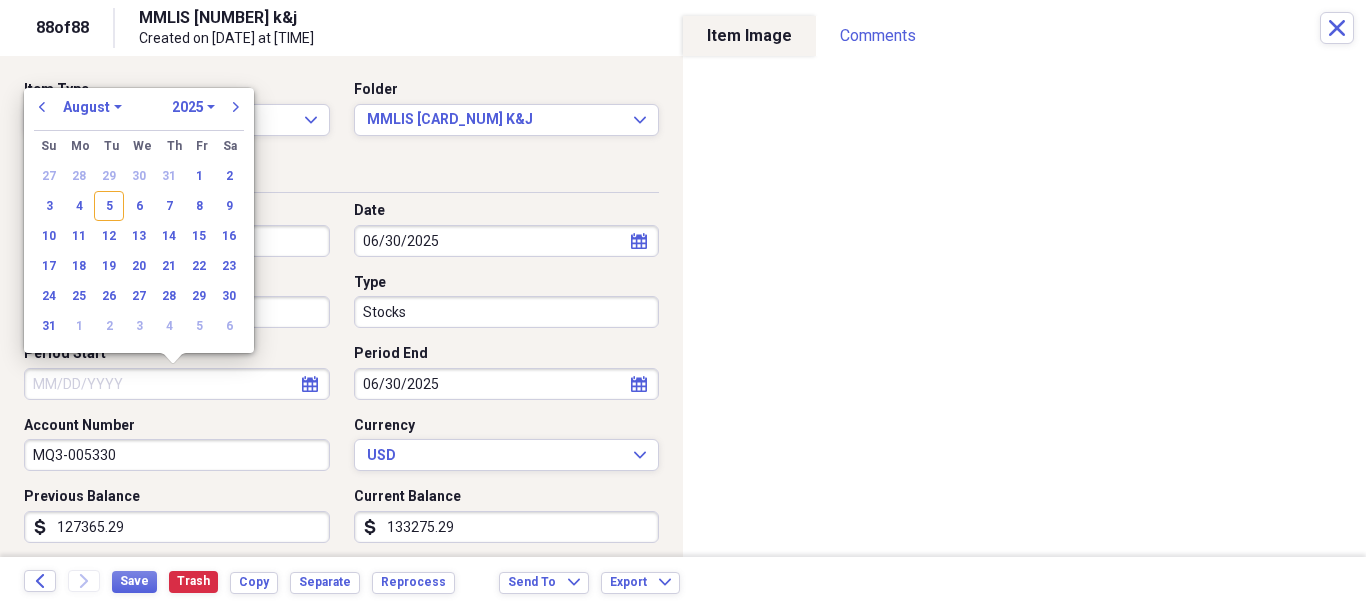 click on "Period Start" at bounding box center [177, 384] 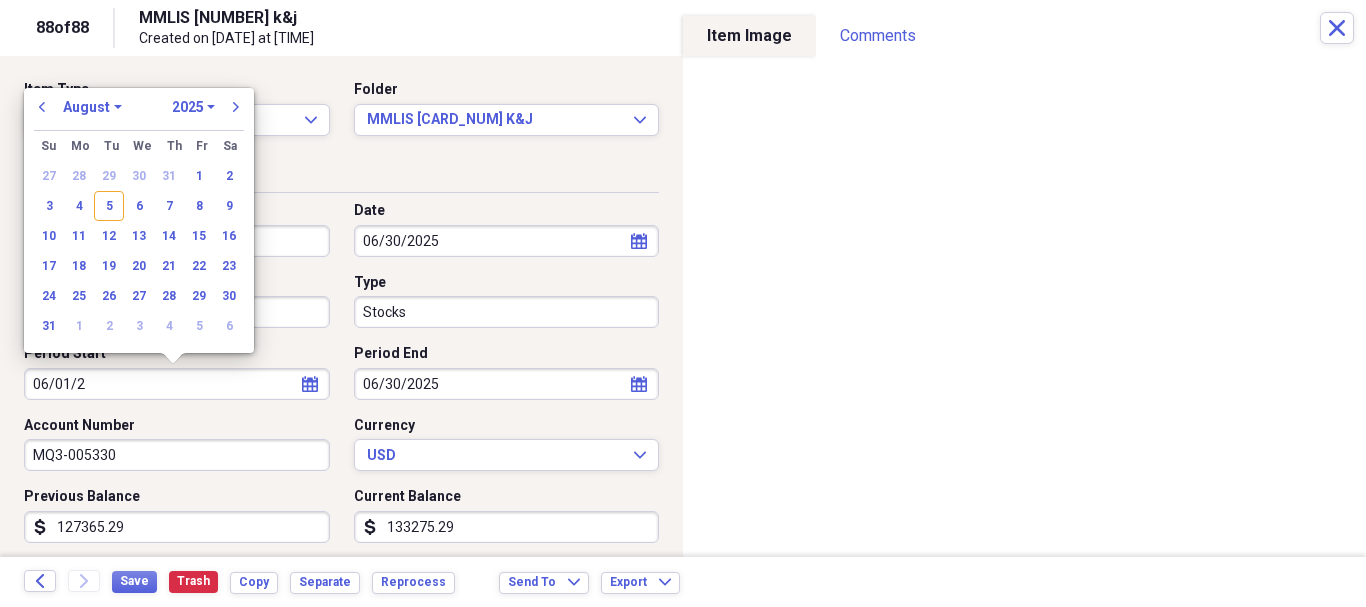type on "06/01/20" 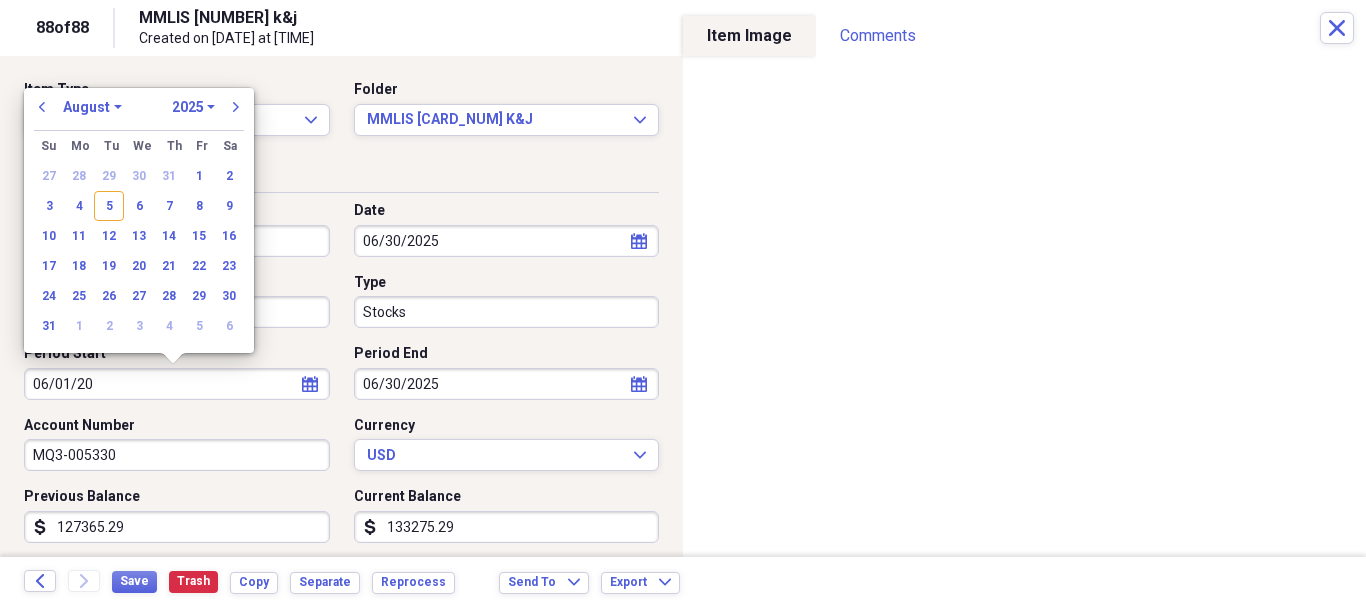 select on "5" 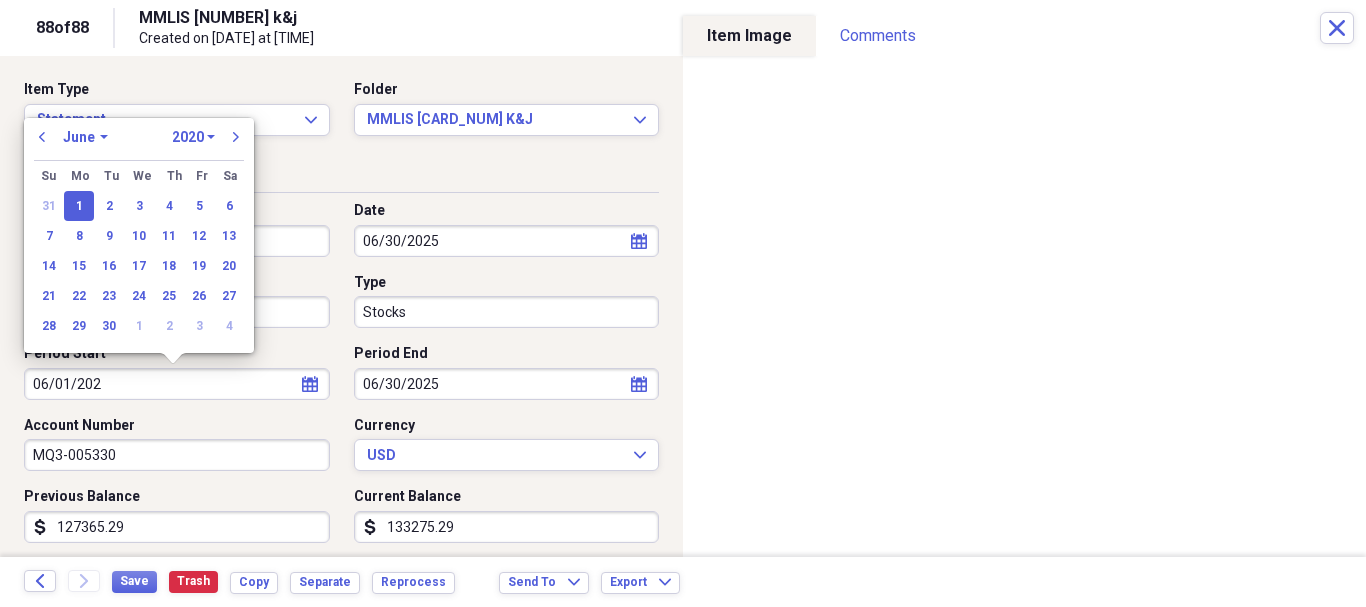 type on "06/01/2025" 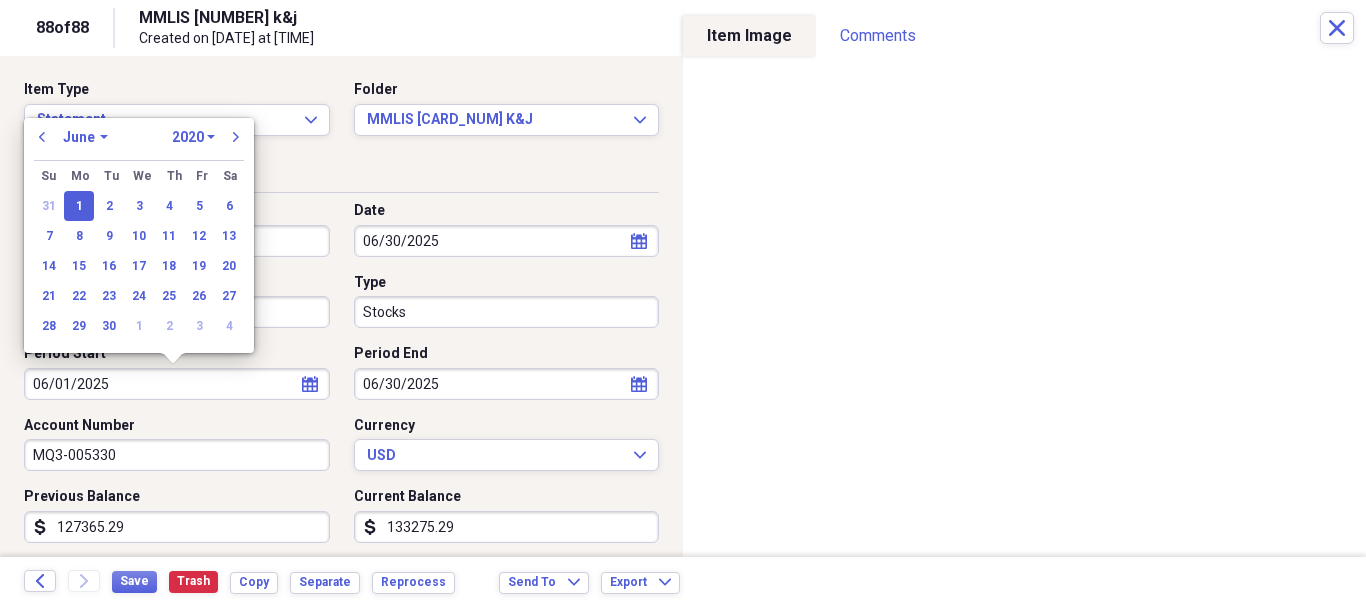 select on "2025" 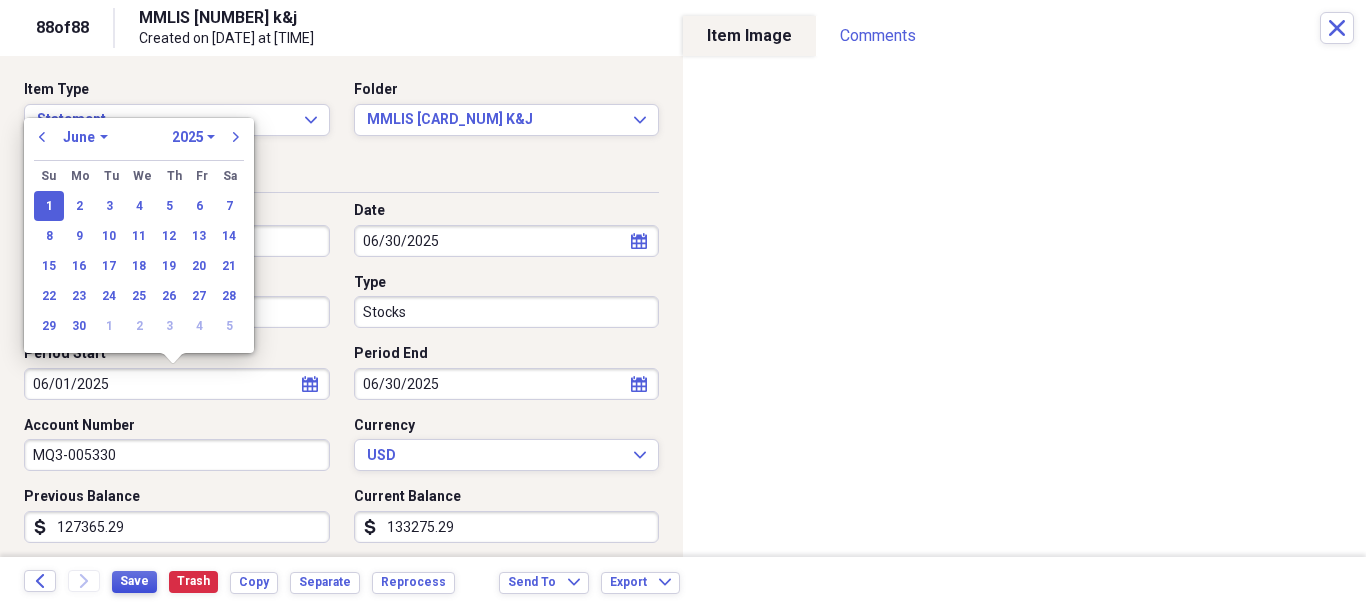 type on "06/01/2025" 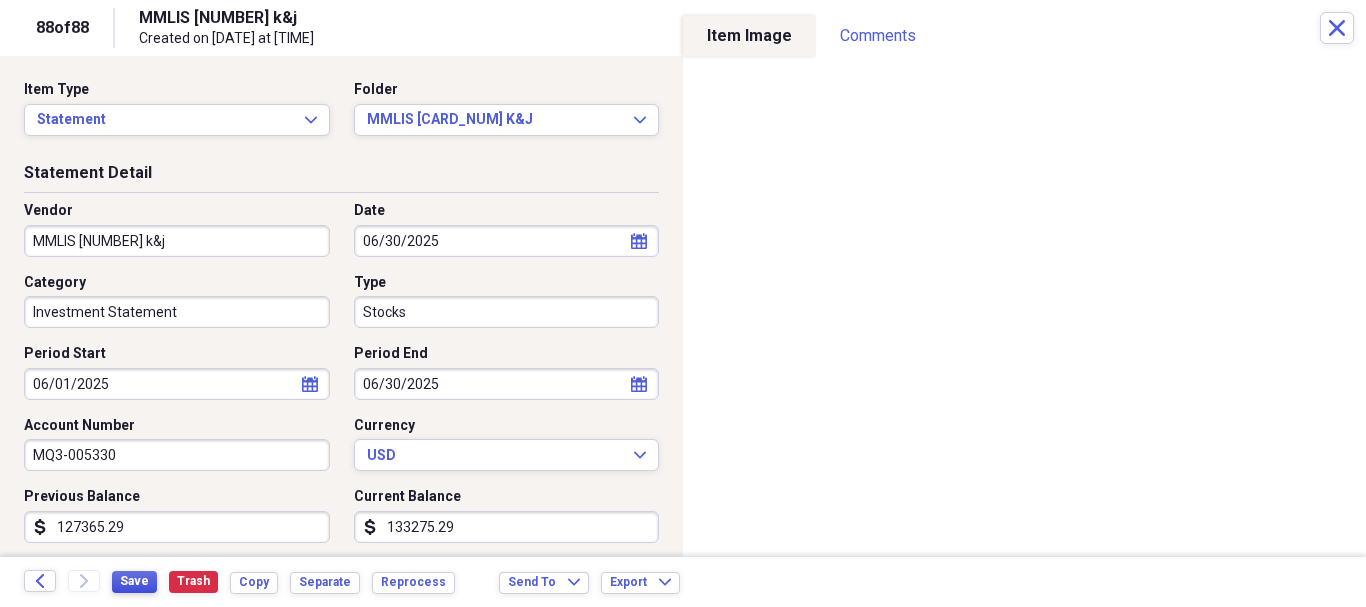 click on "Save" at bounding box center [134, 581] 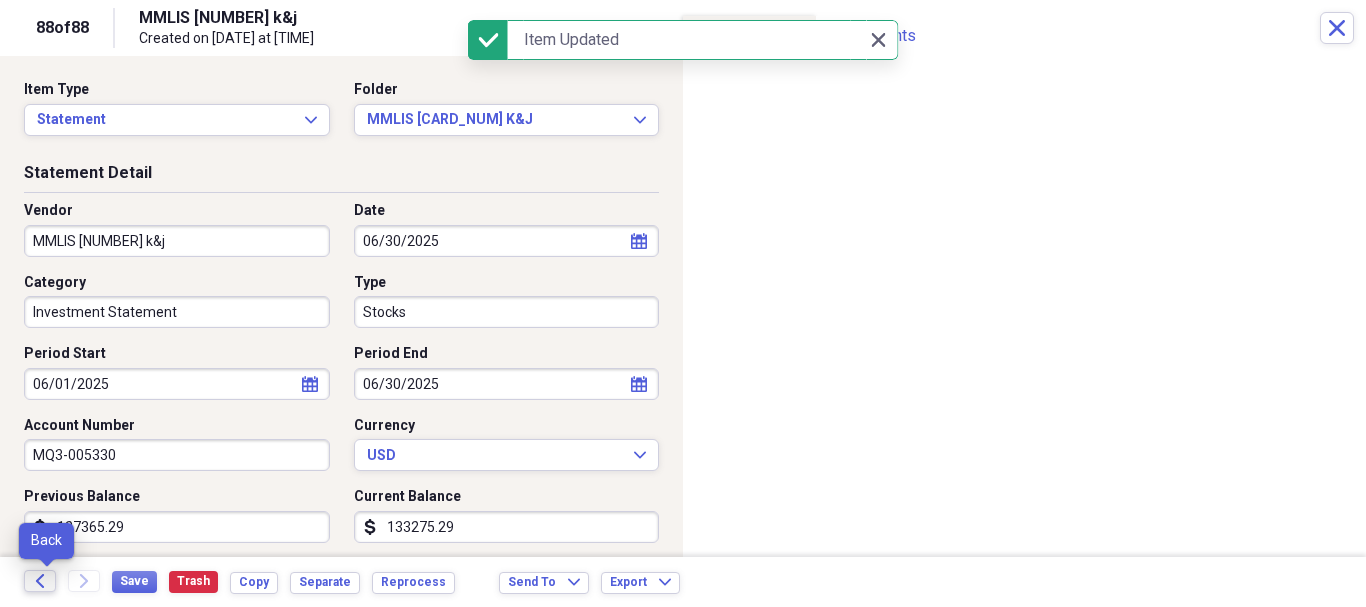 click on "Back" 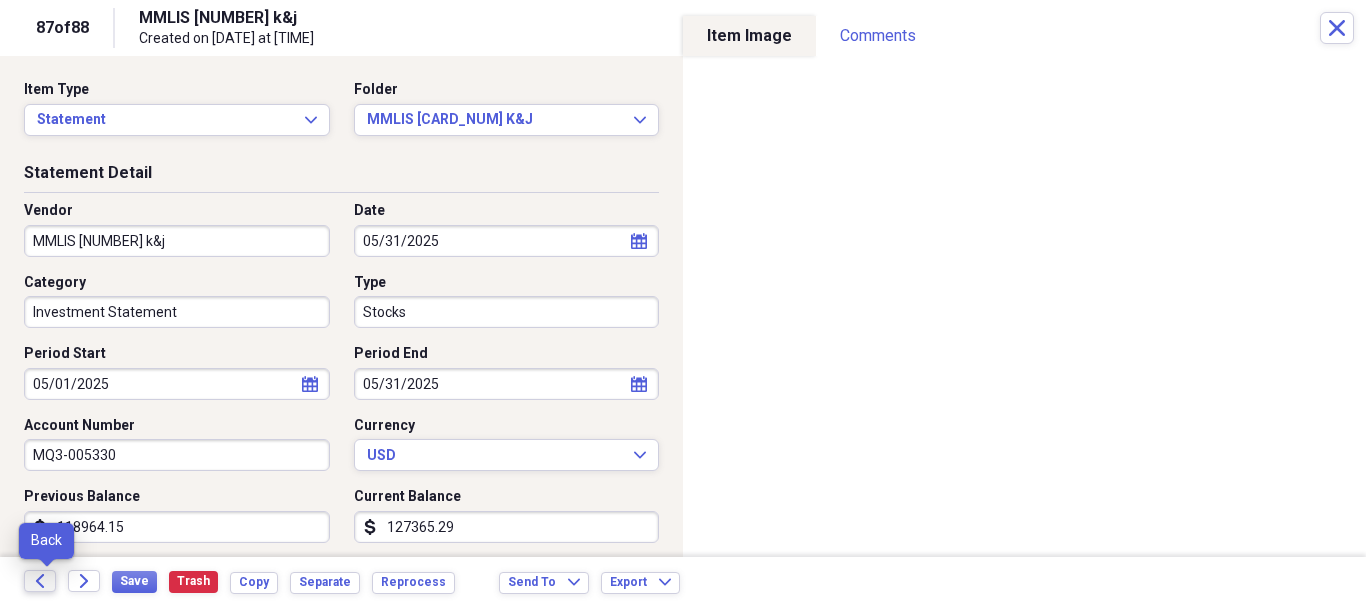 click 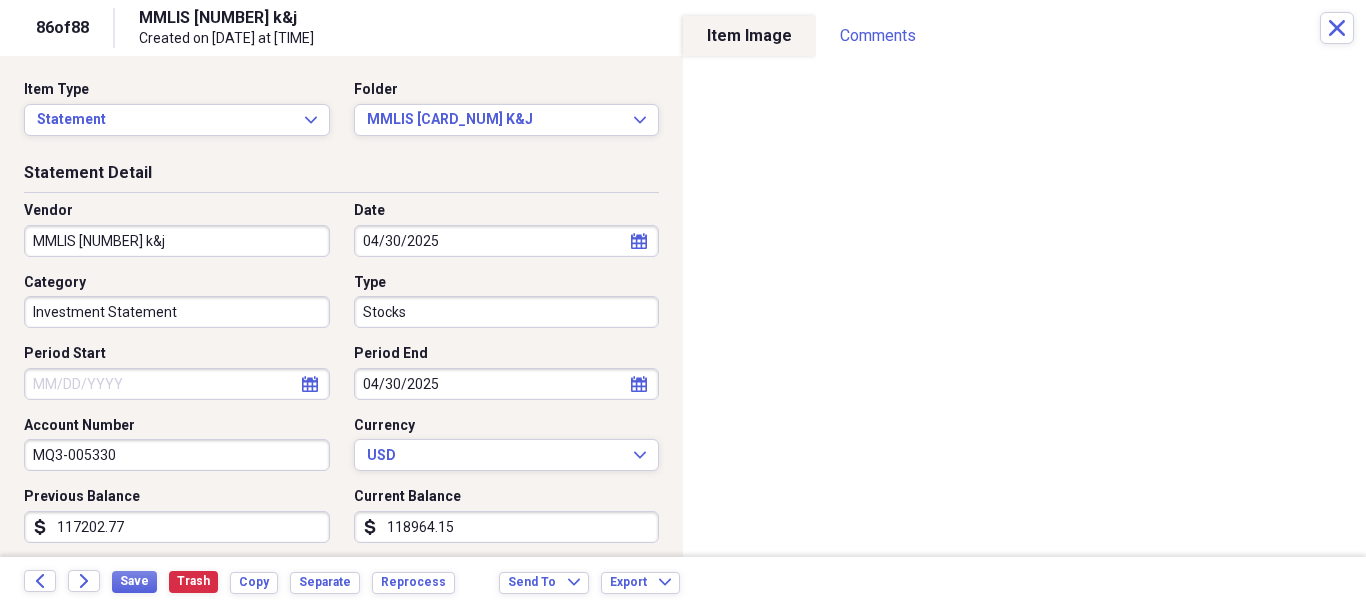 select on "7" 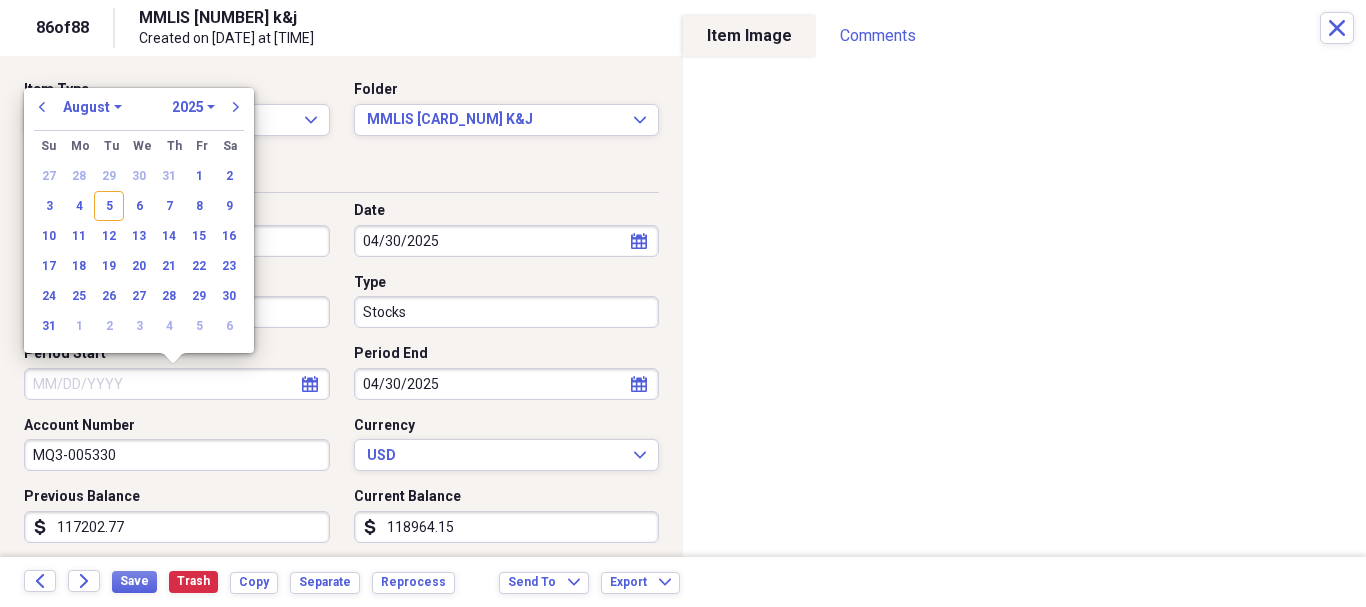 click on "Period Start" at bounding box center (177, 384) 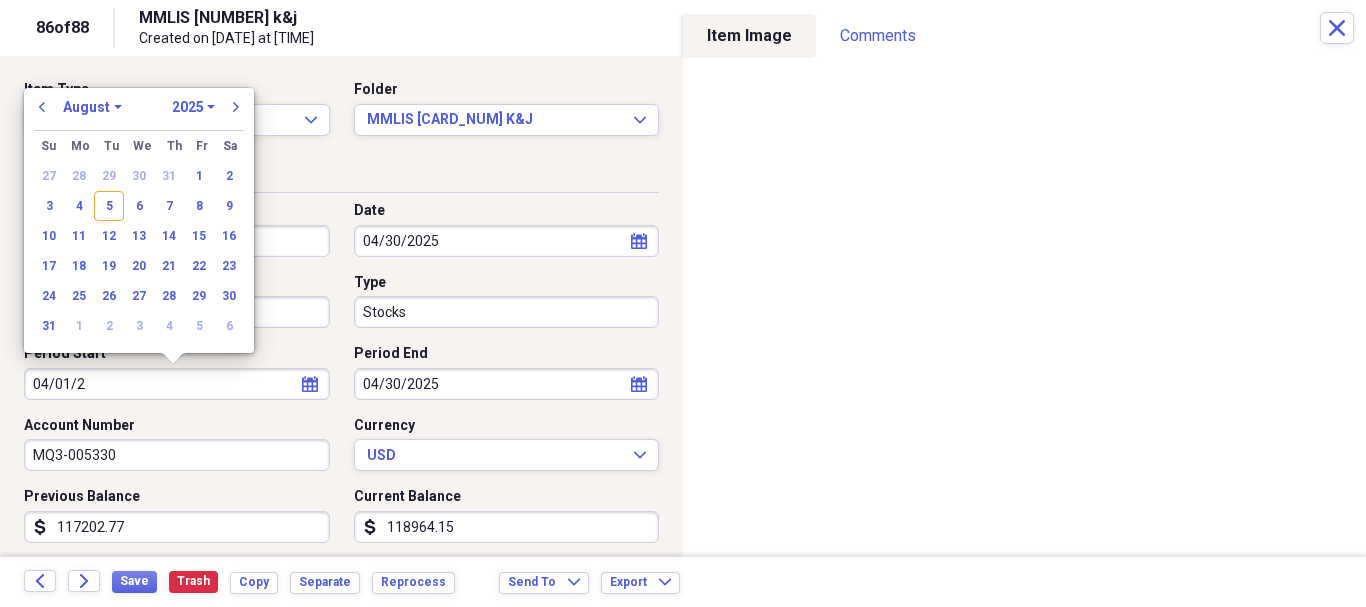 type on "04/01/20" 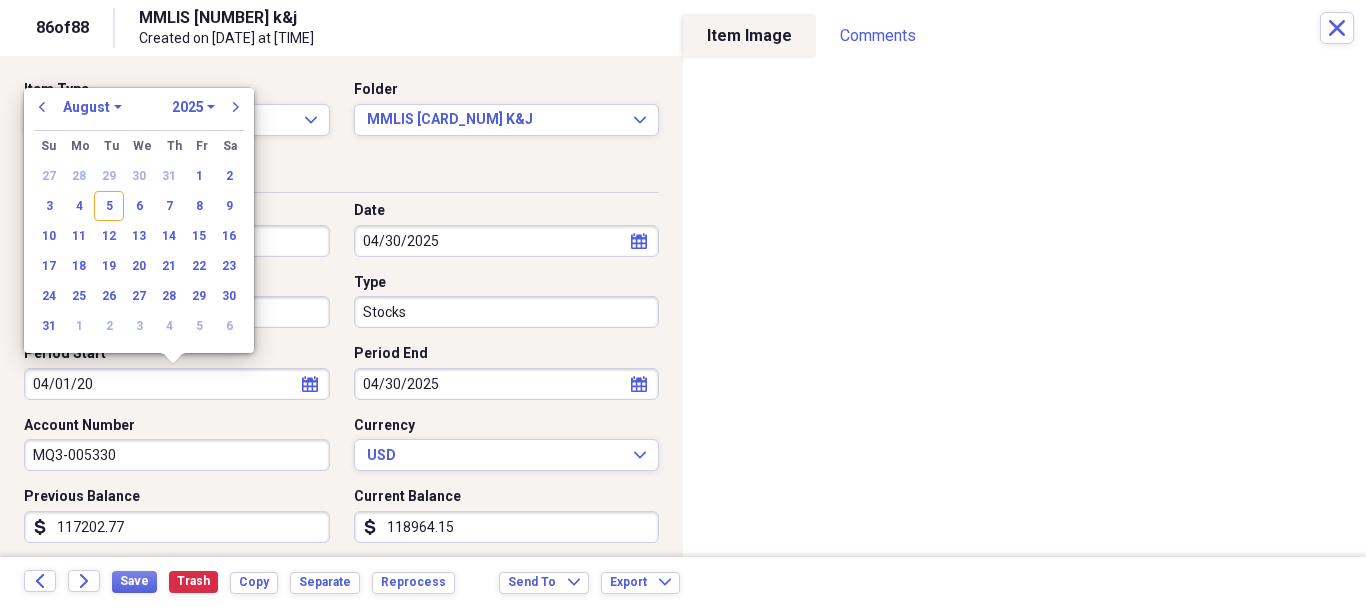 select on "3" 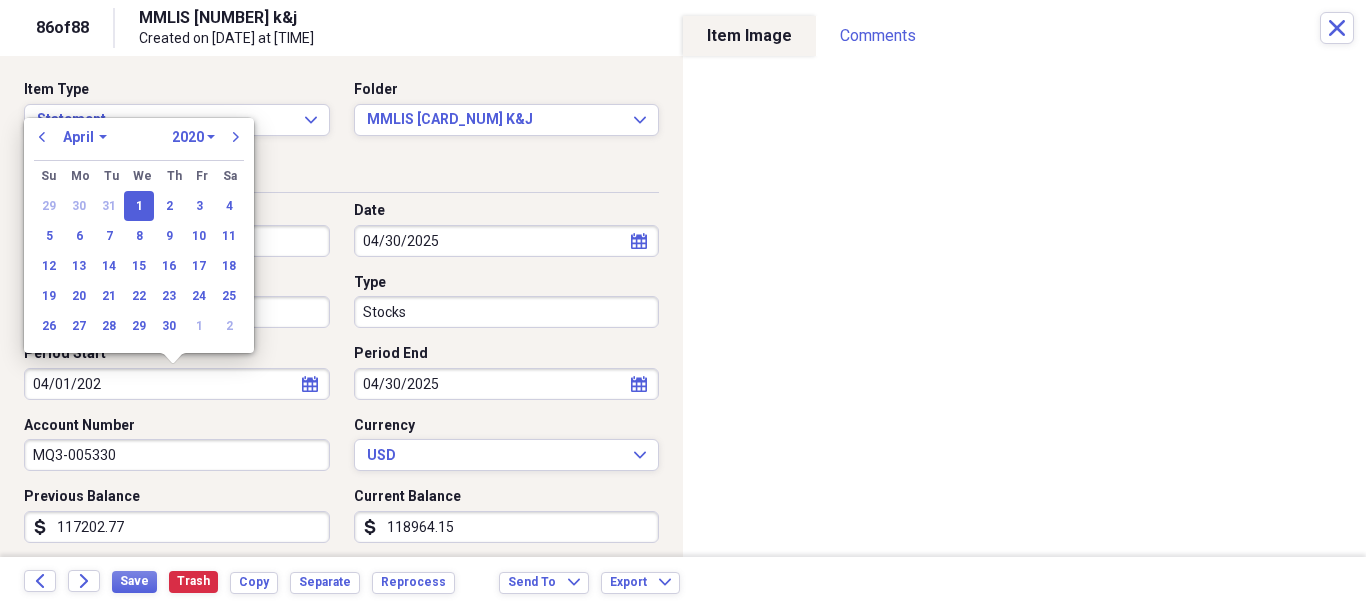 type on "04/01/2025" 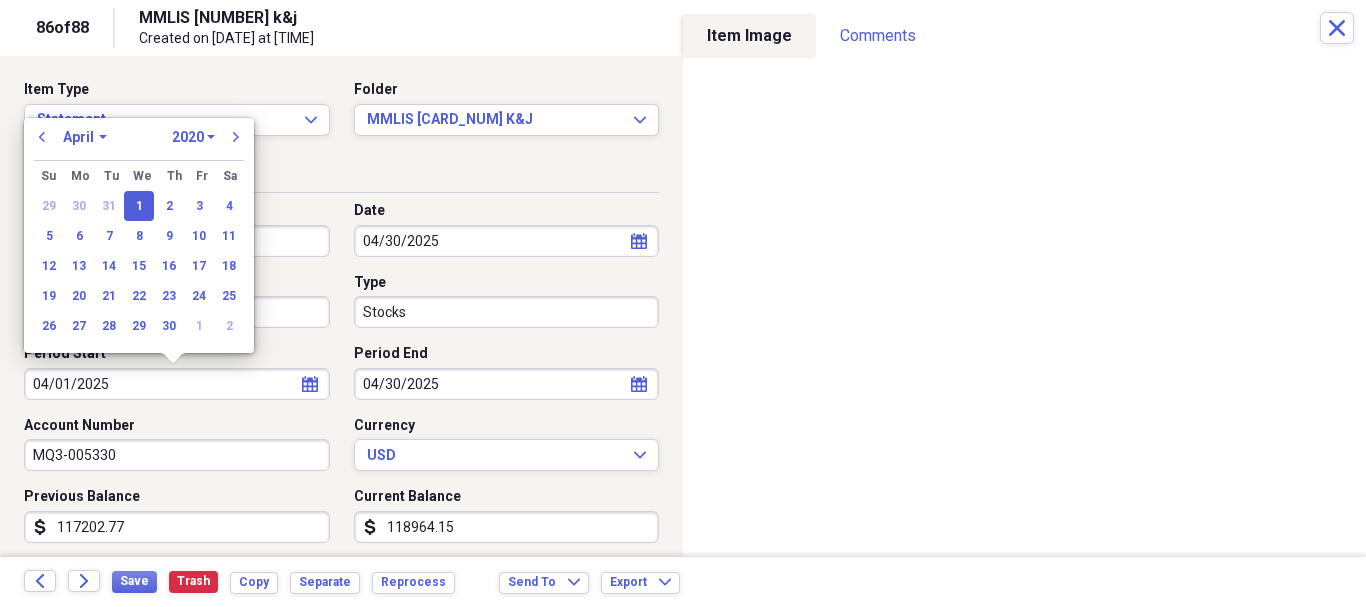select on "2025" 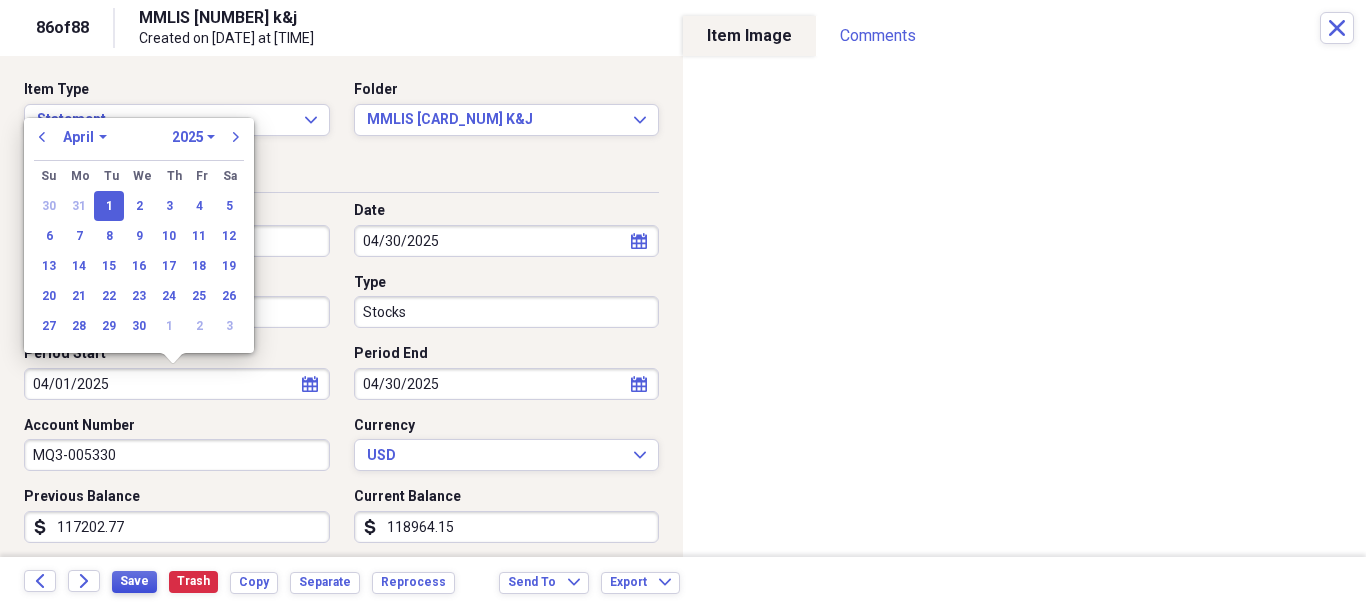 type on "04/01/2025" 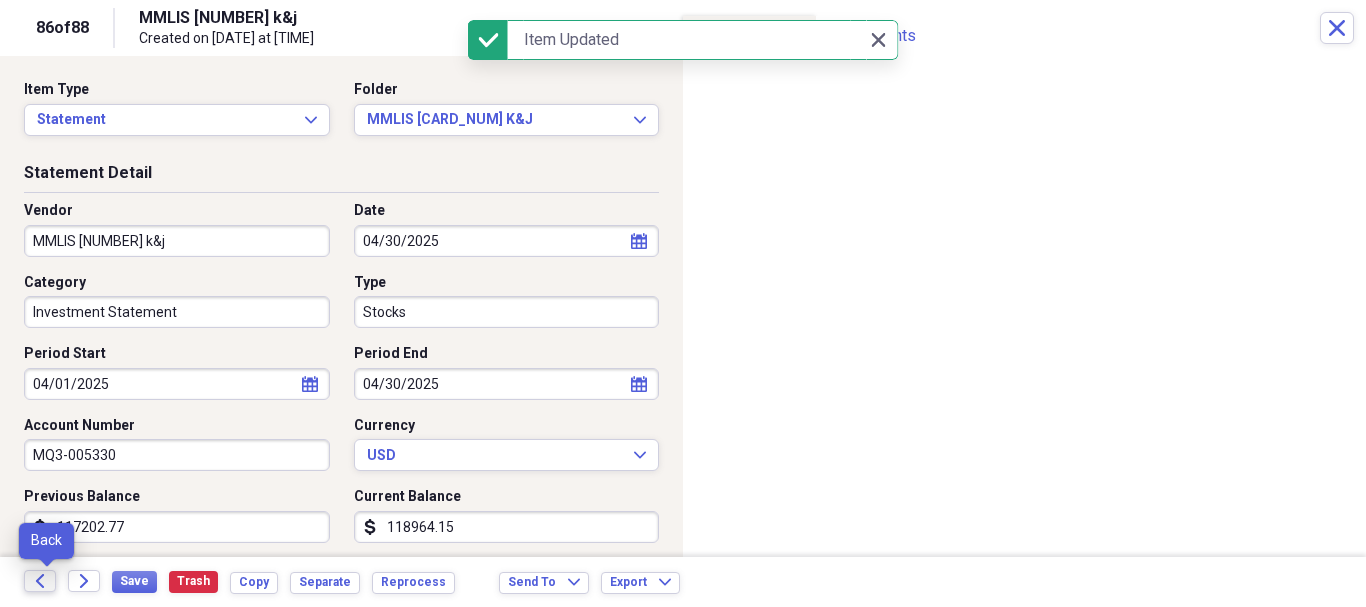 click 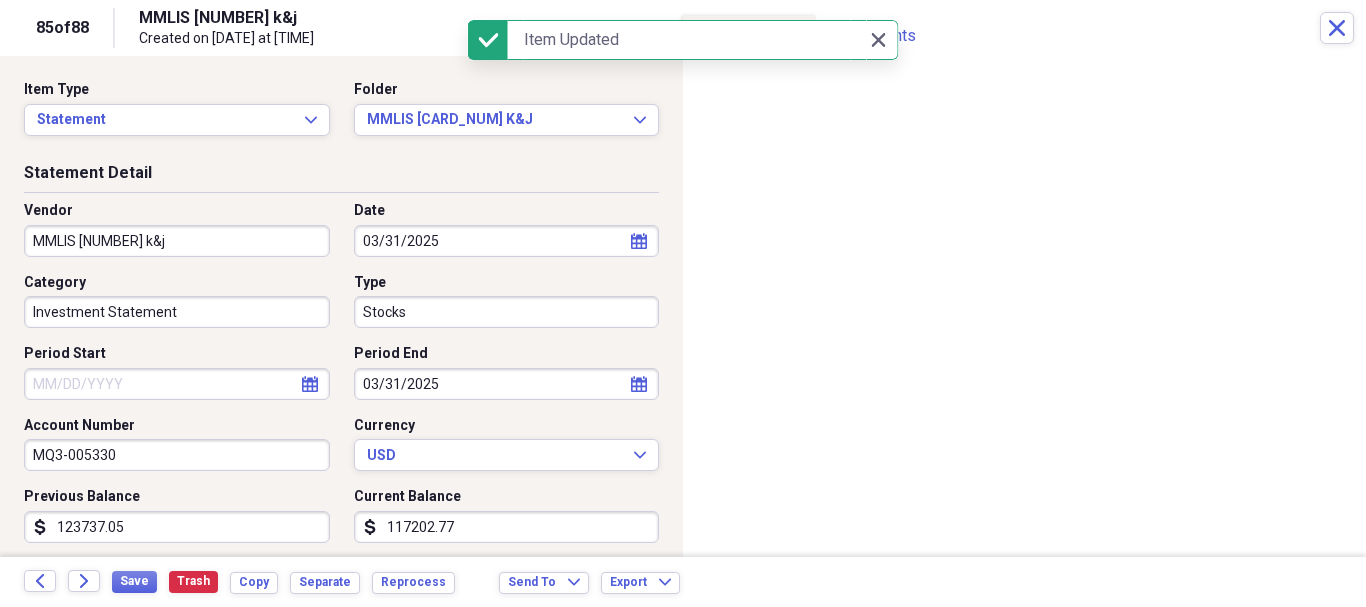 select on "7" 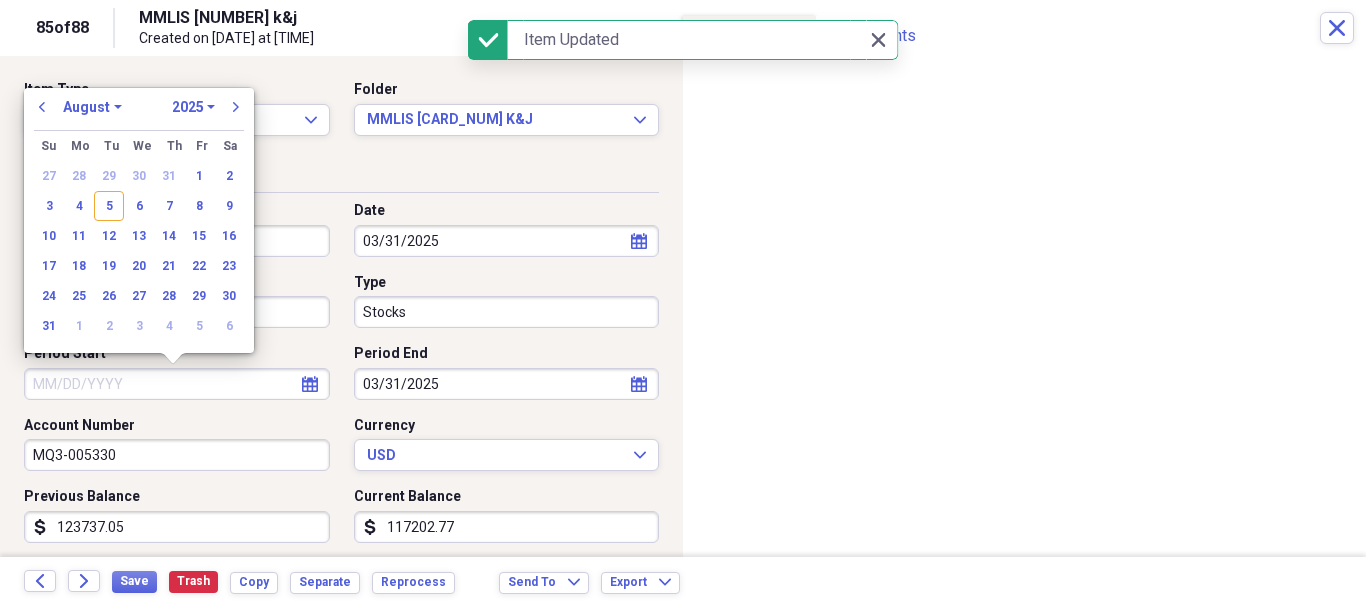 click on "Period Start" at bounding box center [177, 384] 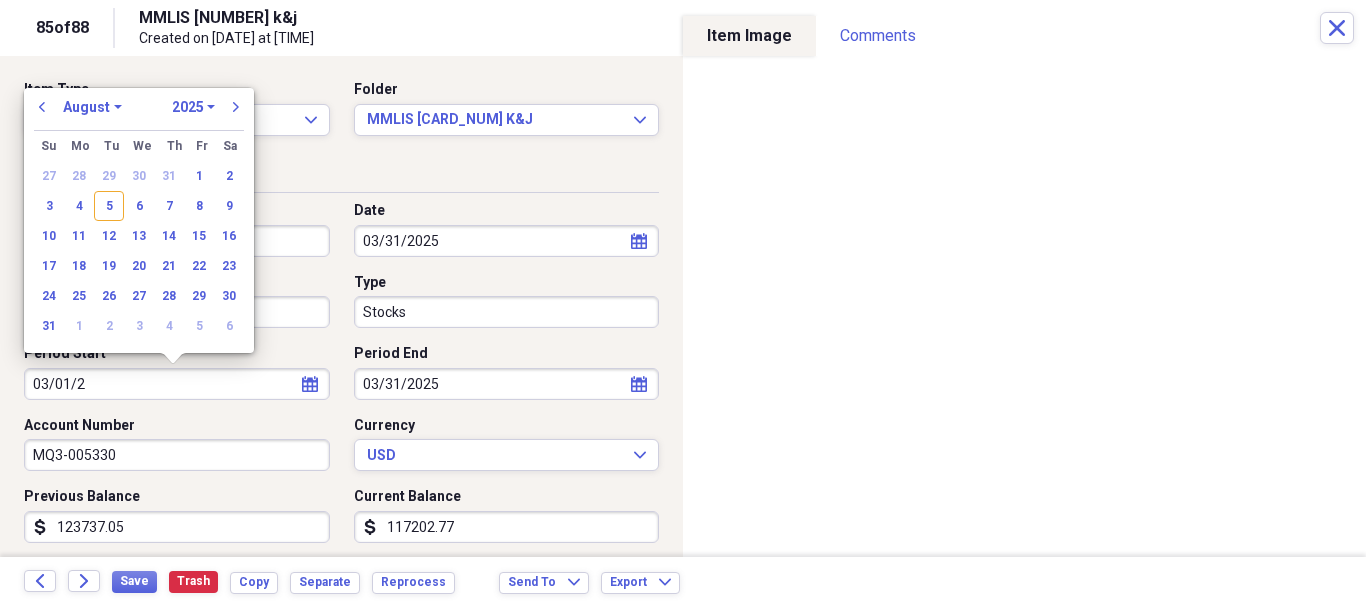 type on "03/01/20" 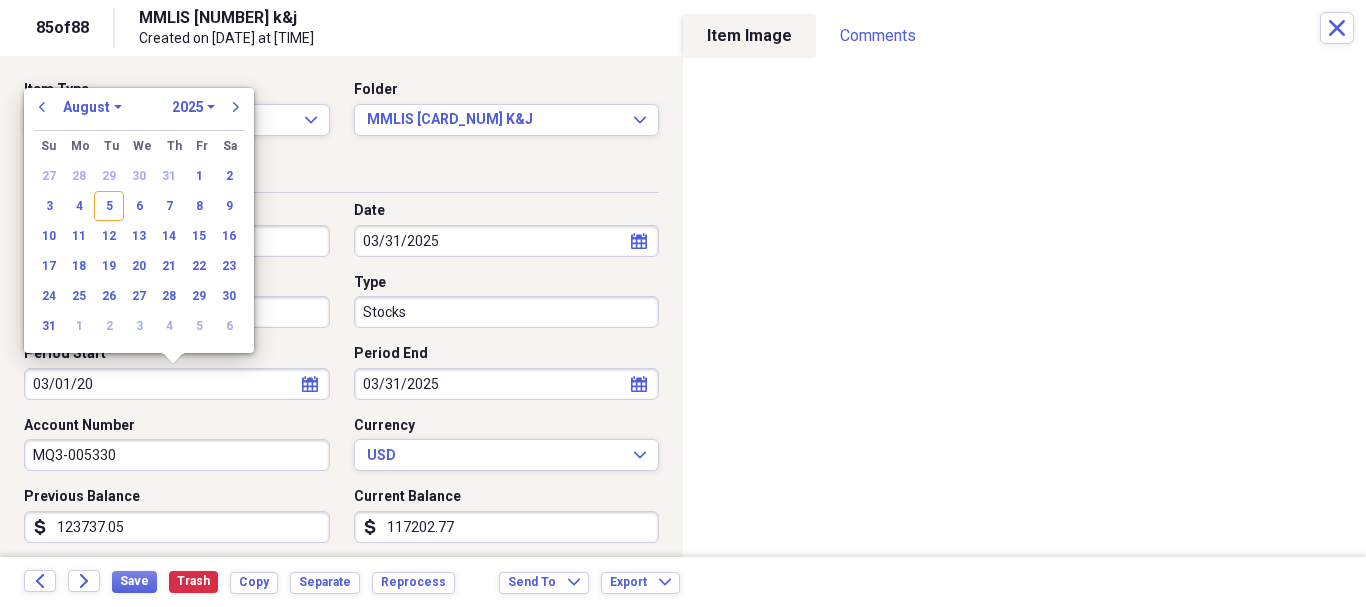 select on "2" 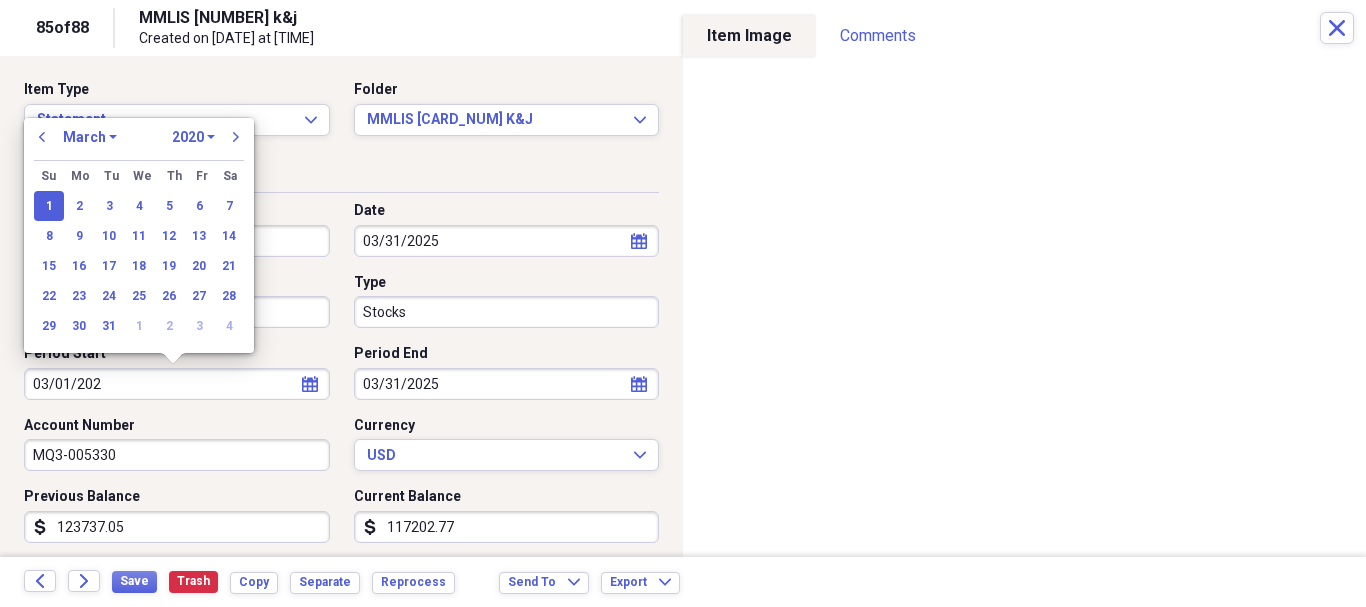 type on "03/01/2025" 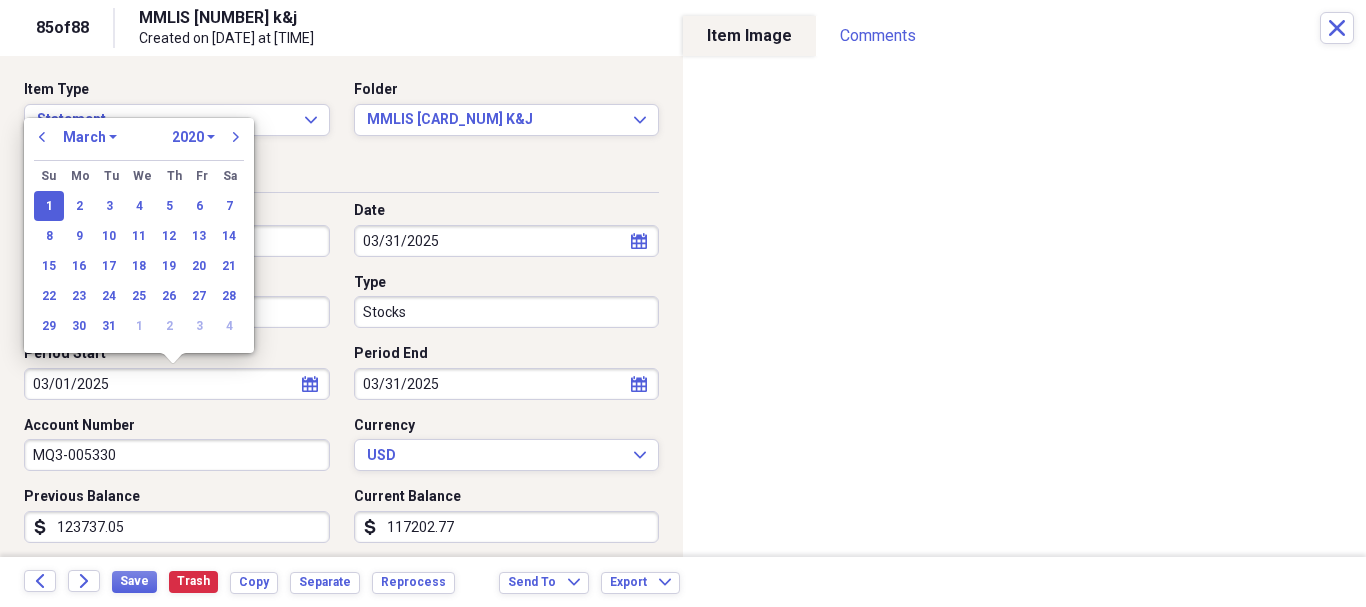 select on "2025" 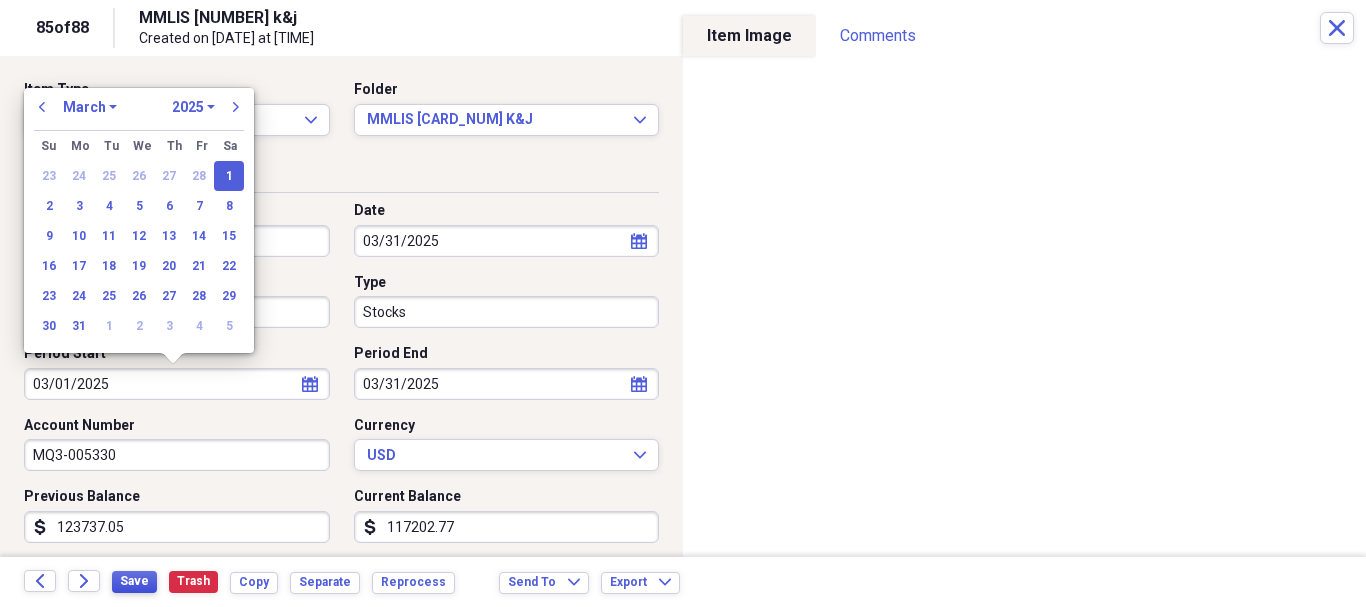 type on "03/01/2025" 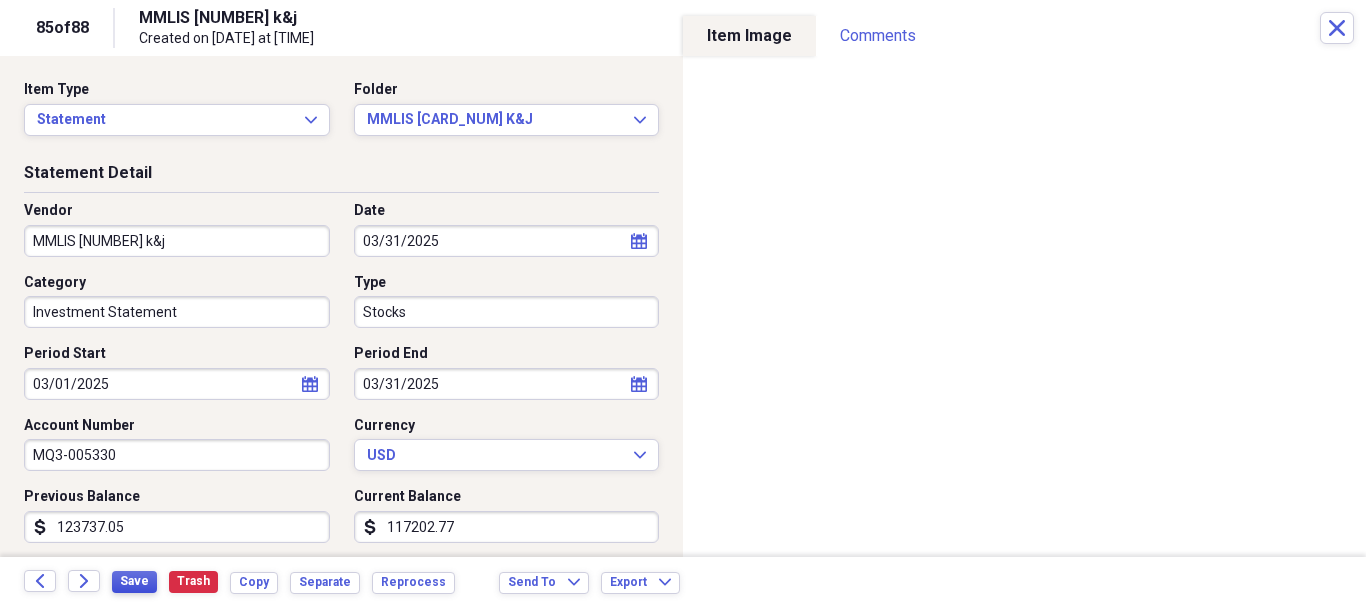click on "Save" at bounding box center [134, 581] 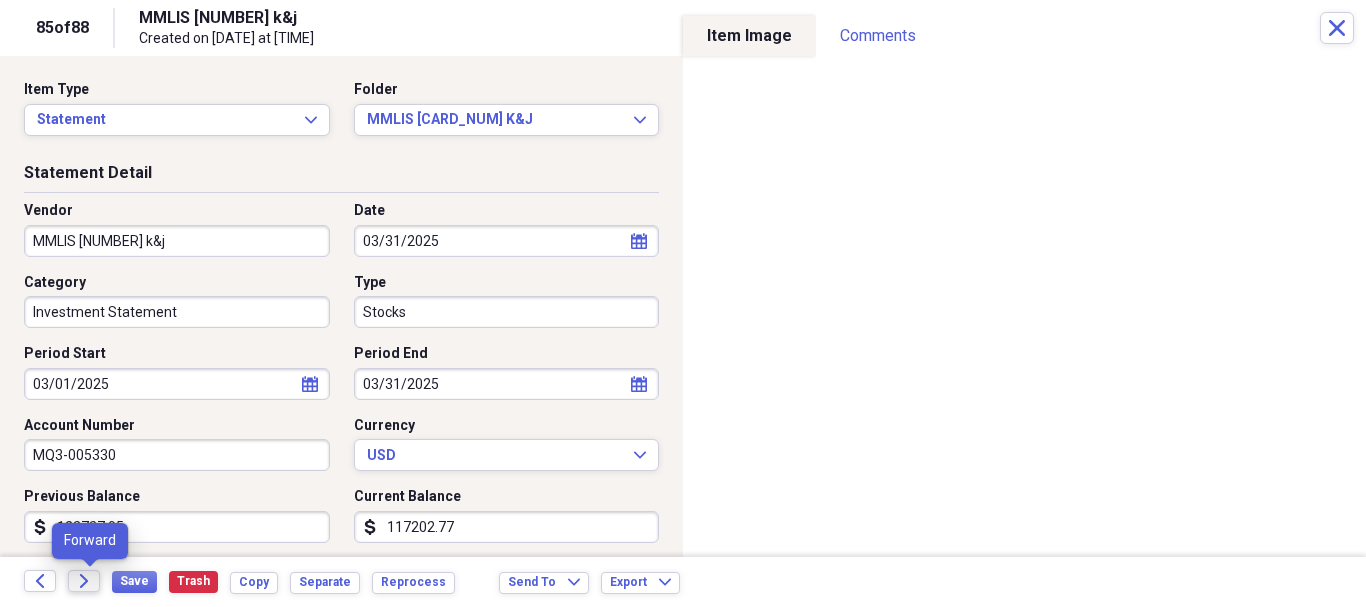 click on "Forward" 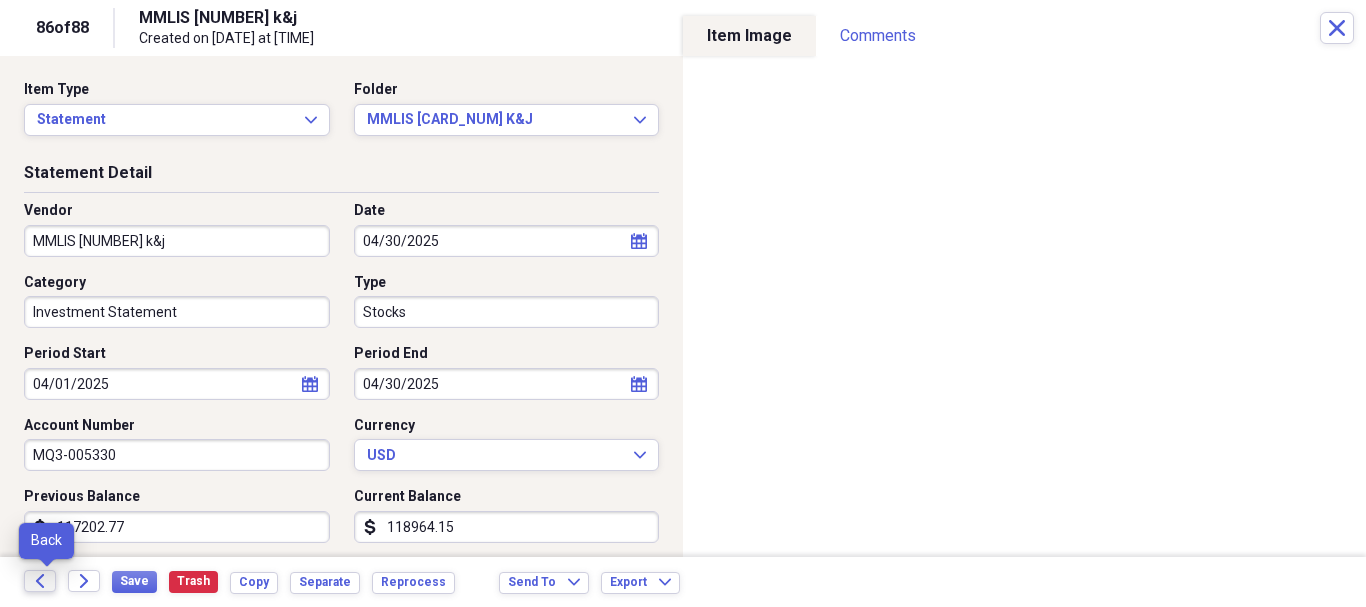 click on "Back" 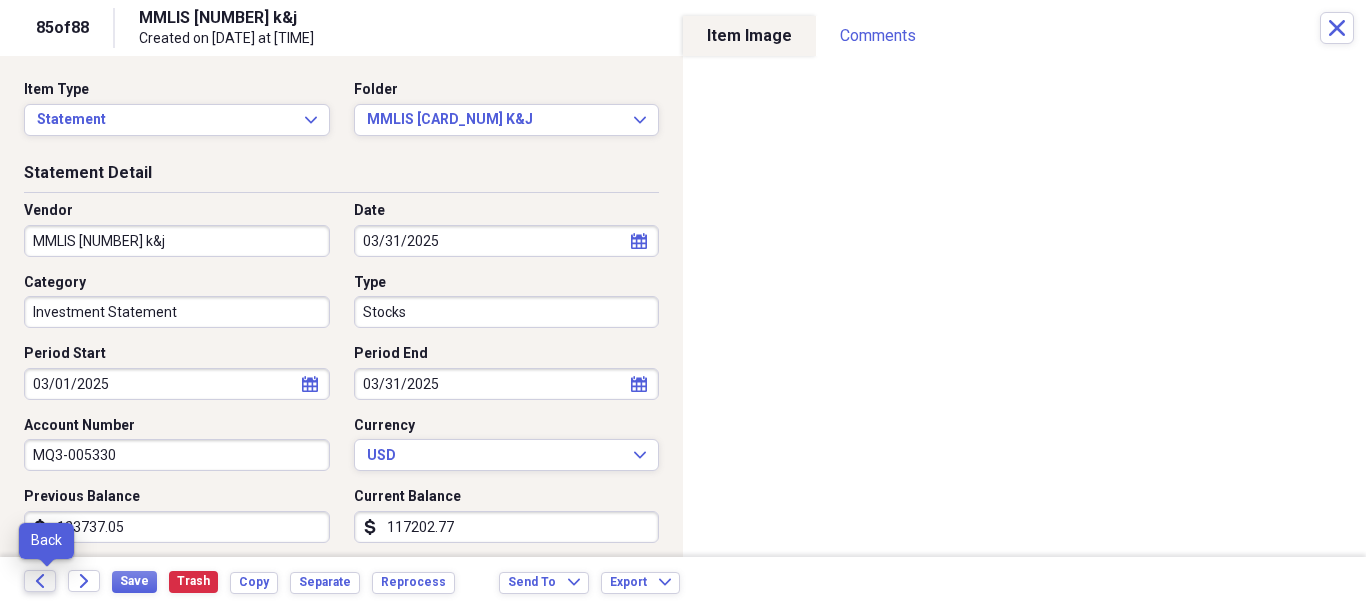 click 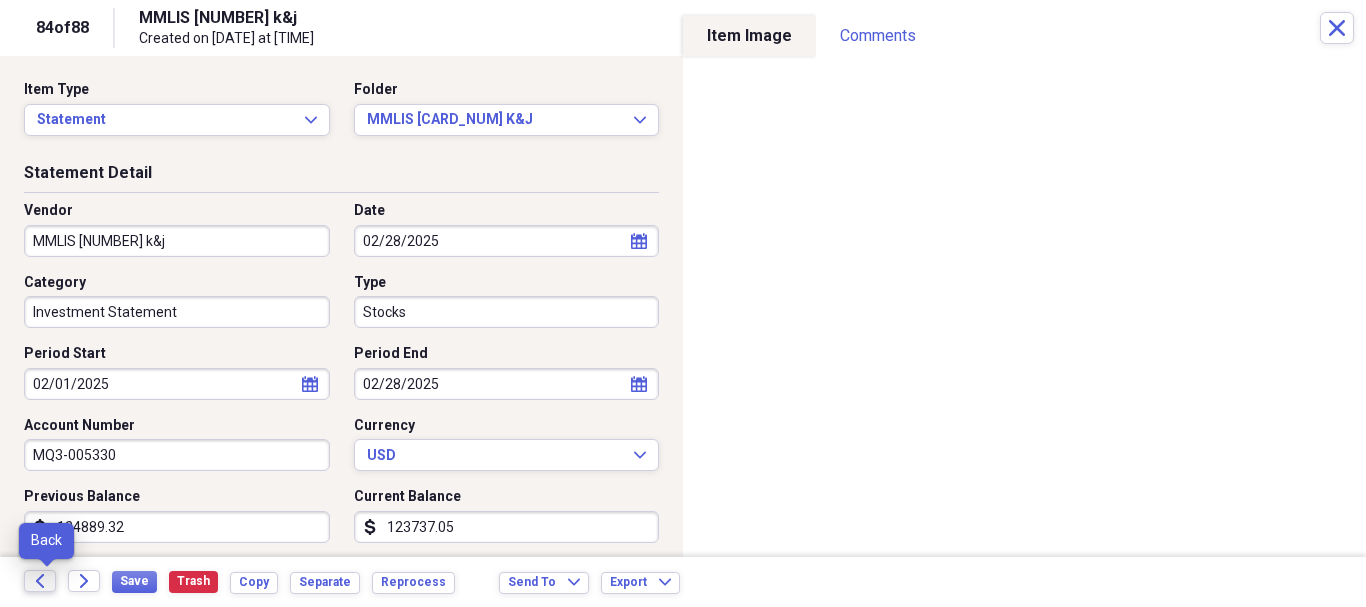 click 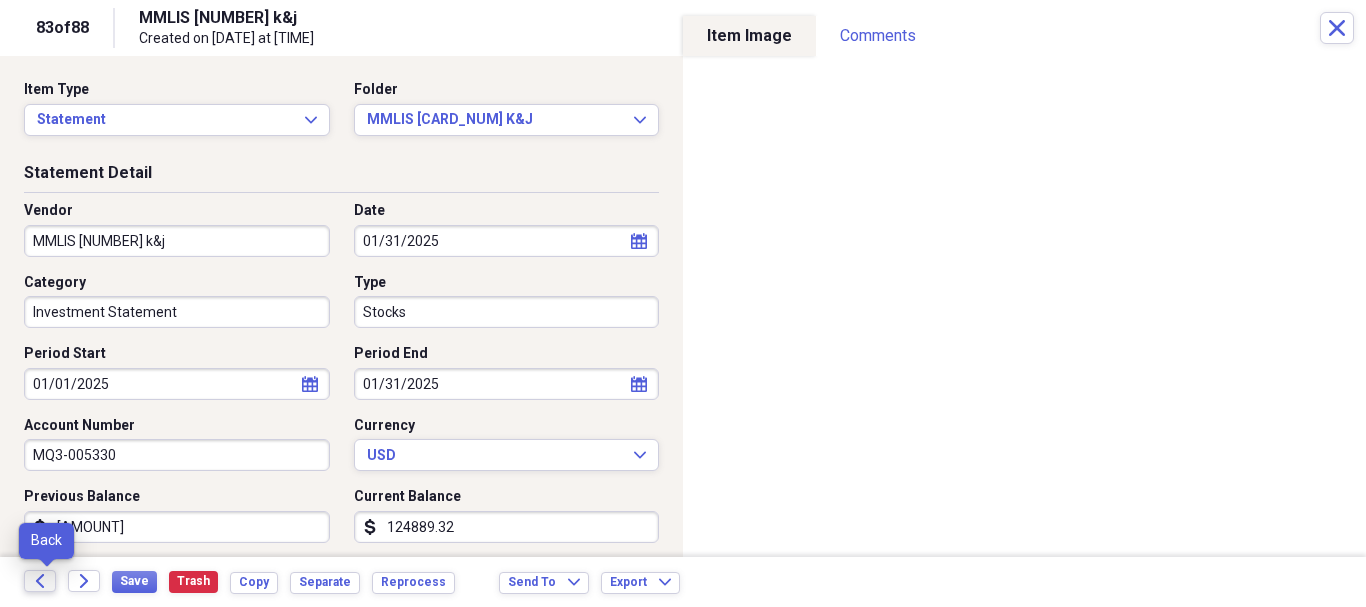 click 